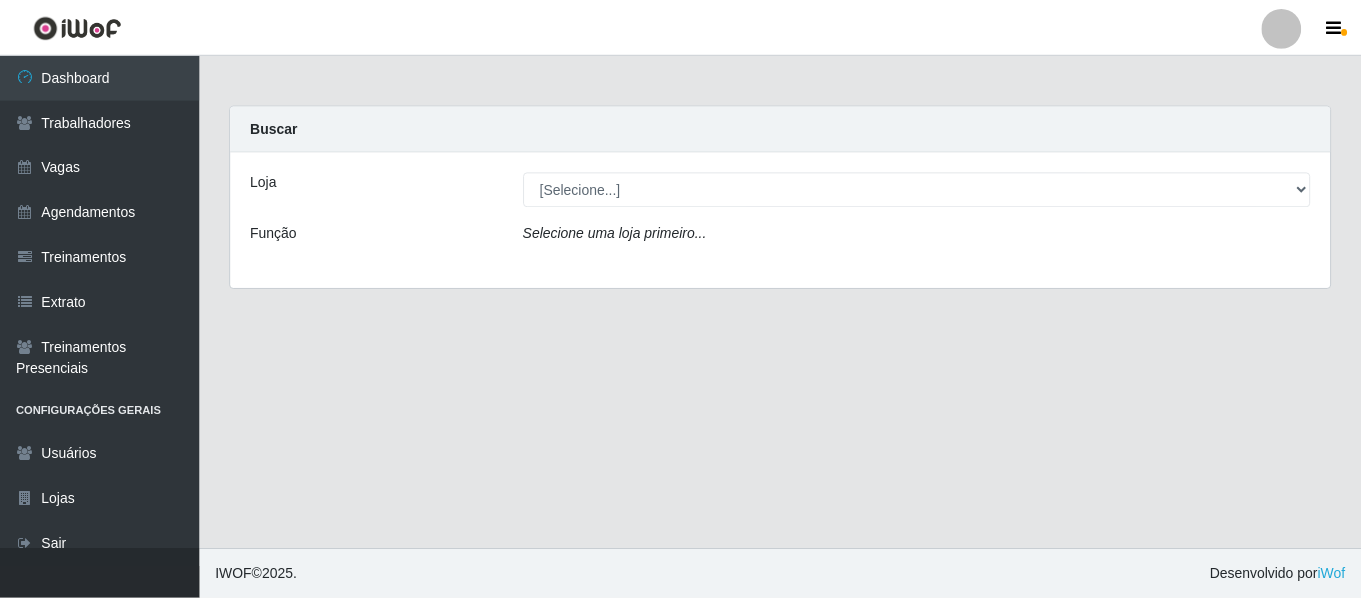 scroll, scrollTop: 0, scrollLeft: 0, axis: both 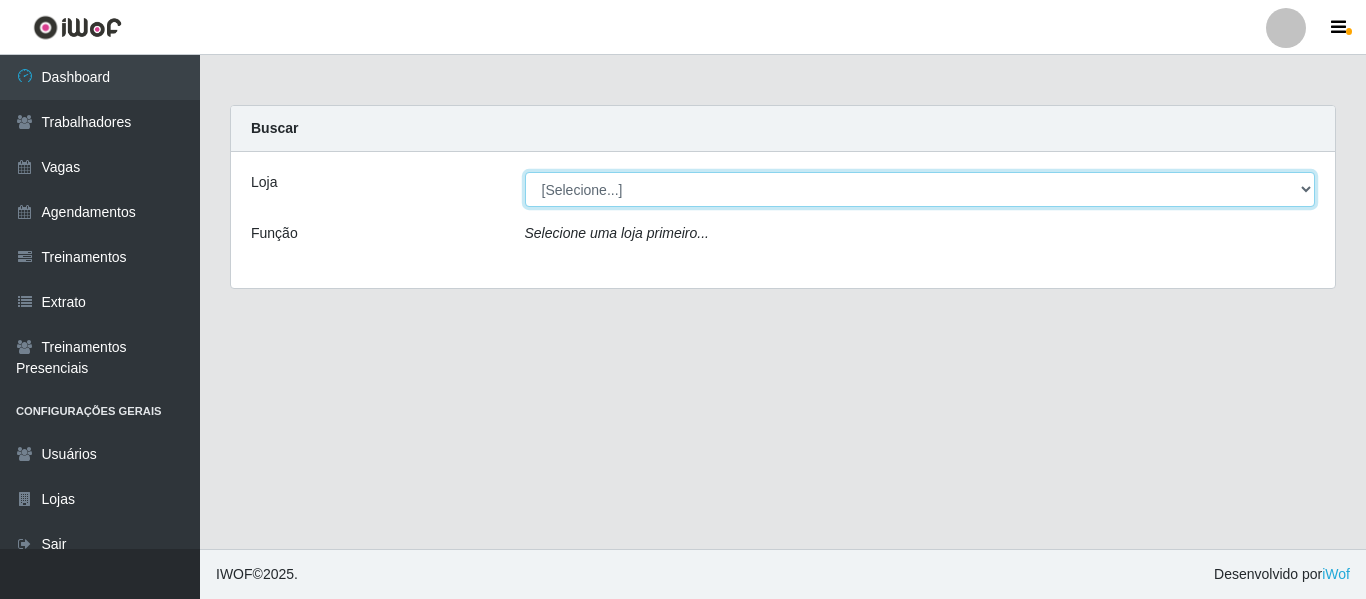 click on "[Selecione...] Supermercado Preço Bom" at bounding box center (920, 189) 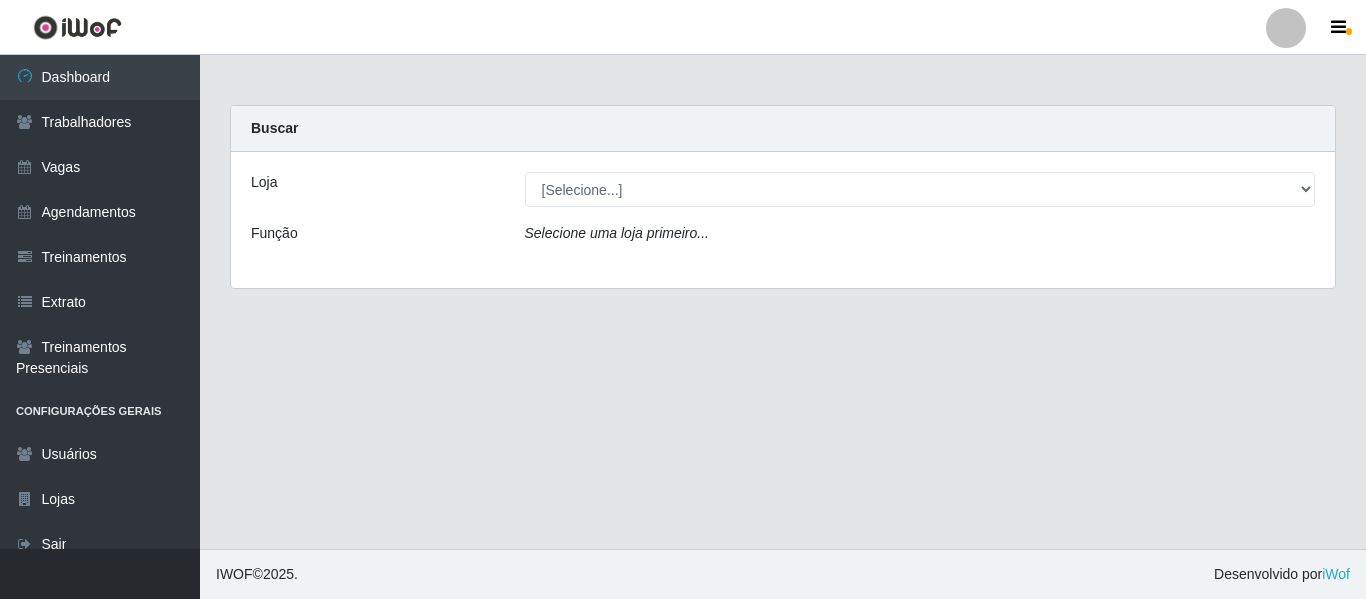 click at bounding box center [1286, 28] 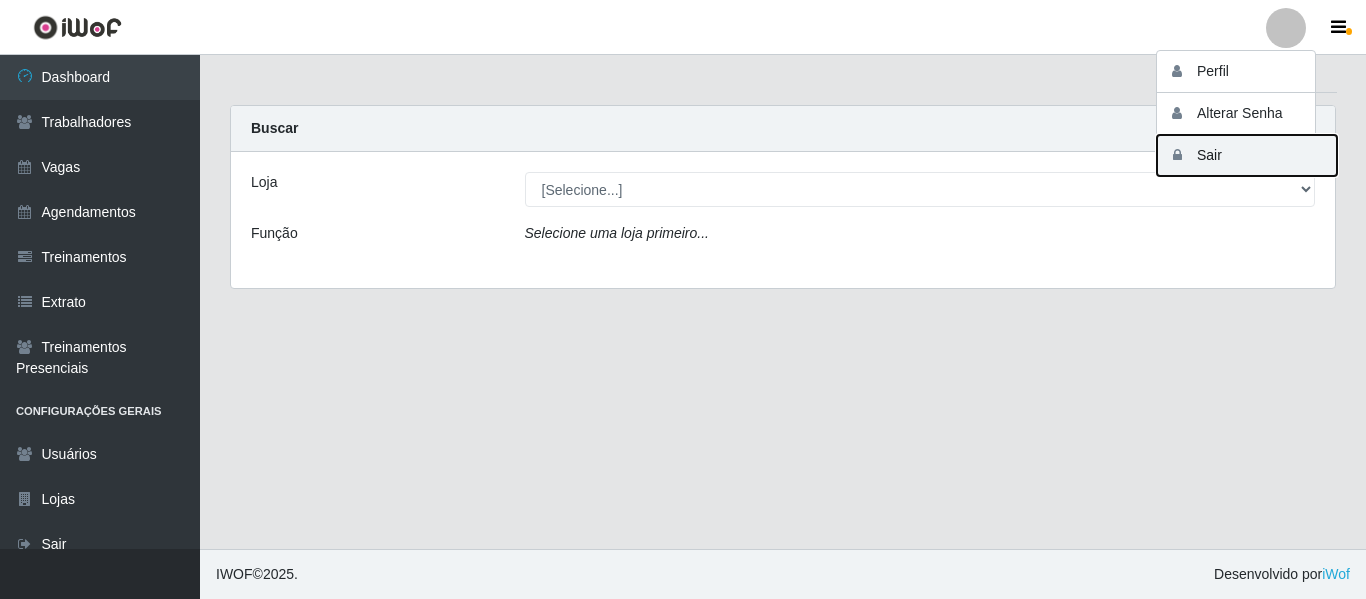 click on "Sair" at bounding box center (1247, 155) 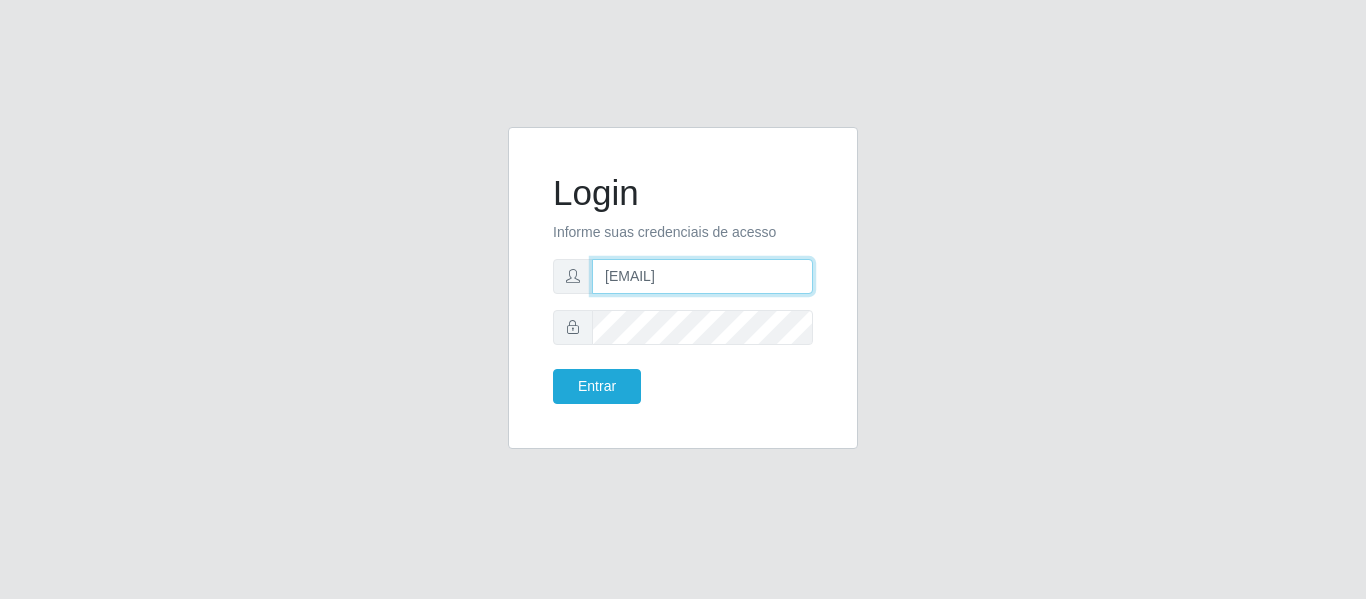 click on "[EMAIL]" at bounding box center [702, 276] 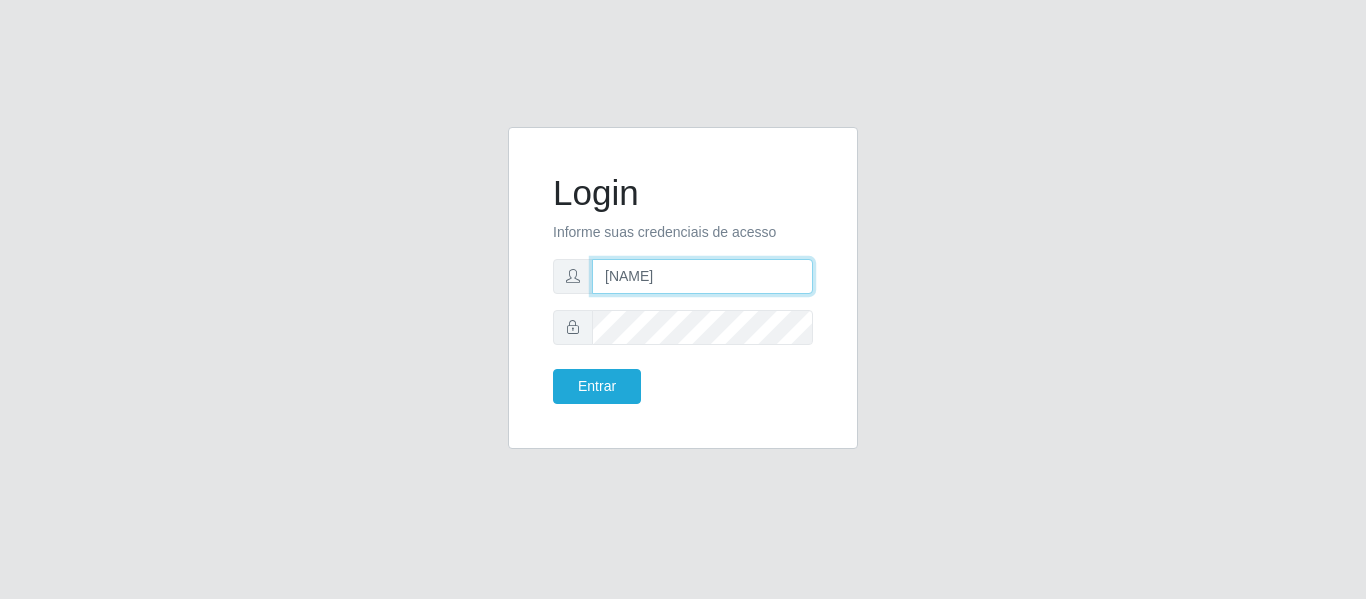 type on "s" 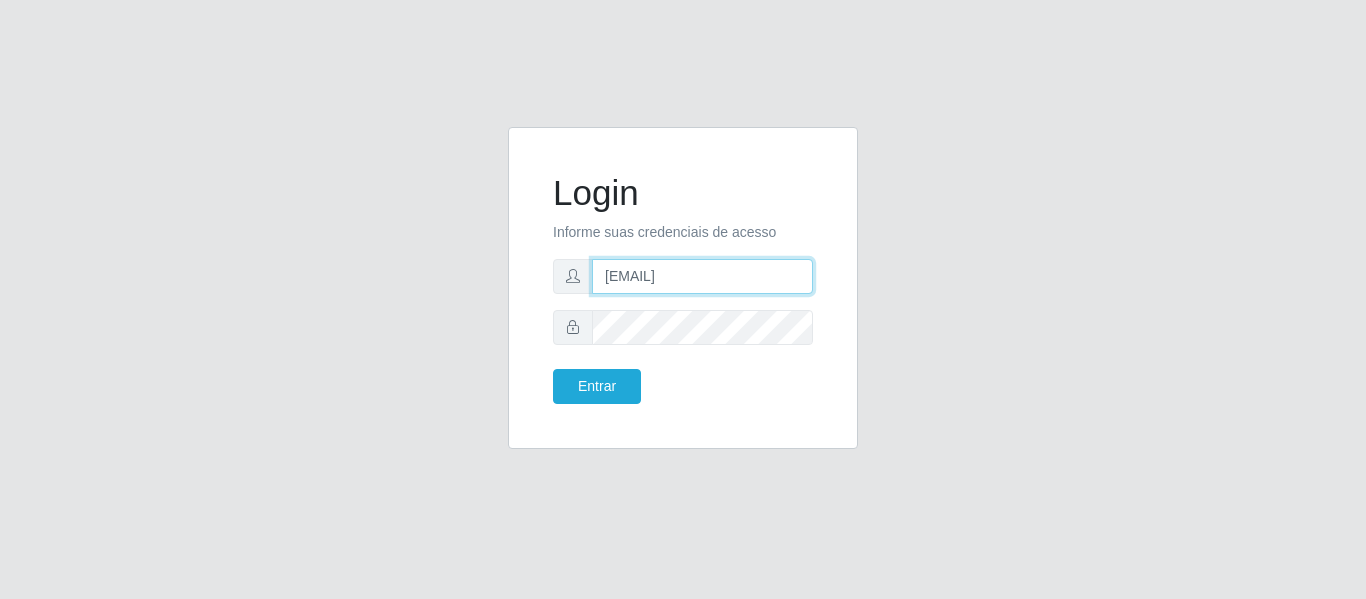 type on "camila@sapore.com.br" 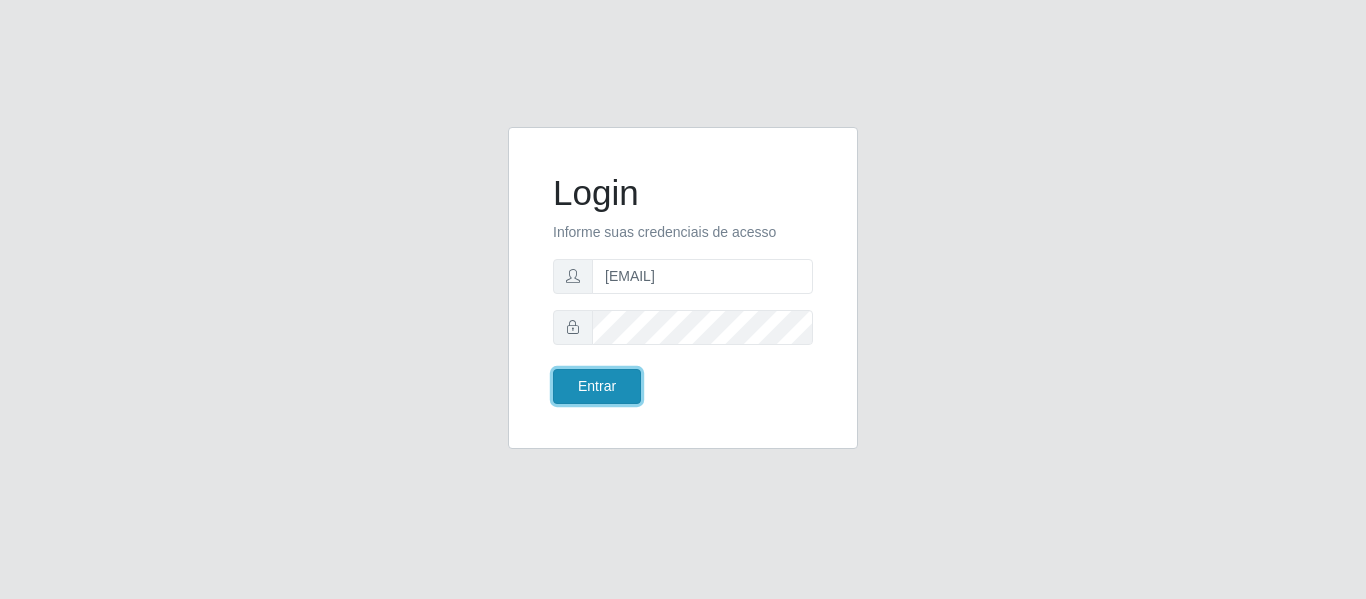 click on "Entrar" at bounding box center (597, 386) 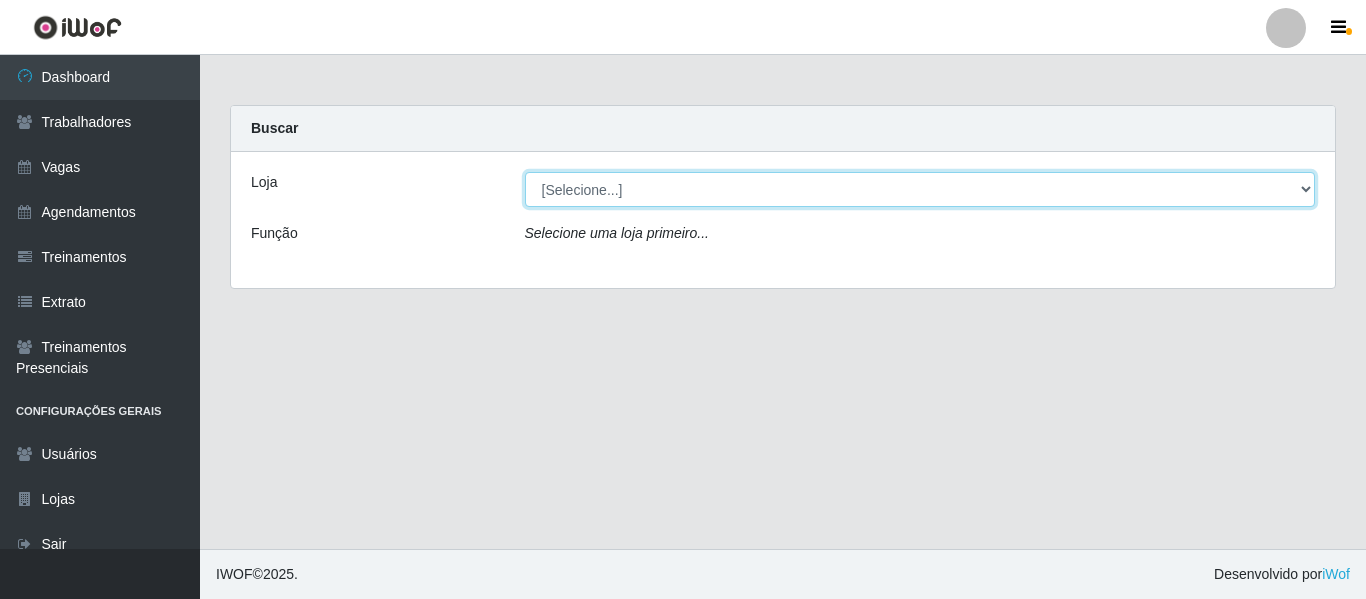 click on "[Selecione...] Sapore D'italia" at bounding box center [920, 189] 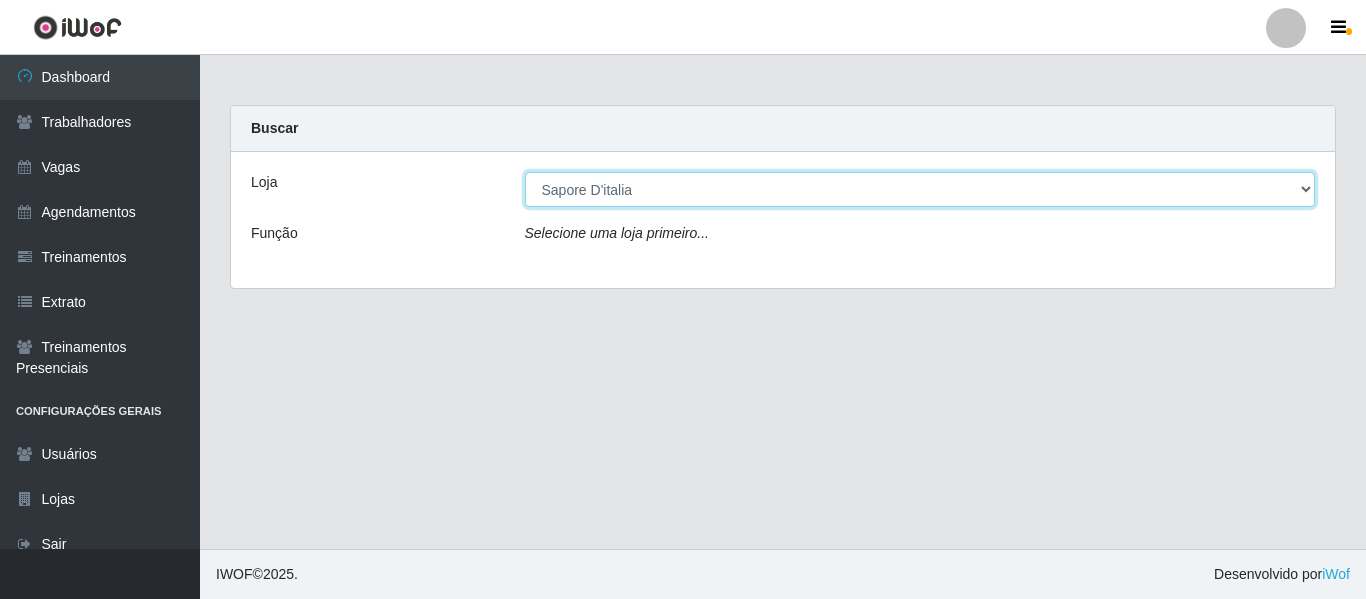 click on "[Selecione...] Sapore D'italia" at bounding box center [920, 189] 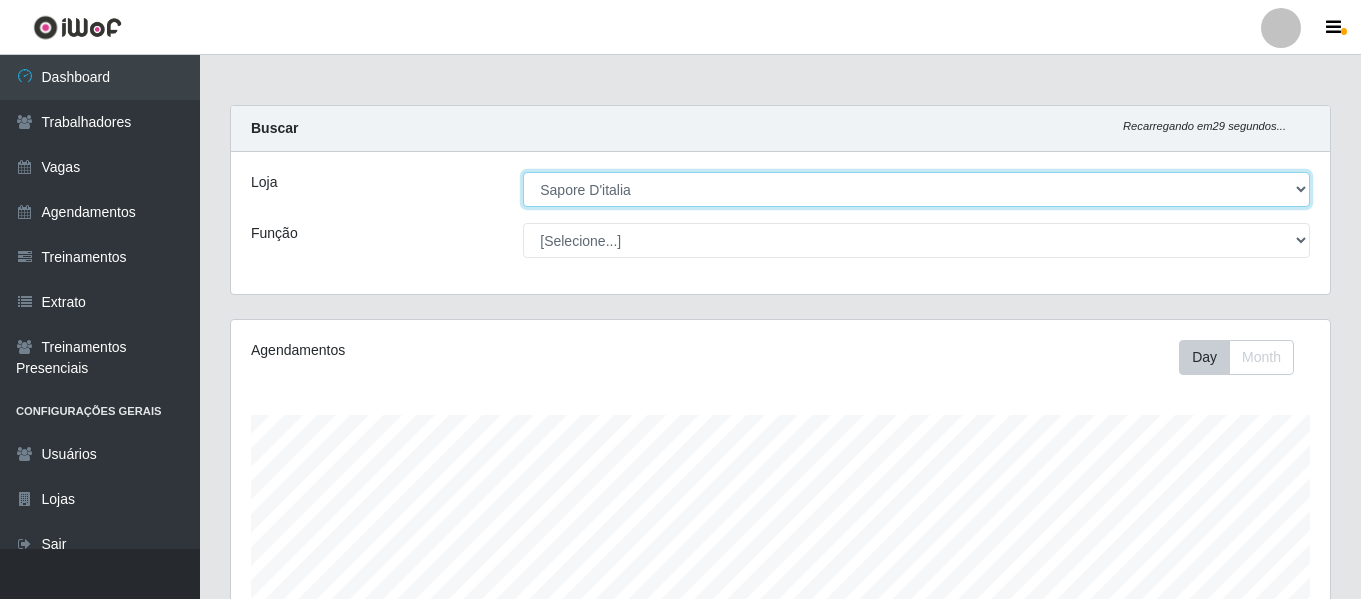 scroll, scrollTop: 999585, scrollLeft: 998901, axis: both 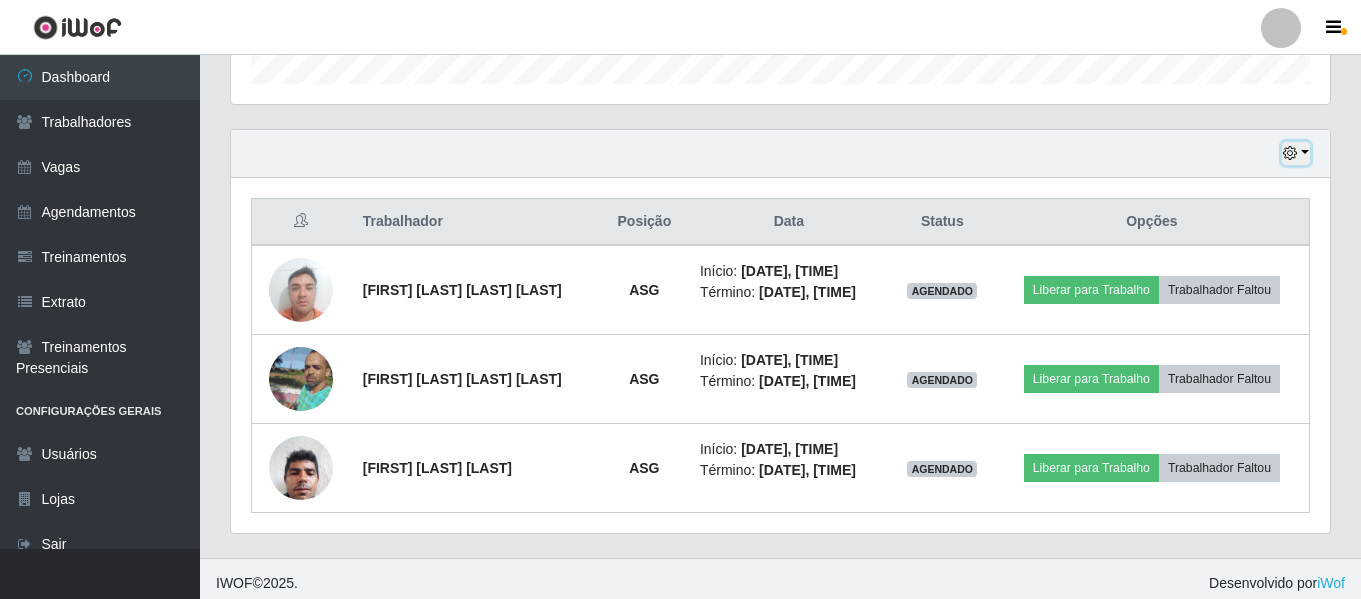 click at bounding box center (1296, 153) 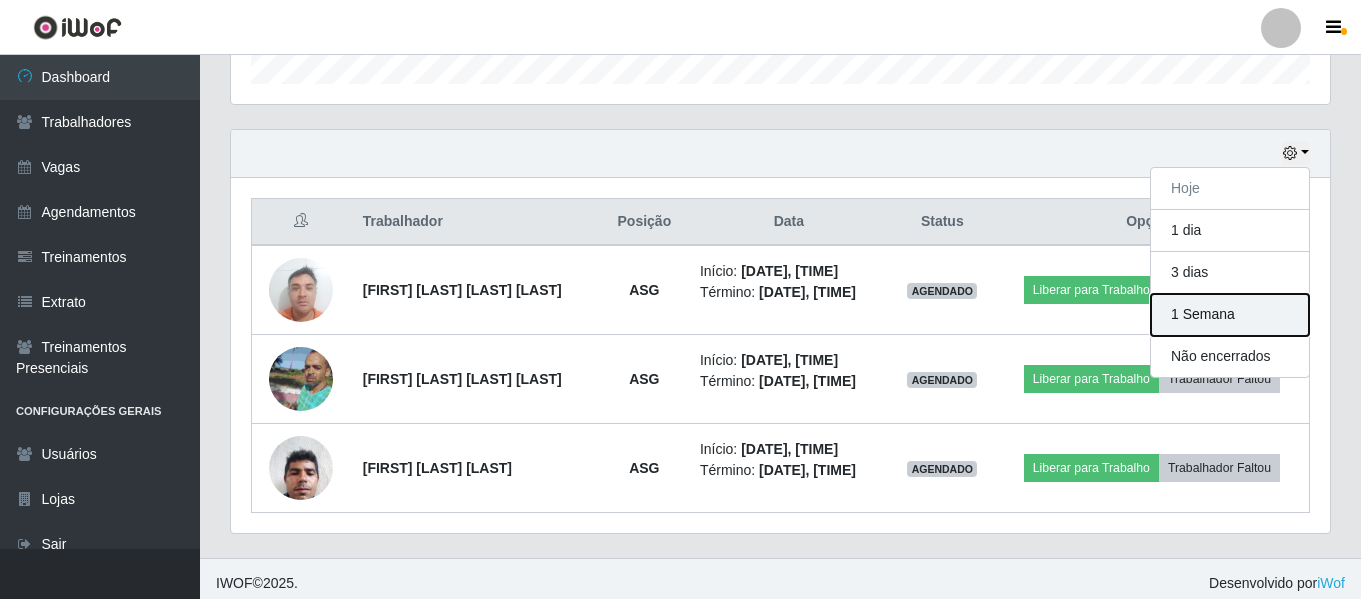 click on "1 Semana" at bounding box center (1230, 315) 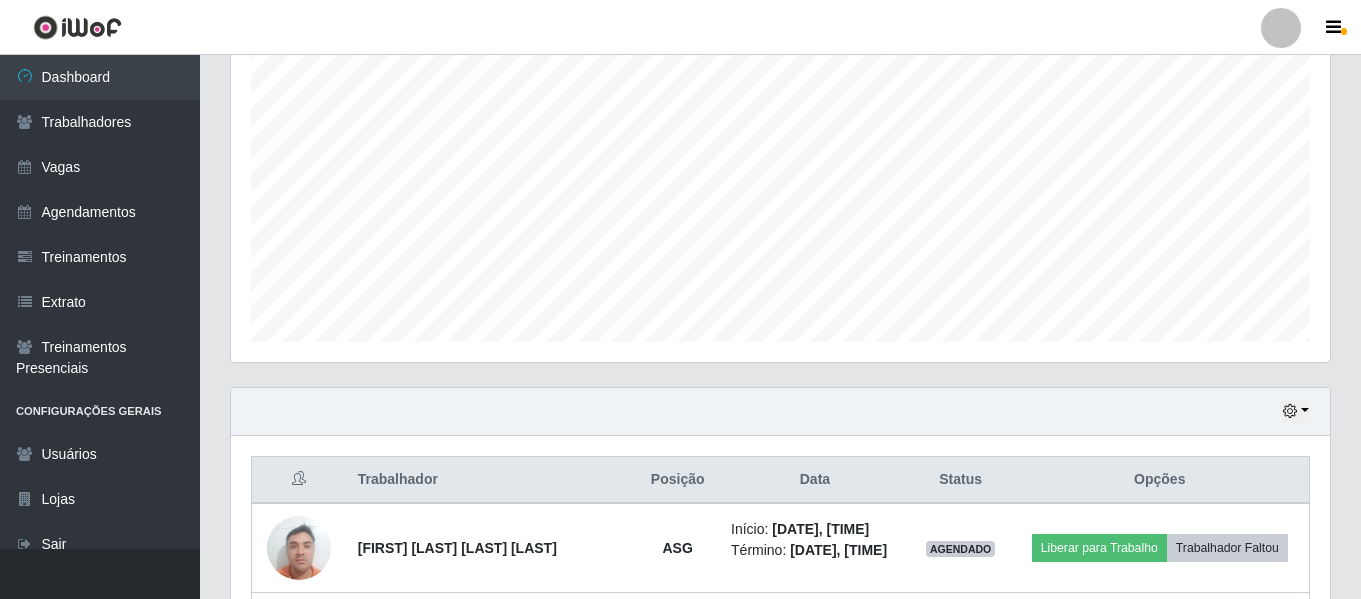 scroll, scrollTop: 631, scrollLeft: 0, axis: vertical 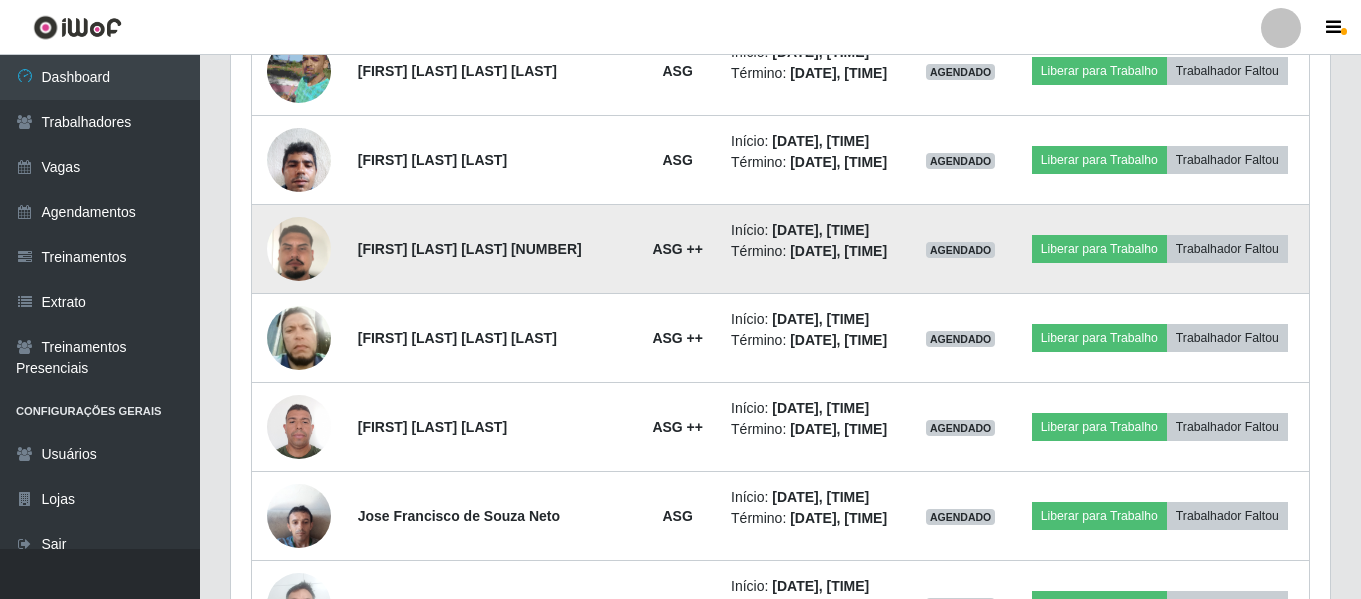 click at bounding box center [299, 249] 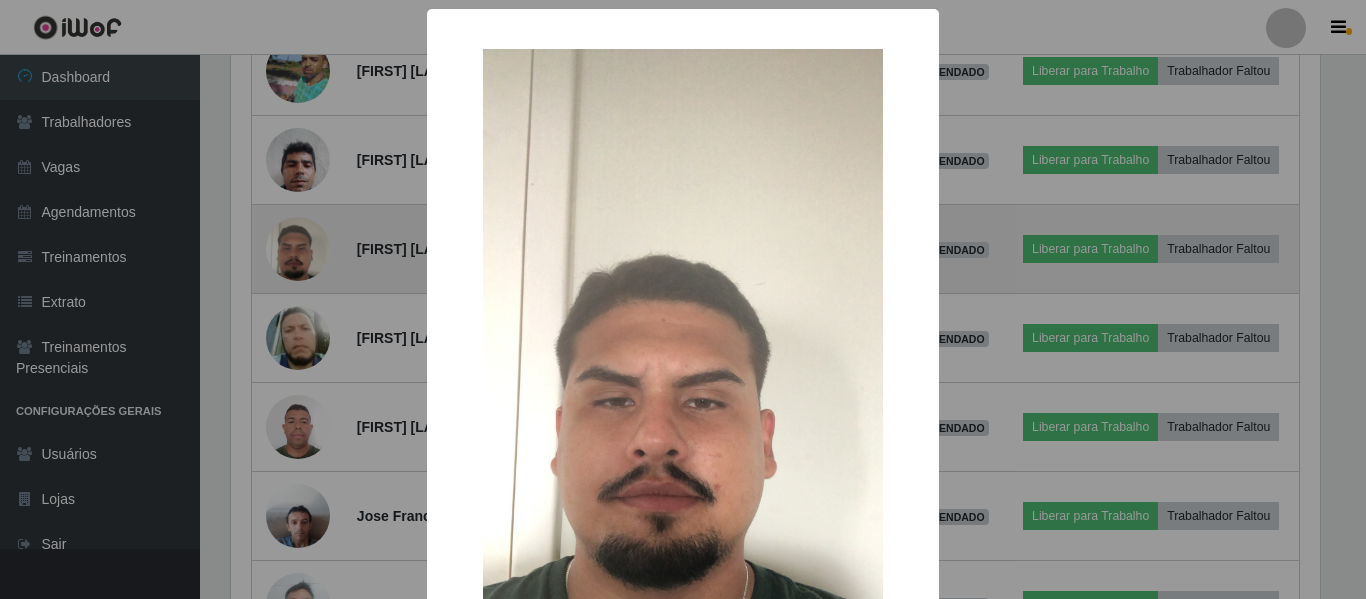 scroll, scrollTop: 999585, scrollLeft: 998911, axis: both 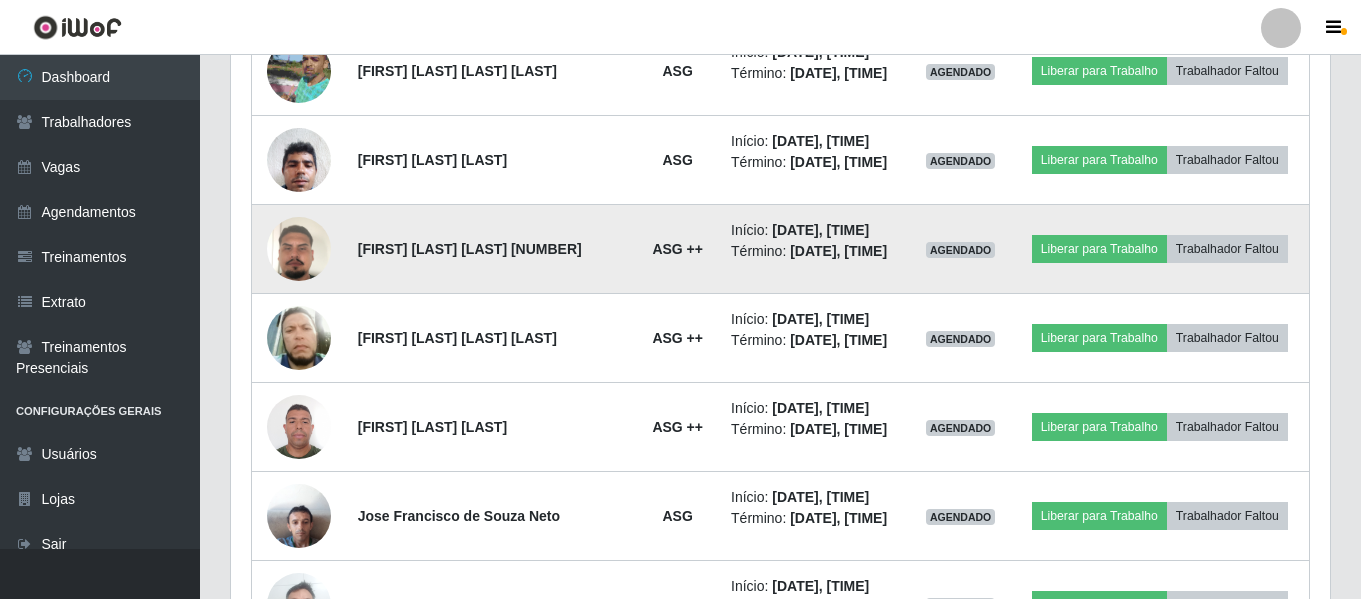 click at bounding box center (299, 249) 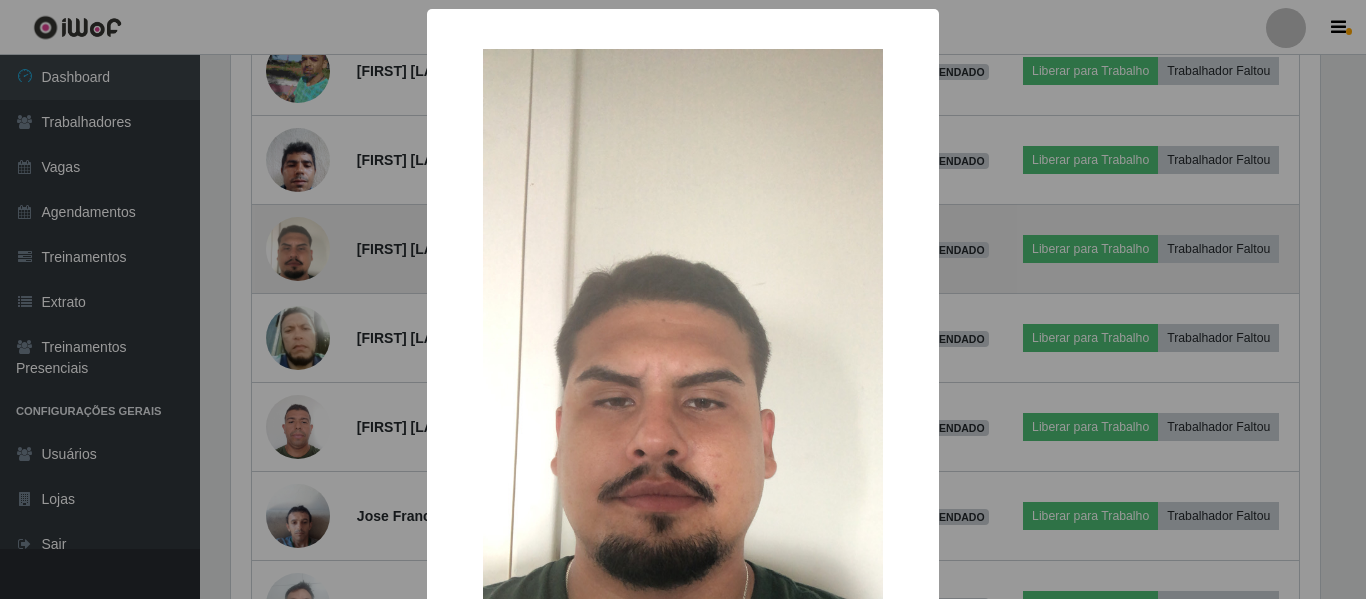 click on "× OK Cancel" at bounding box center [683, 299] 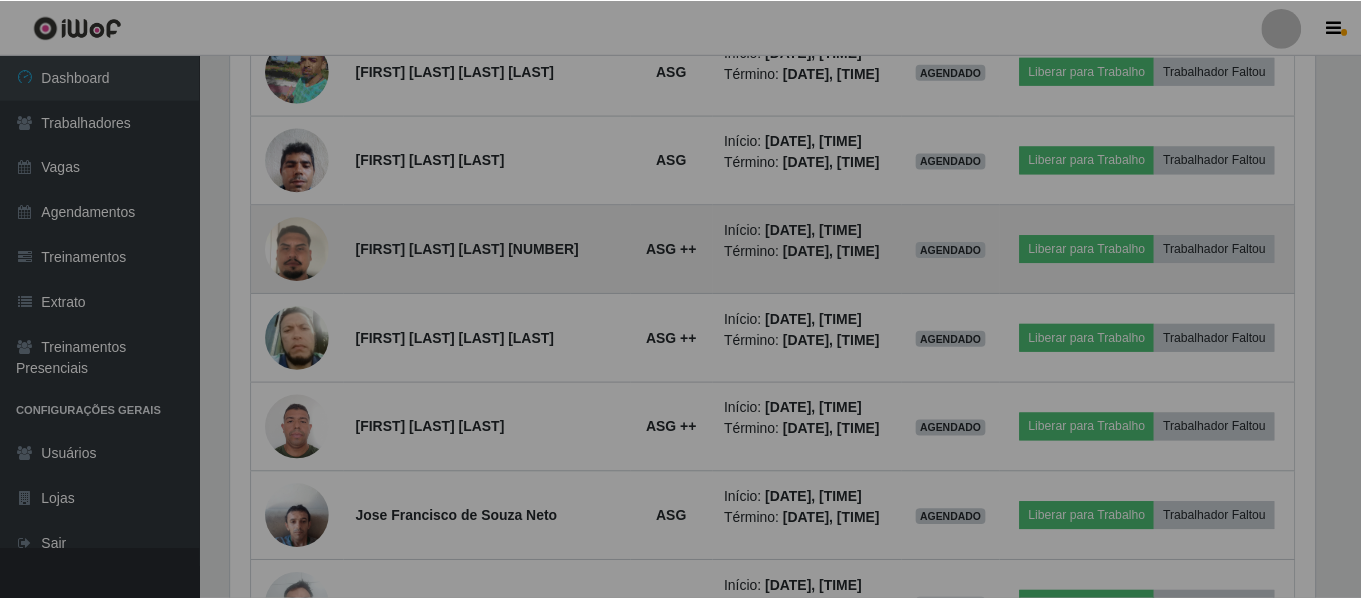 scroll, scrollTop: 999585, scrollLeft: 998901, axis: both 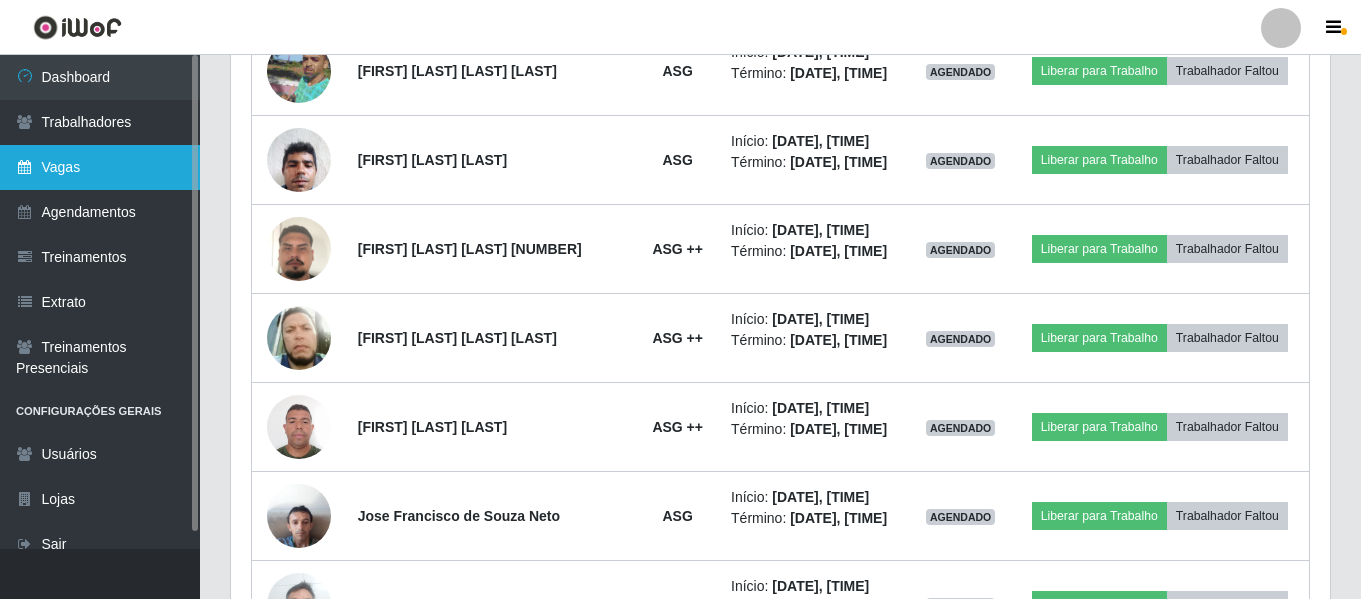 click on "Vagas" at bounding box center [100, 167] 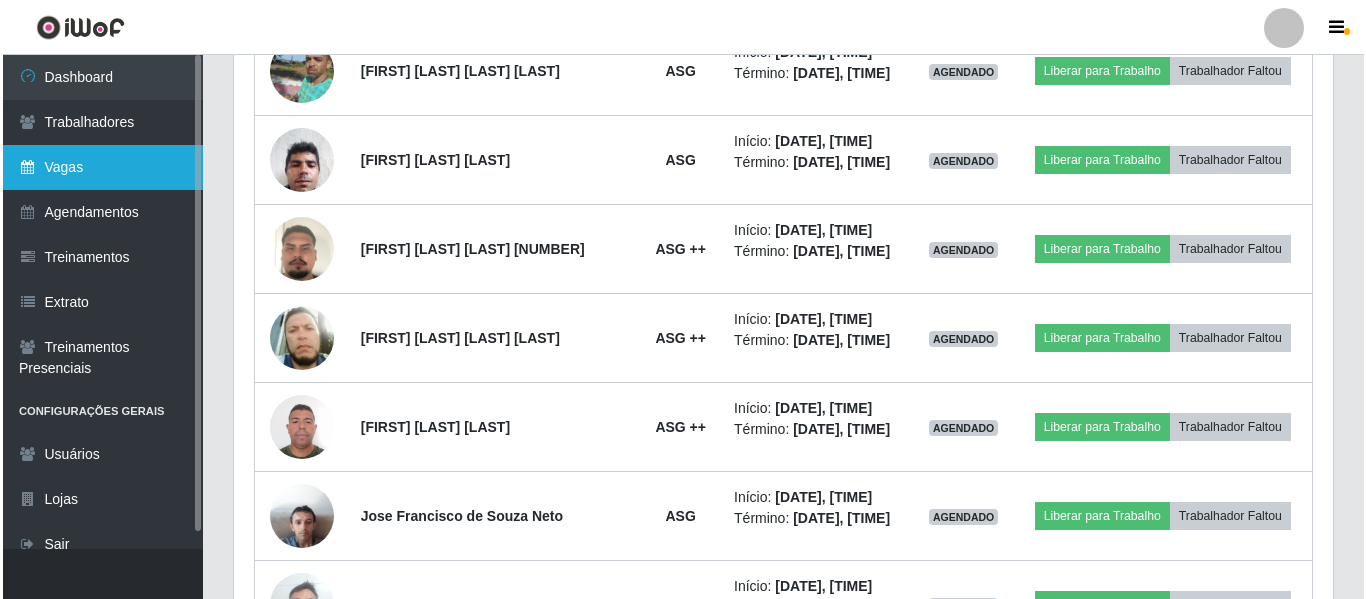 scroll, scrollTop: 0, scrollLeft: 0, axis: both 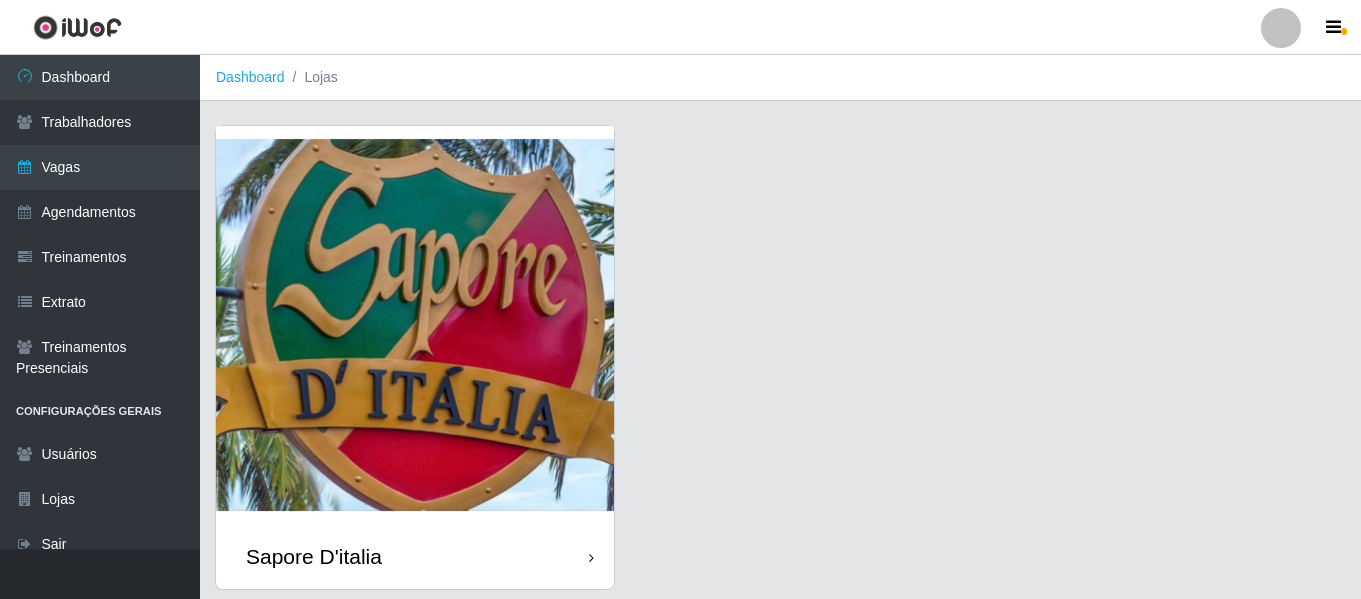 click at bounding box center [415, 325] 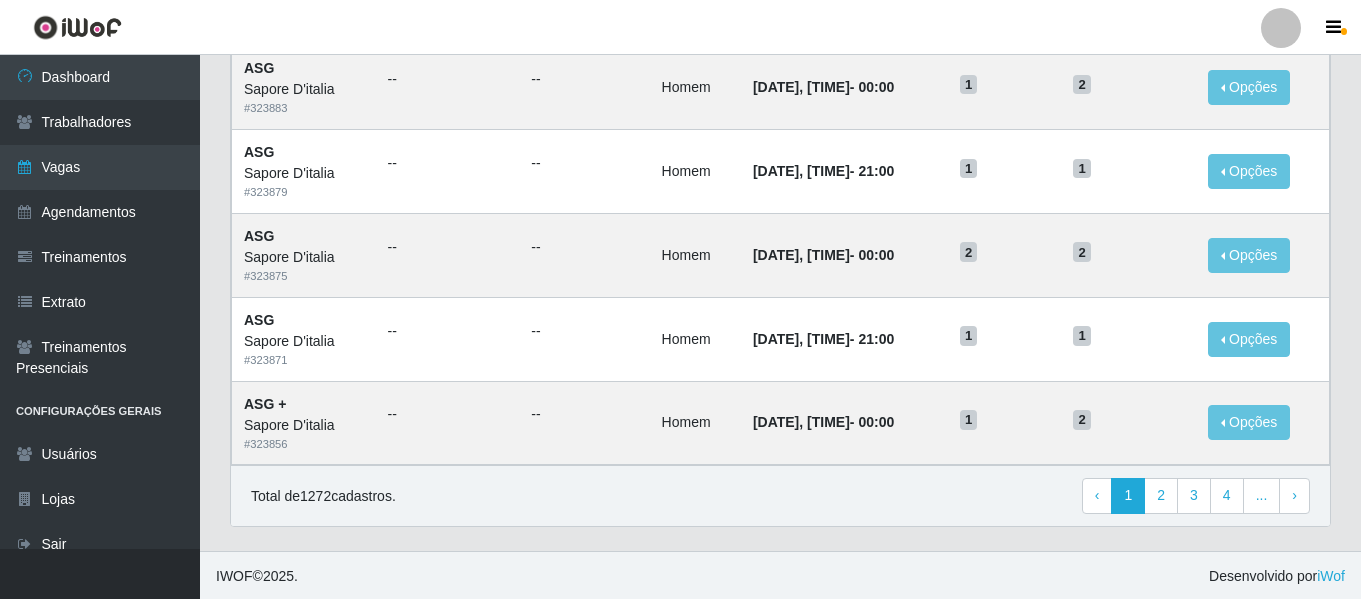 scroll, scrollTop: 1096, scrollLeft: 0, axis: vertical 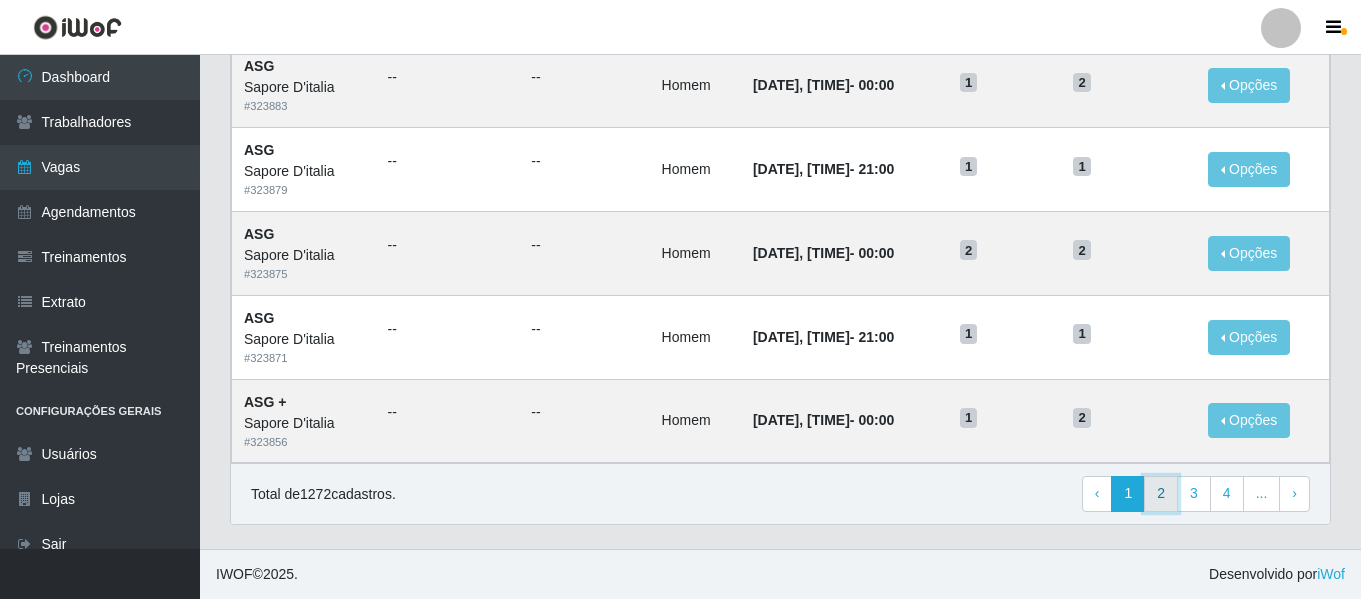 click on "2" at bounding box center (1161, 494) 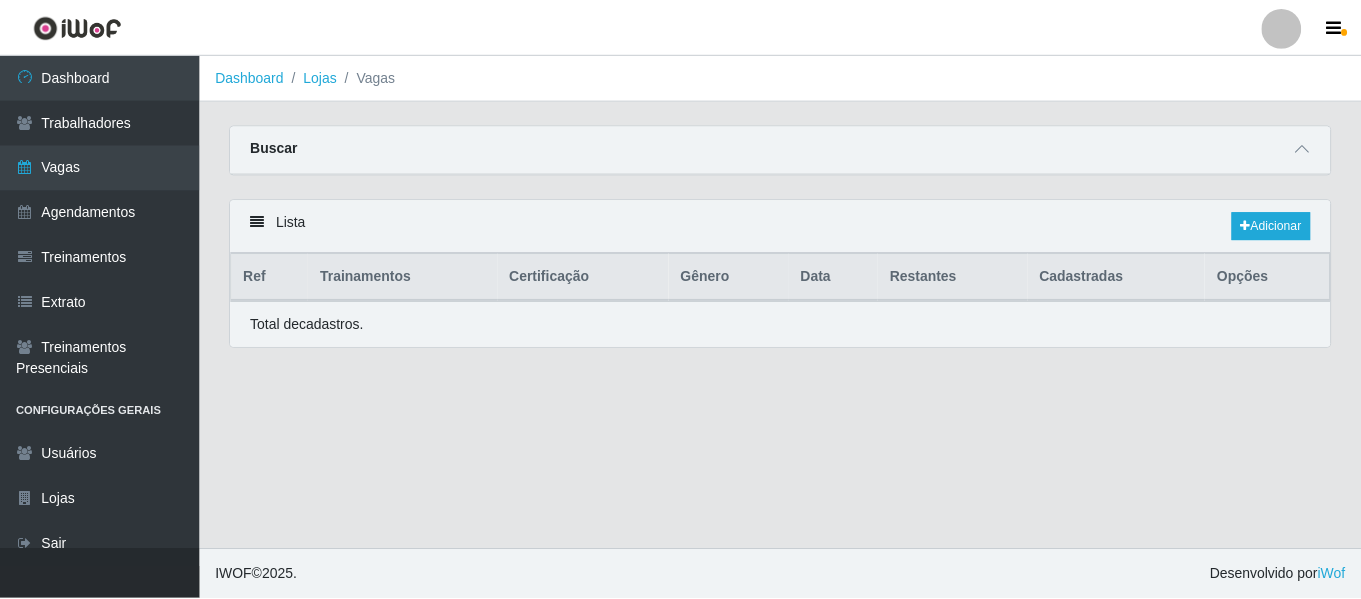 scroll, scrollTop: 0, scrollLeft: 0, axis: both 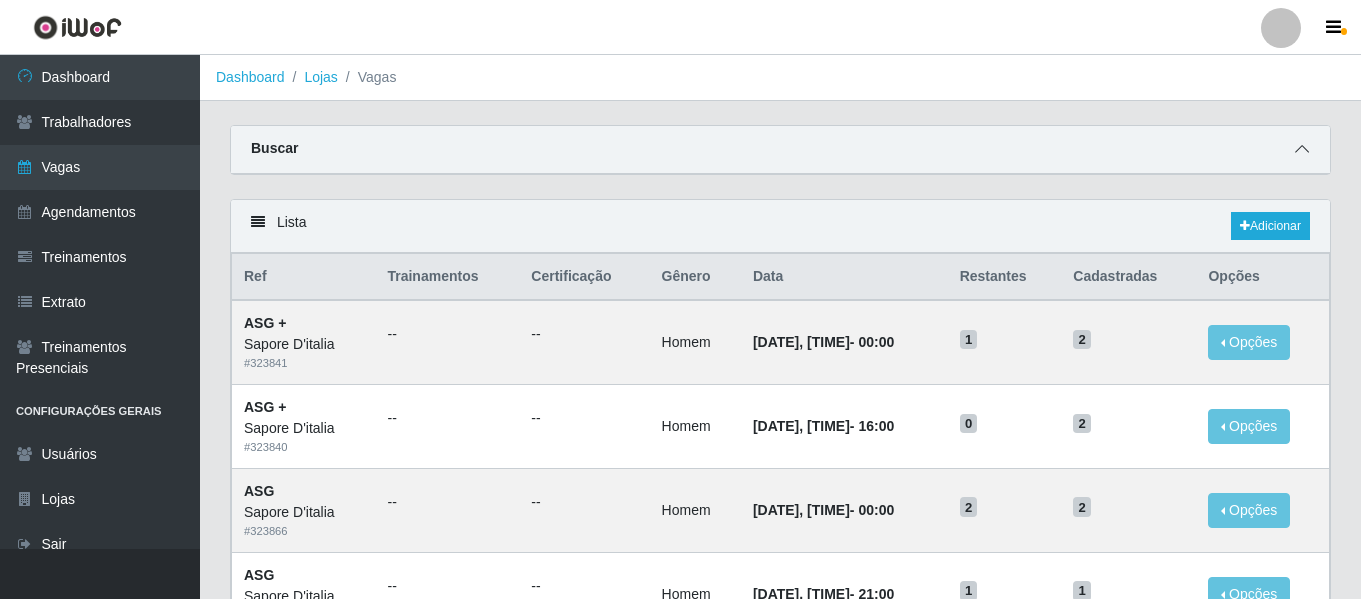 click at bounding box center [1302, 149] 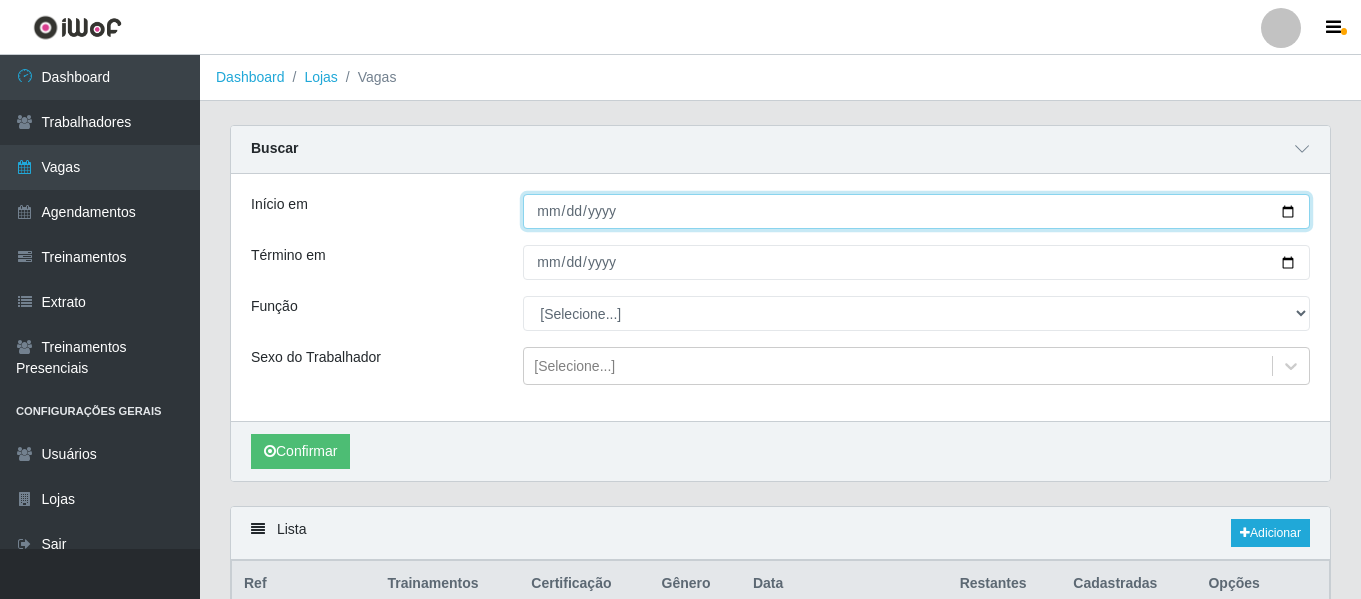 click on "Início em" at bounding box center [916, 211] 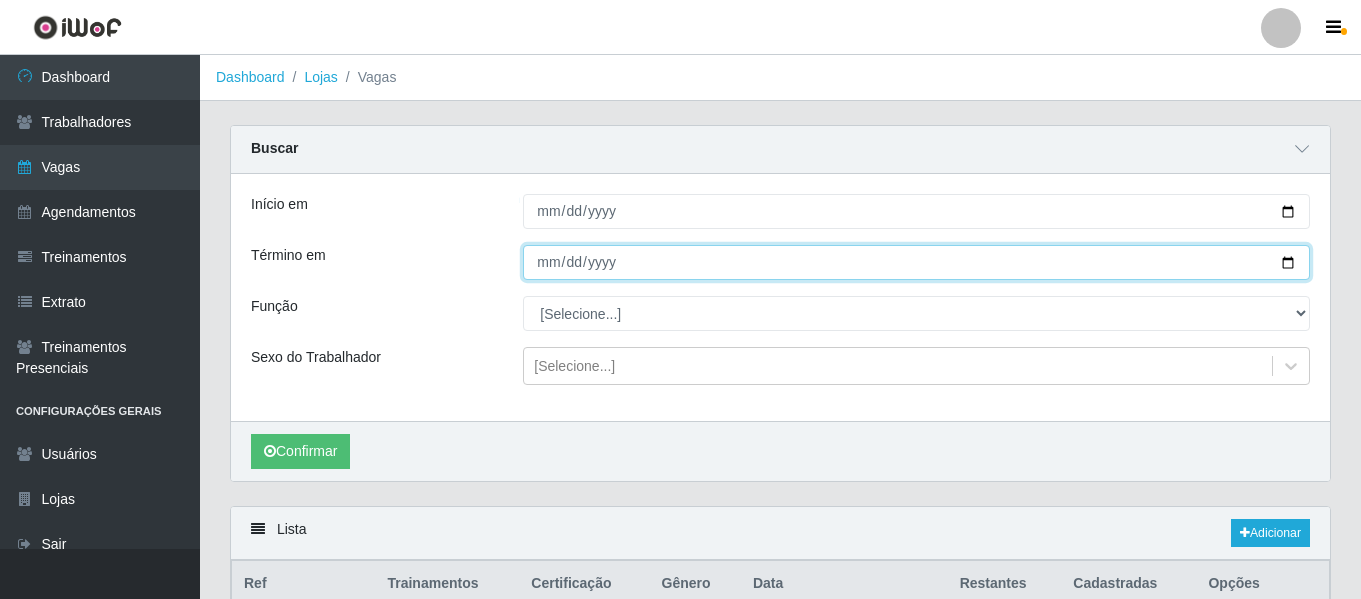 click on "Término em" at bounding box center (916, 262) 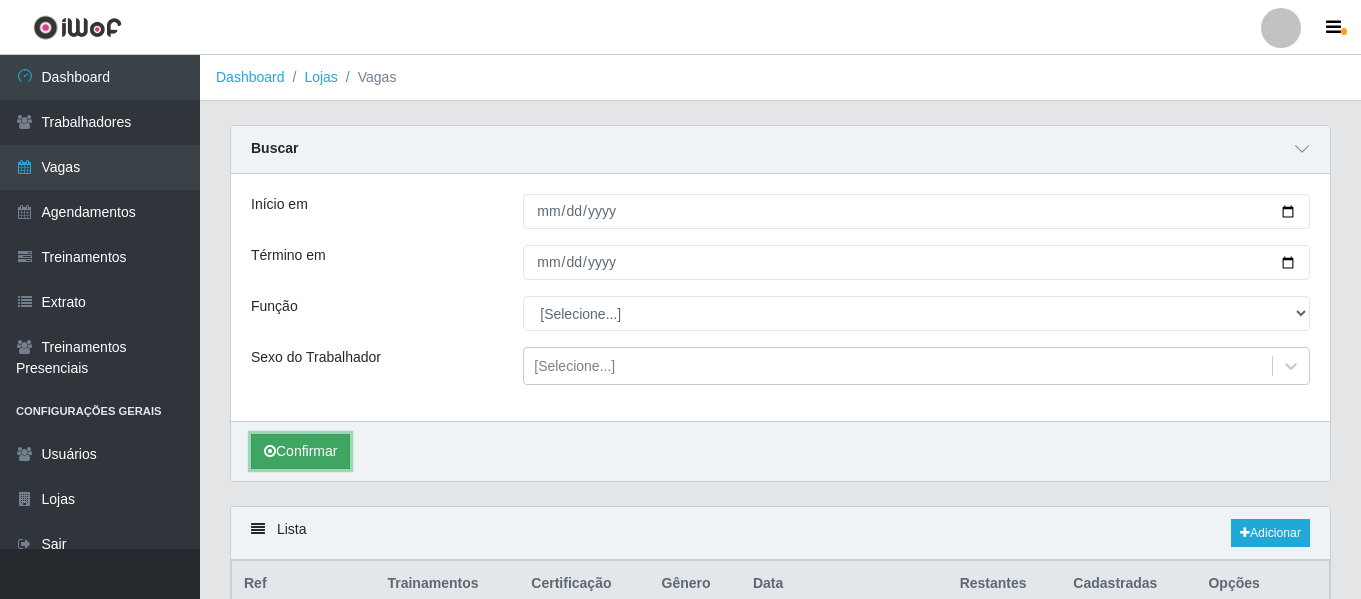 click on "Confirmar" at bounding box center [300, 451] 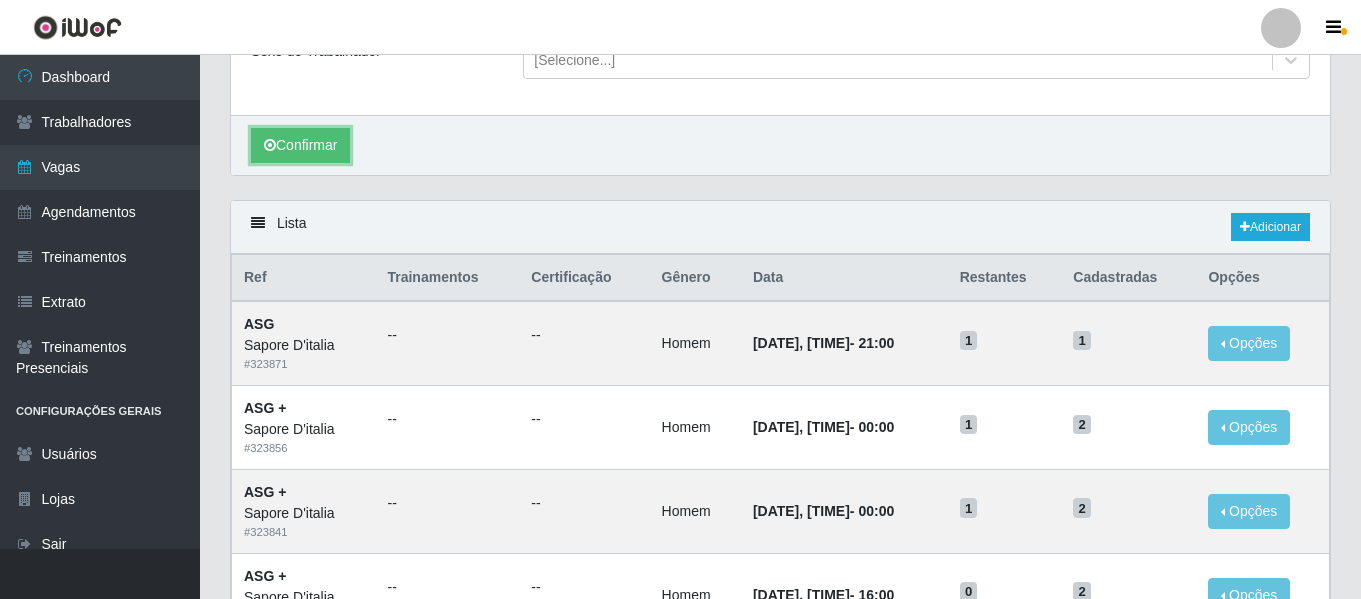 scroll, scrollTop: 481, scrollLeft: 0, axis: vertical 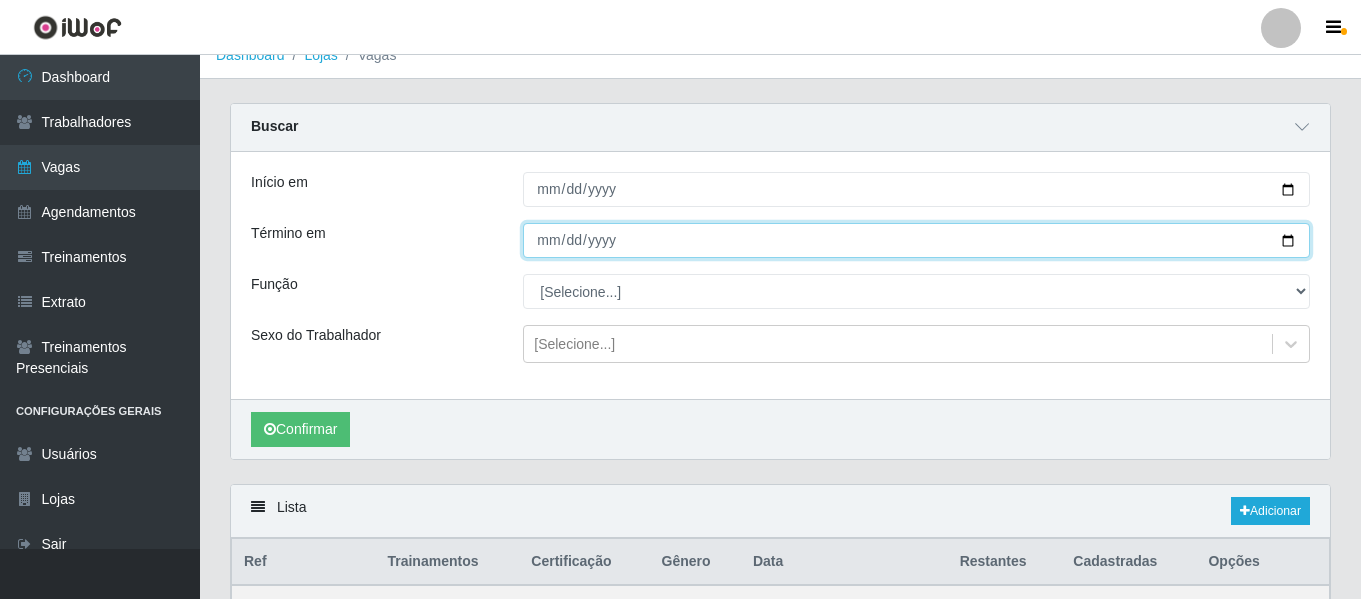 click on "2025-08-25" at bounding box center (916, 240) 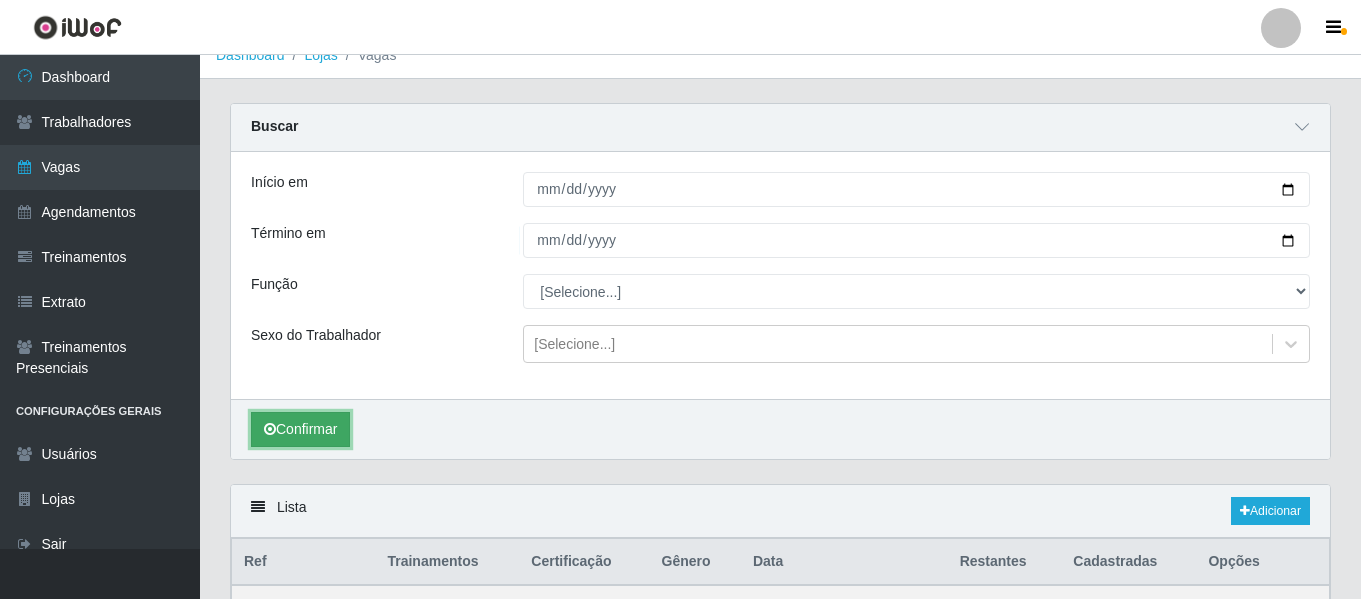 click on "Confirmar" at bounding box center [300, 429] 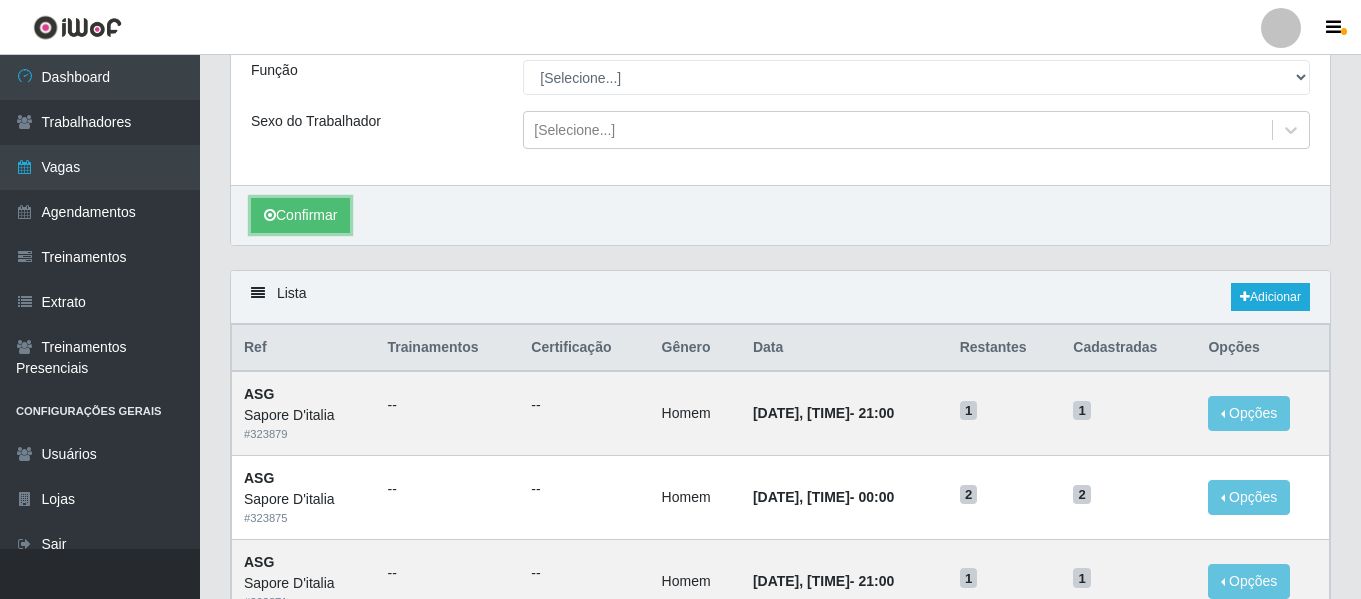 scroll, scrollTop: 221, scrollLeft: 0, axis: vertical 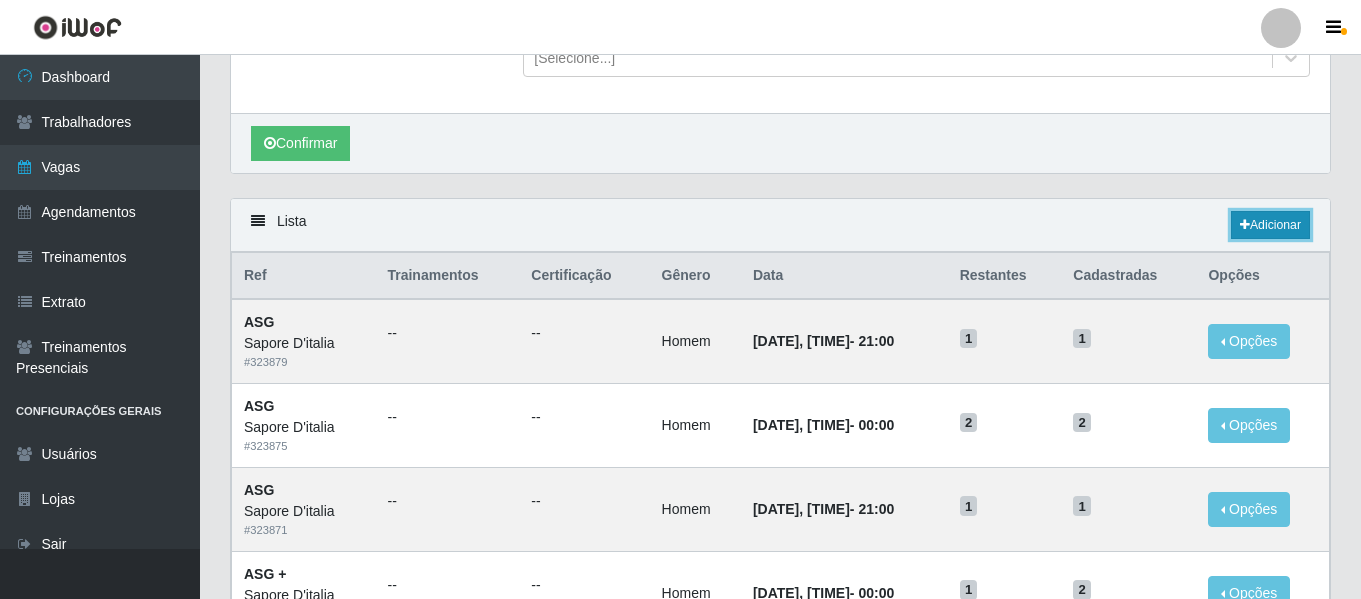 click on "Adicionar" at bounding box center (1270, 225) 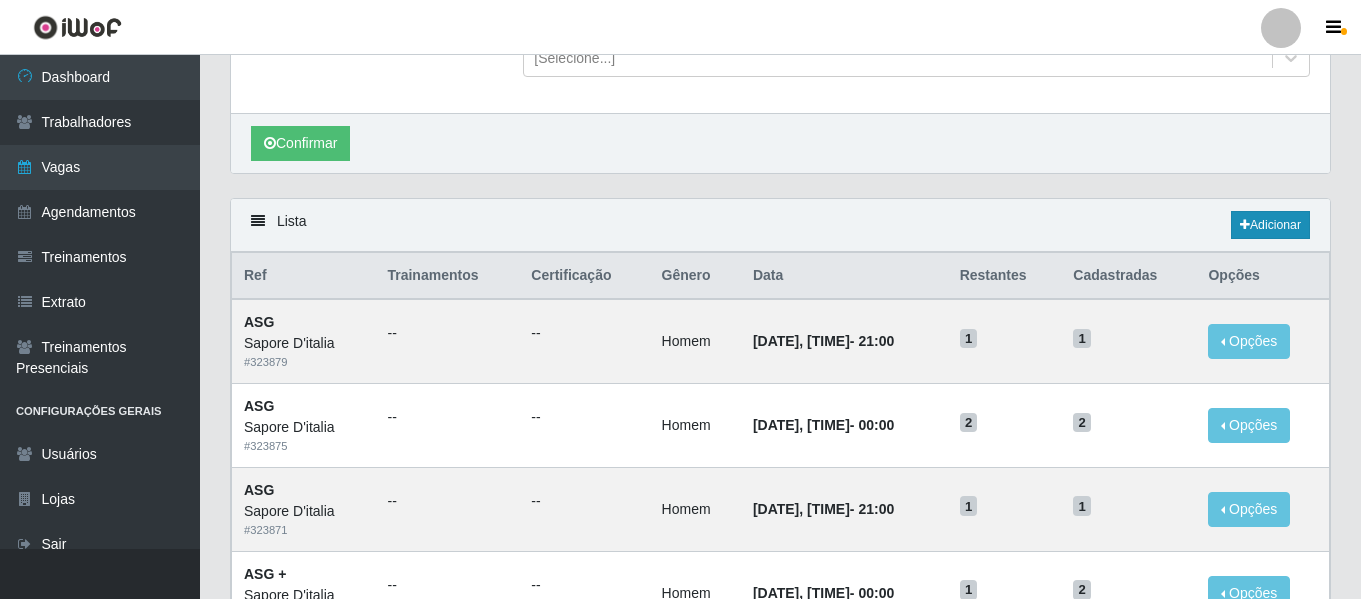 scroll, scrollTop: 0, scrollLeft: 0, axis: both 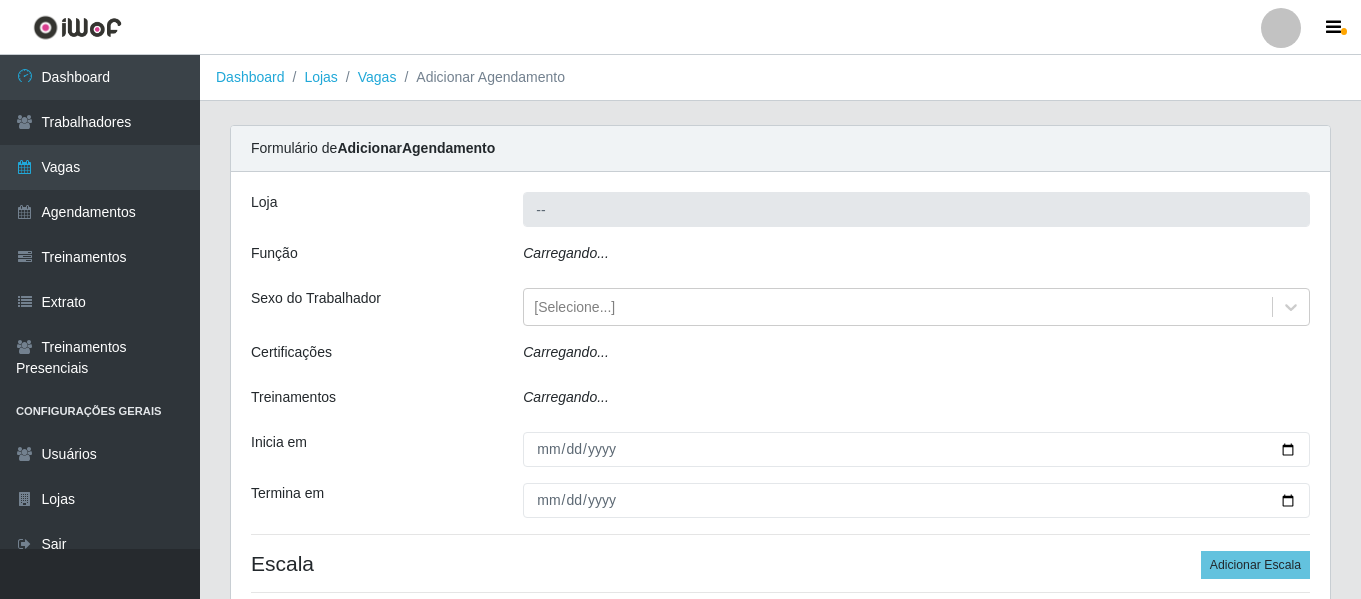 type on "Sapore D'italia" 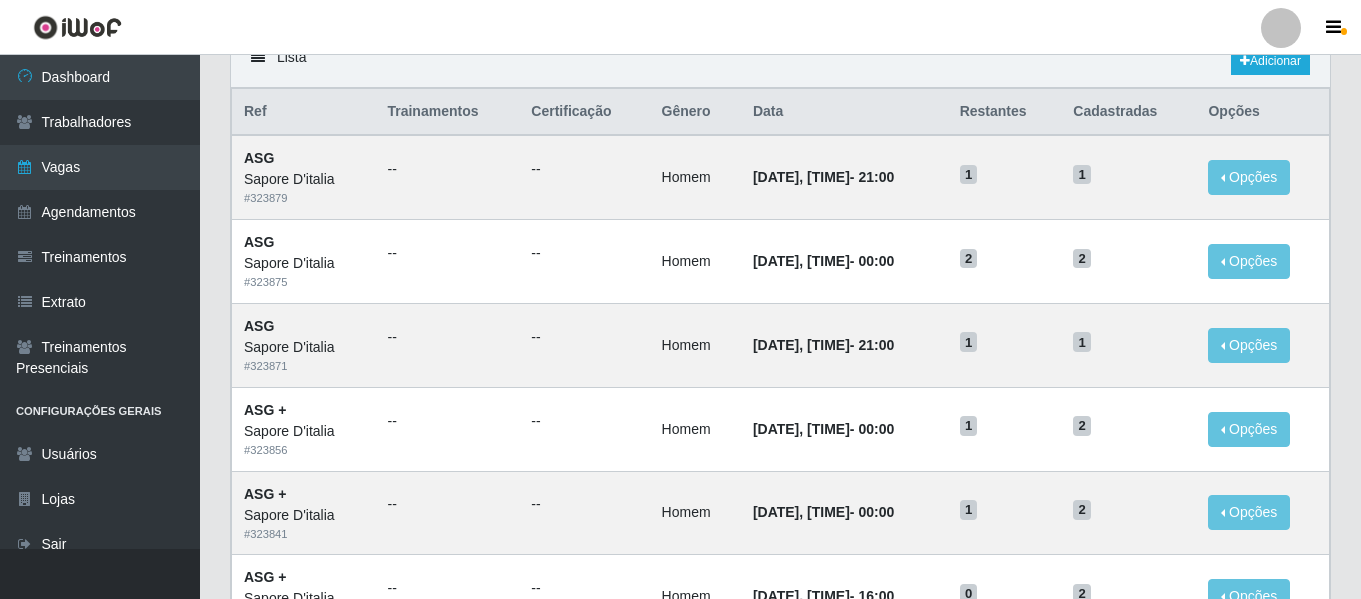 scroll, scrollTop: 0, scrollLeft: 0, axis: both 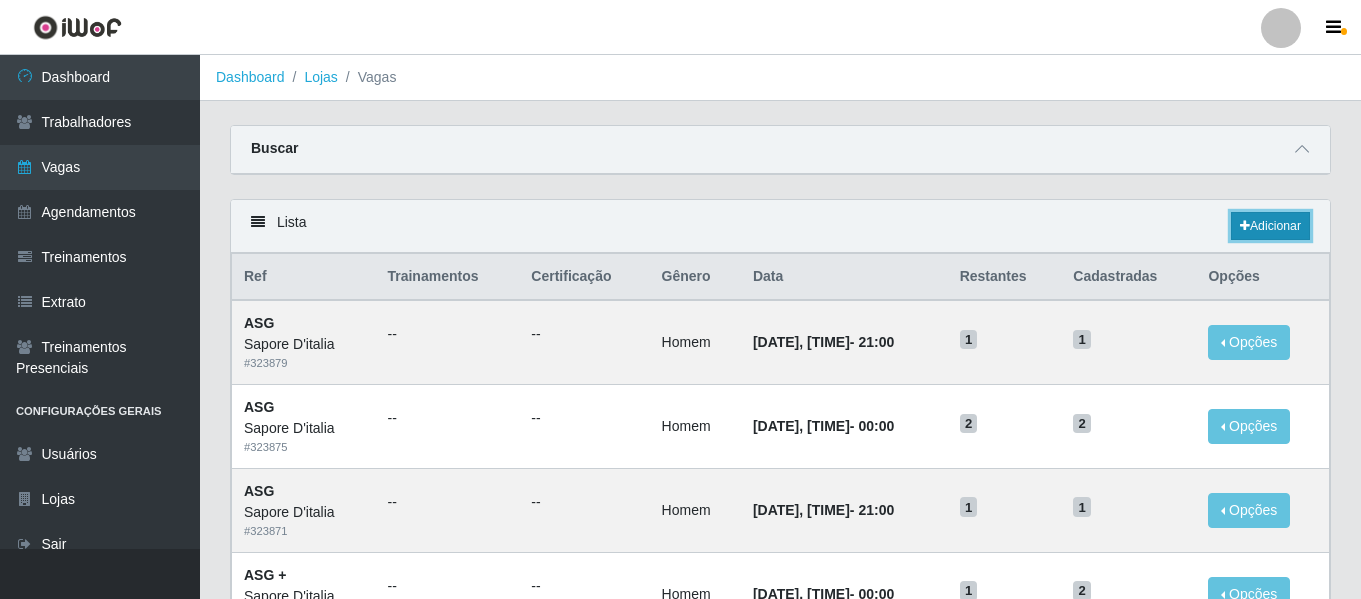 click on "Adicionar" at bounding box center [1270, 226] 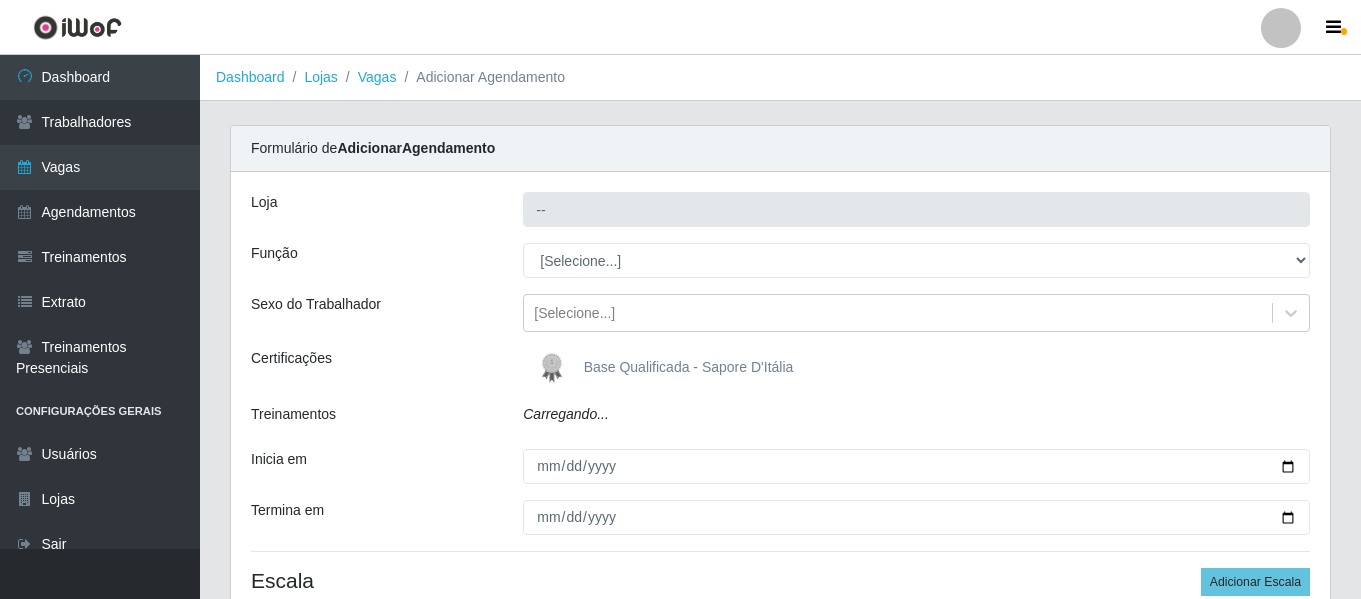 type on "Sapore D'italia" 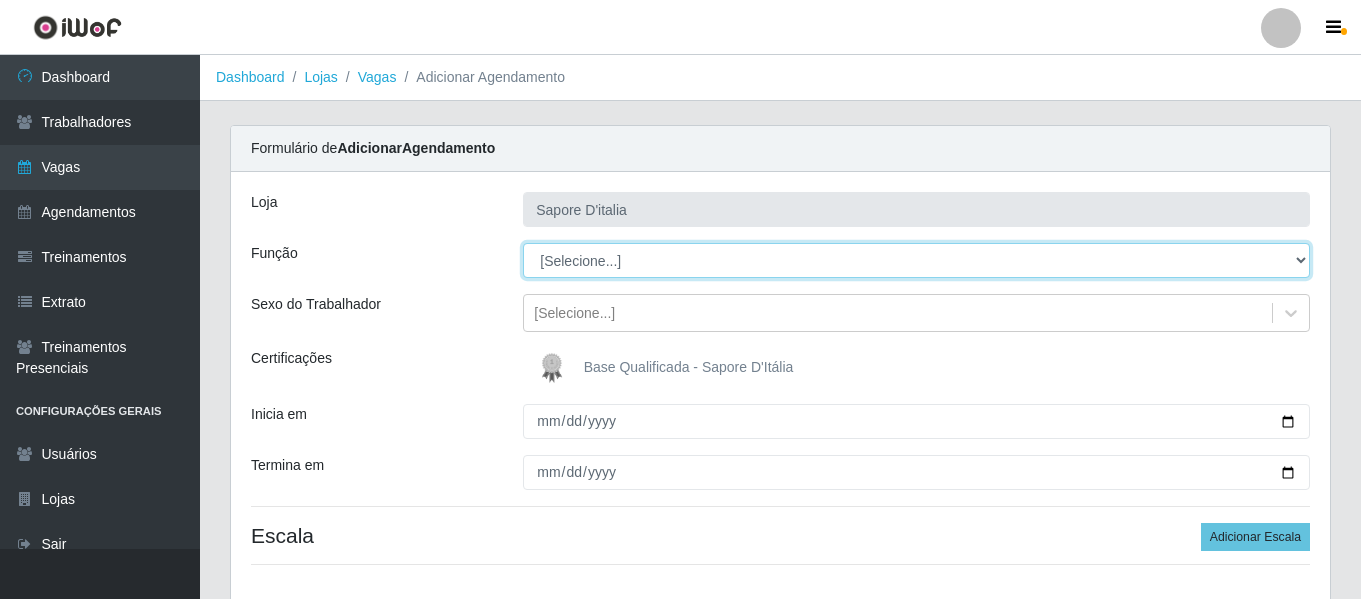click on "[Selecione...] ASG ASG + ASG ++ Auxiliar de Cozinha Auxiliar de Cozinha + Auxiliar de Cozinha ++ Copeiro Copeiro + Copeiro ++ Cumim Cumim + Cumim ++" at bounding box center (916, 260) 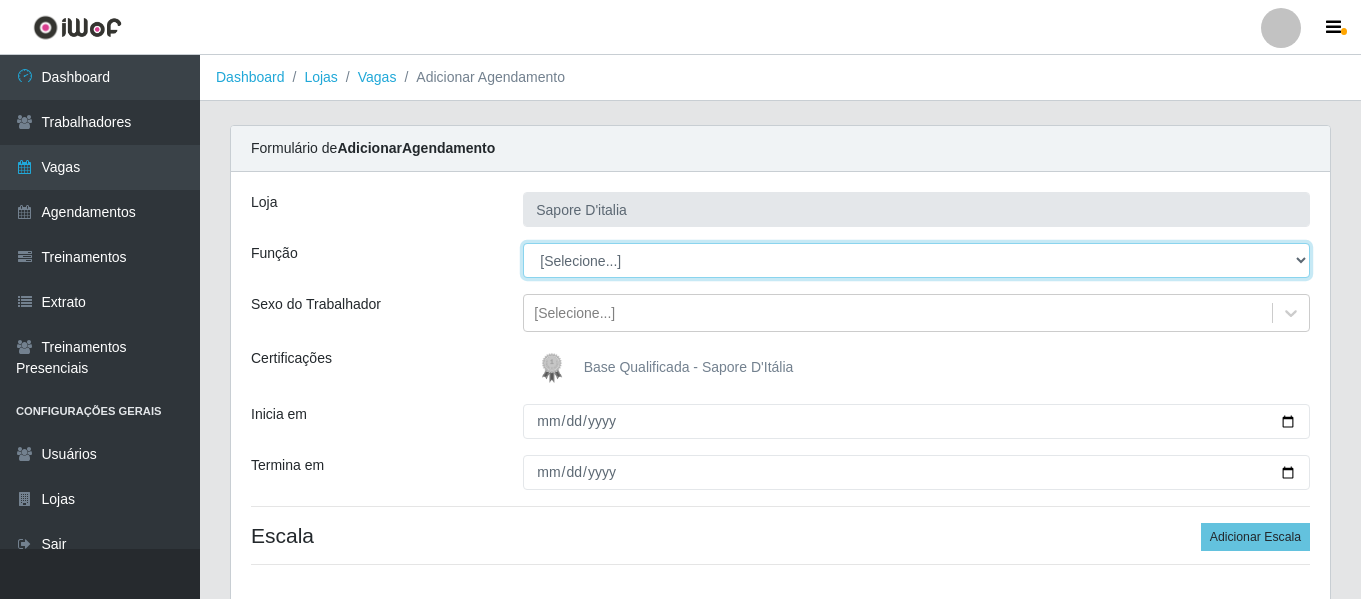 select on "79" 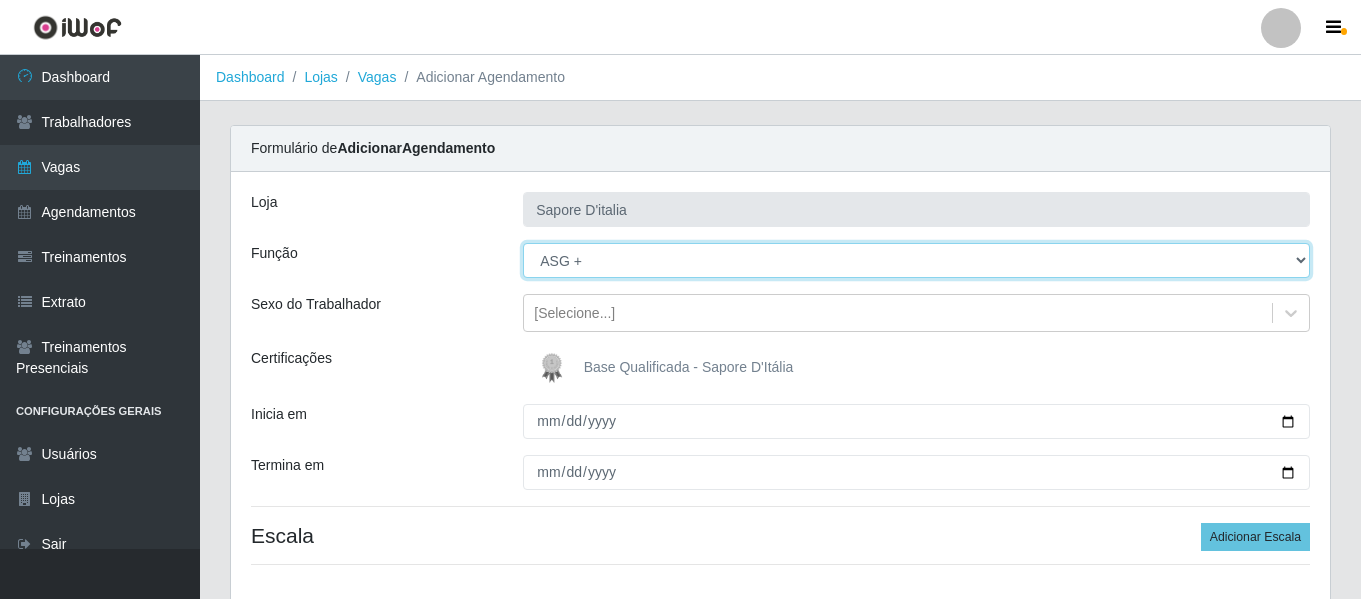 click on "[Selecione...] ASG ASG + ASG ++ Auxiliar de Cozinha Auxiliar de Cozinha + Auxiliar de Cozinha ++ Copeiro Copeiro + Copeiro ++ Cumim Cumim + Cumim ++" at bounding box center (916, 260) 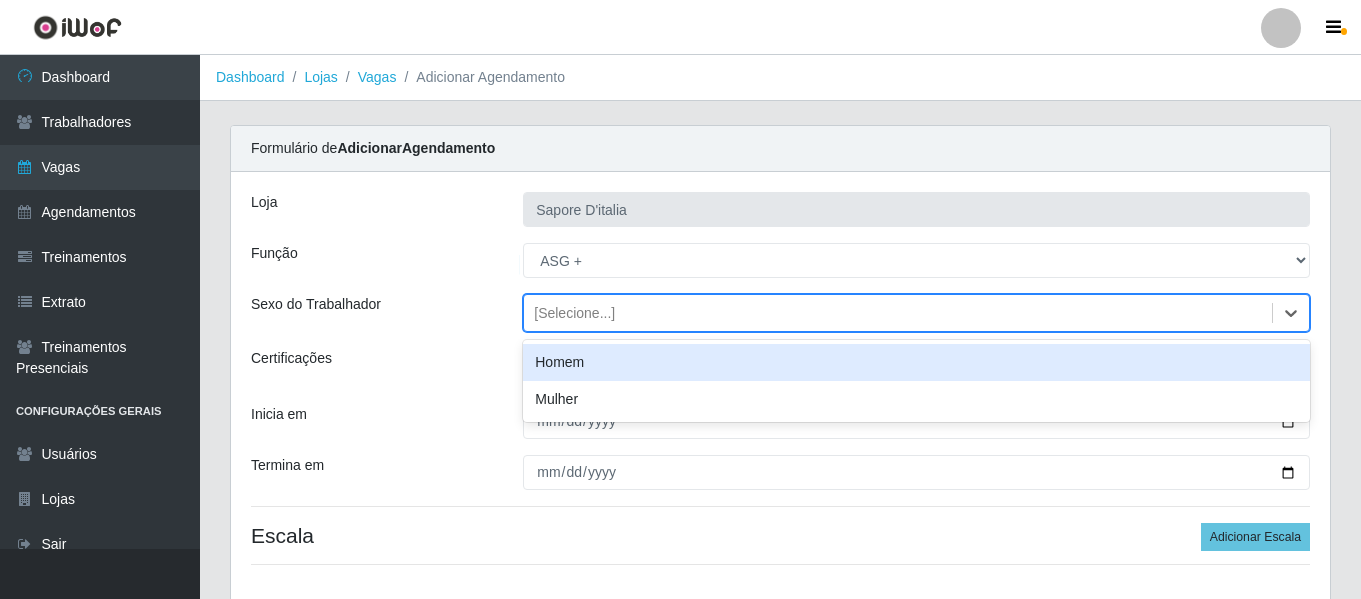 click on "[Selecione...]" at bounding box center (574, 313) 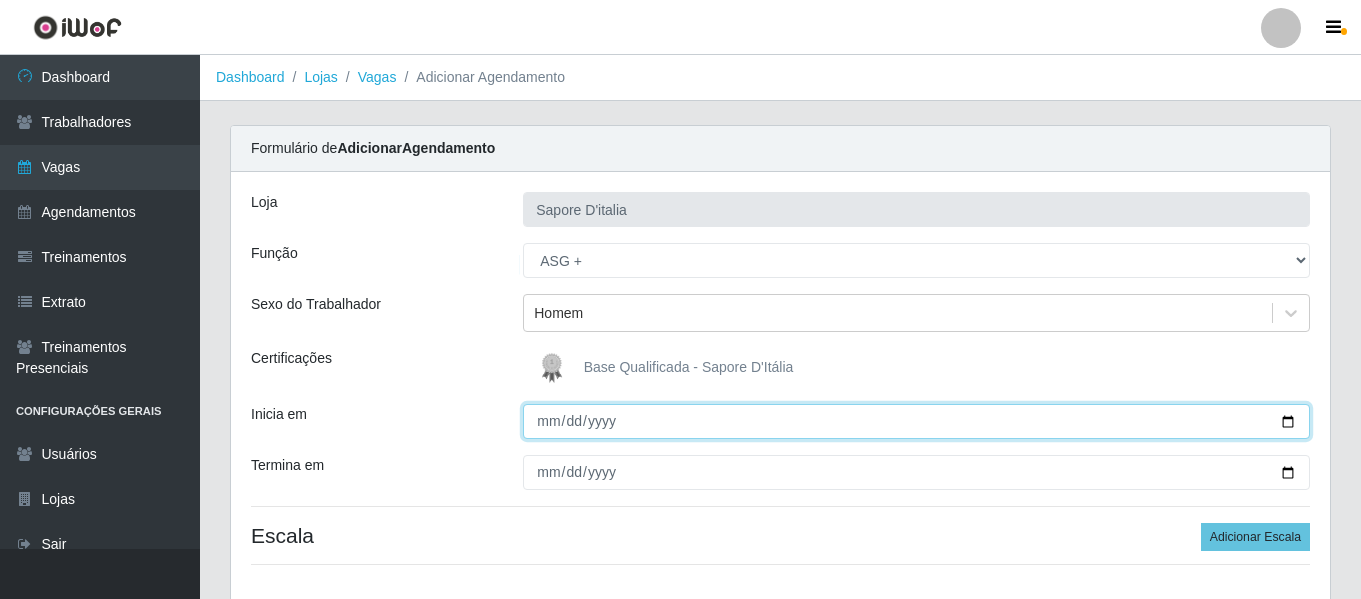 click on "Inicia em" at bounding box center (916, 421) 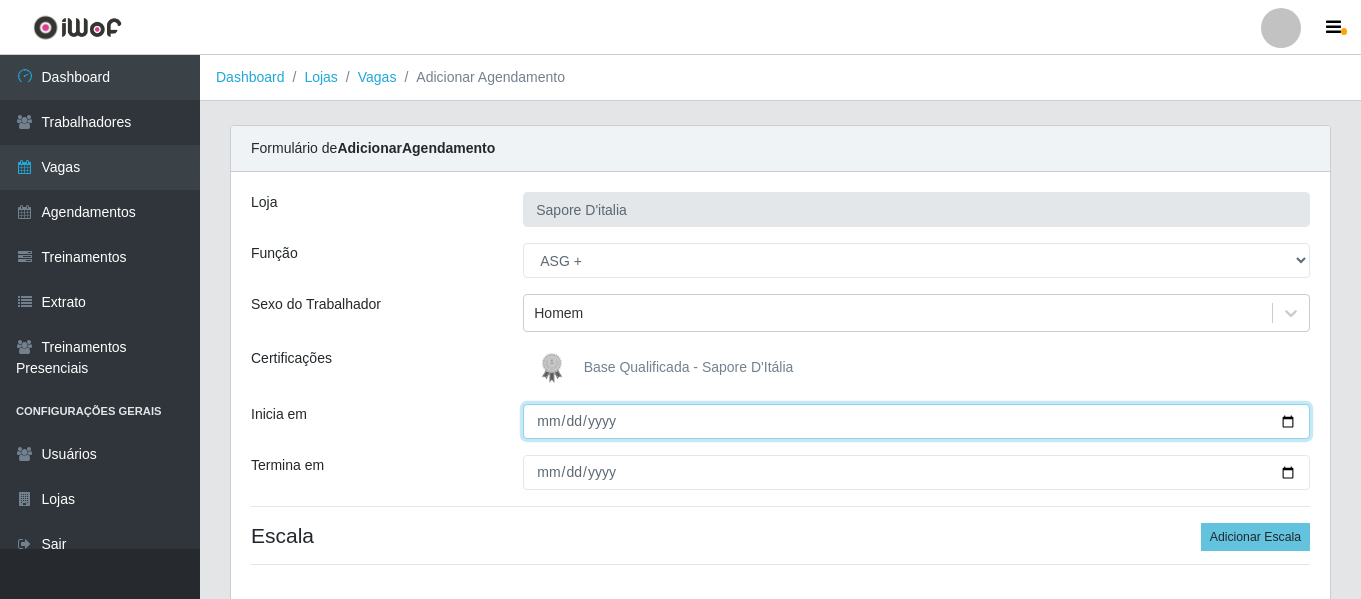 type on "2025-08-24" 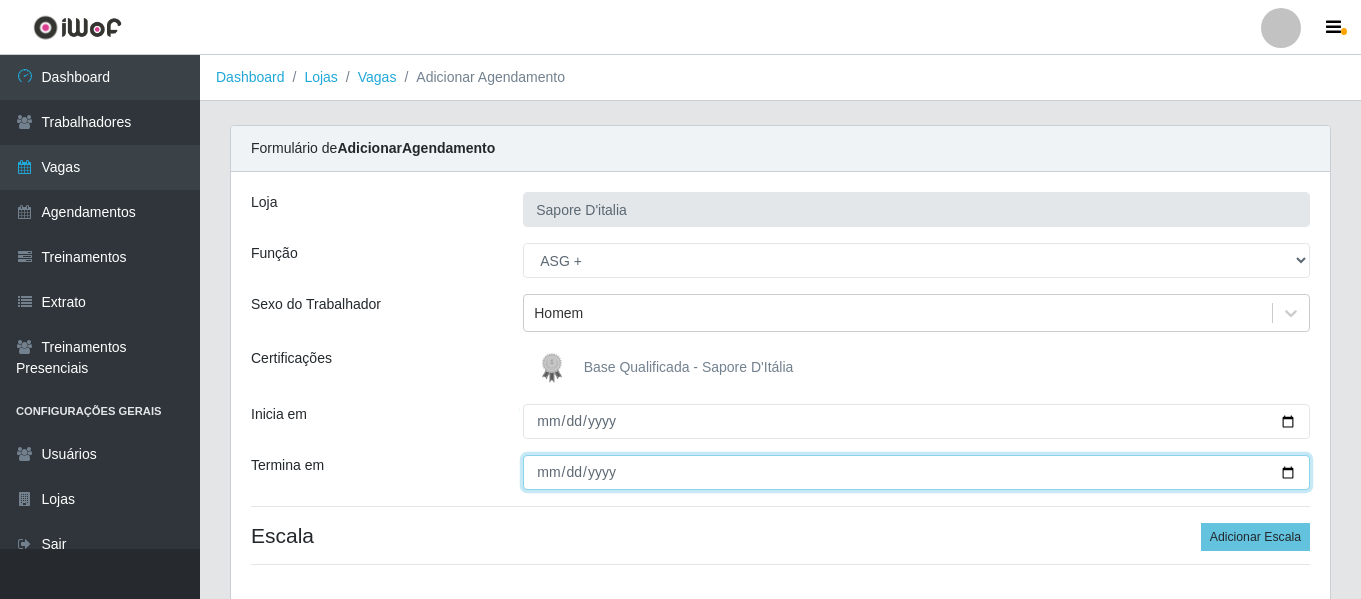 click on "Termina em" at bounding box center (916, 472) 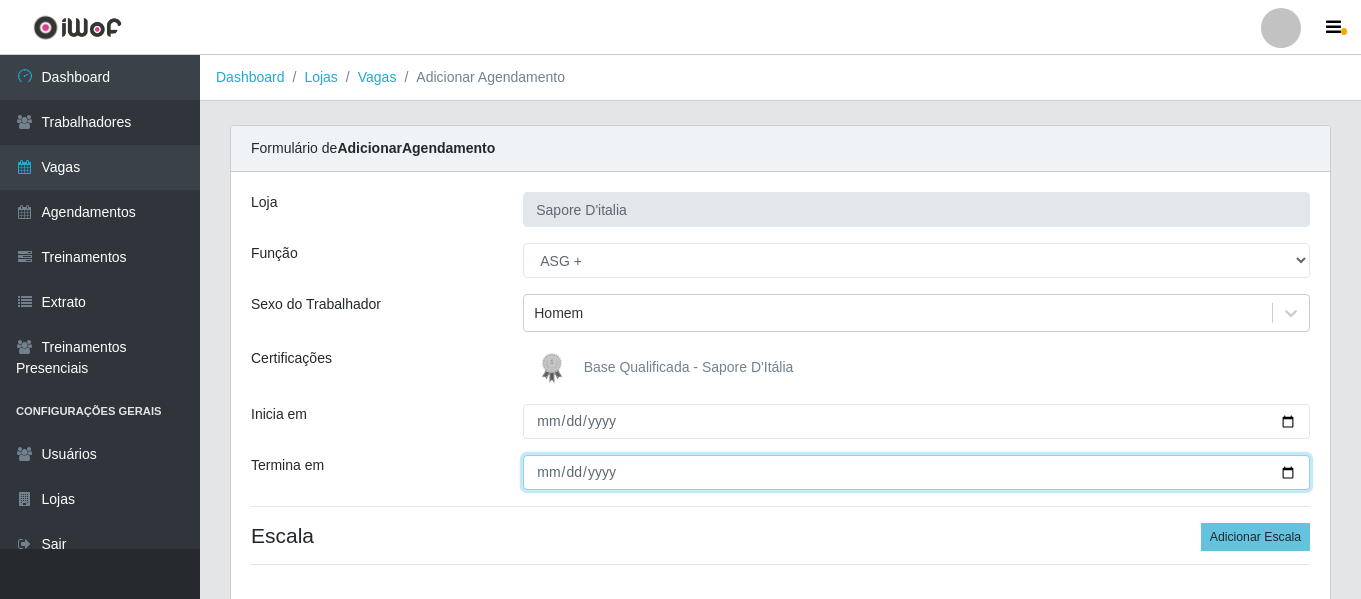 click on "Termina em" at bounding box center (916, 472) 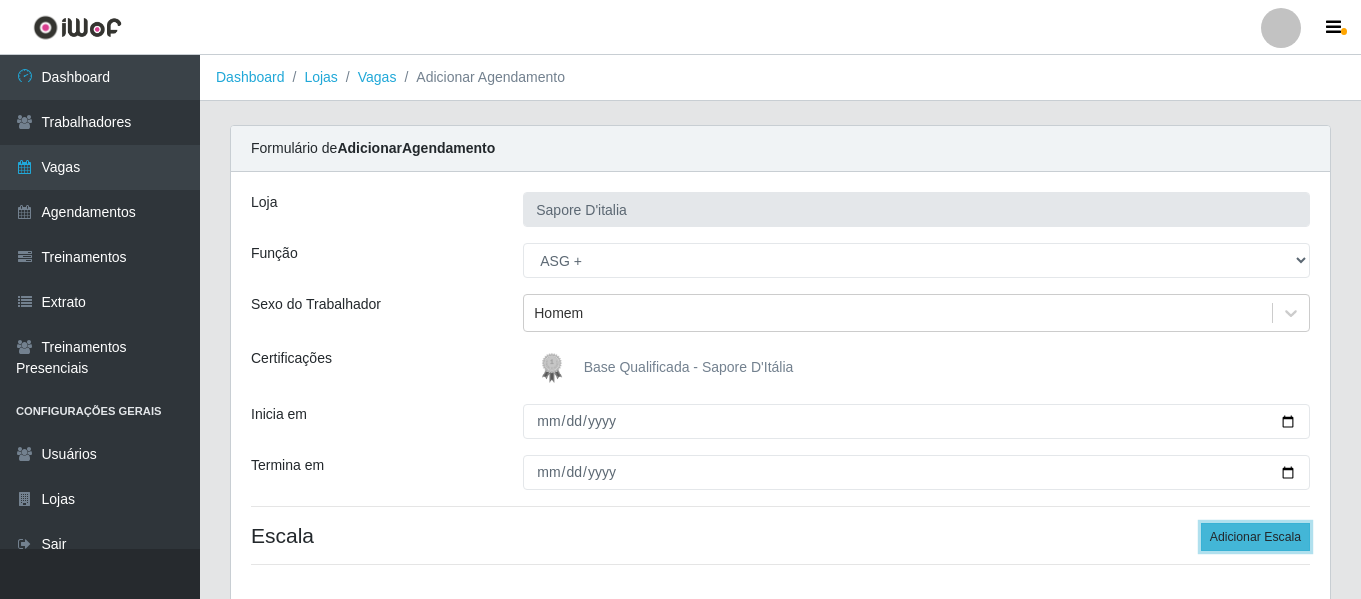 click on "Adicionar Escala" at bounding box center [1255, 537] 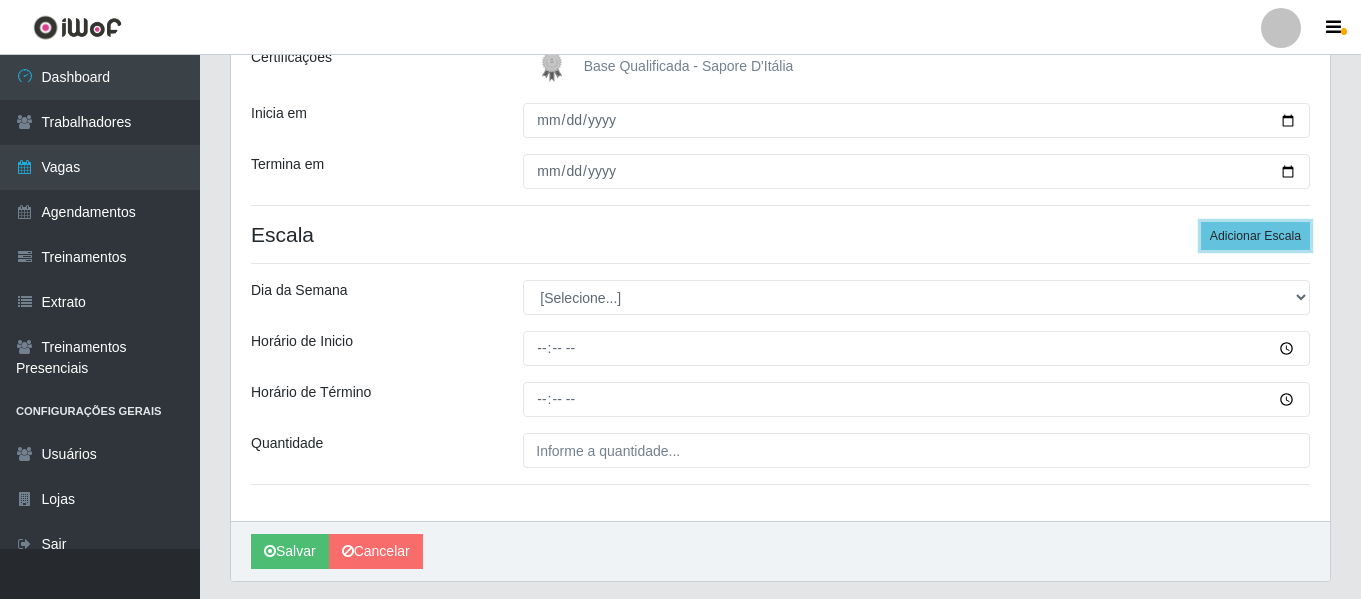 scroll, scrollTop: 358, scrollLeft: 0, axis: vertical 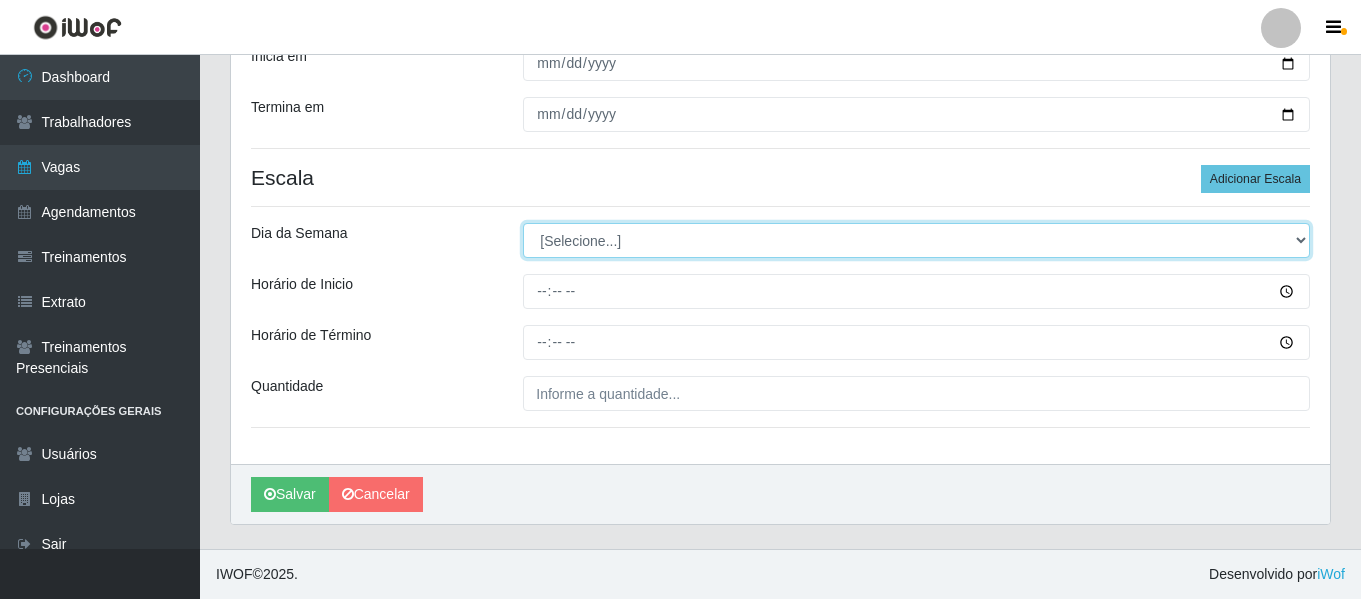 click on "[Selecione...] Segunda Terça Quarta Quinta Sexta Sábado Domingo" at bounding box center (916, 240) 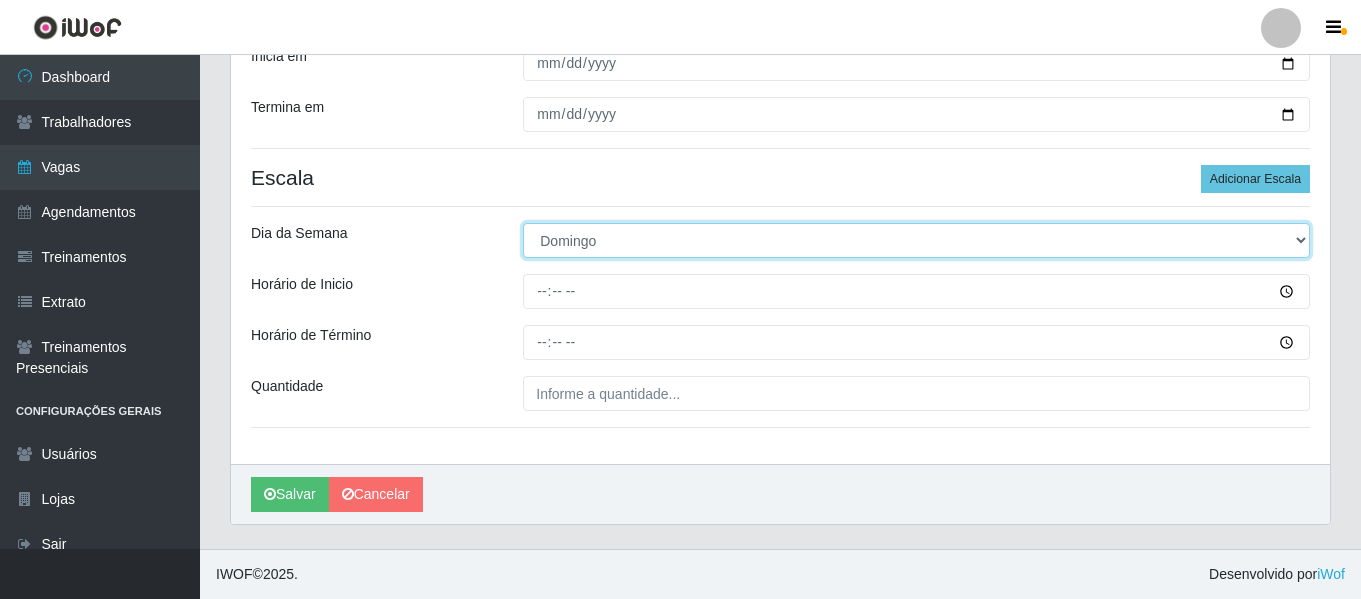 click on "[Selecione...] Segunda Terça Quarta Quinta Sexta Sábado Domingo" at bounding box center (916, 240) 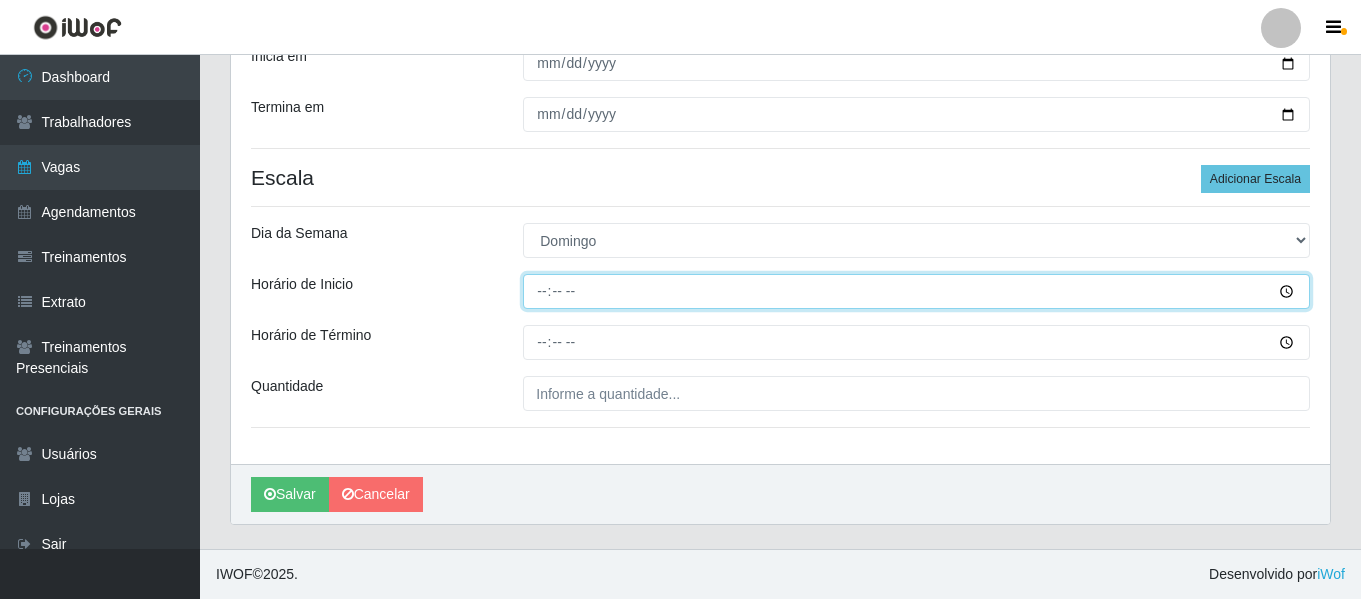 click on "Horário de Inicio" at bounding box center [916, 291] 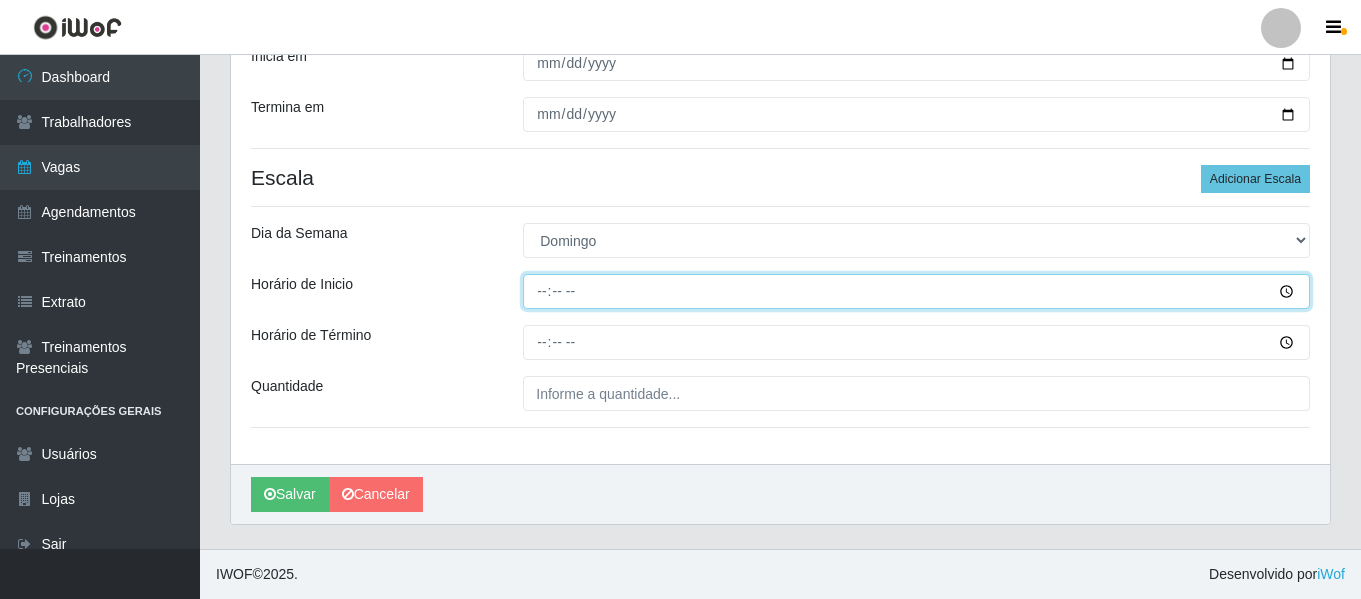 type on "16:00" 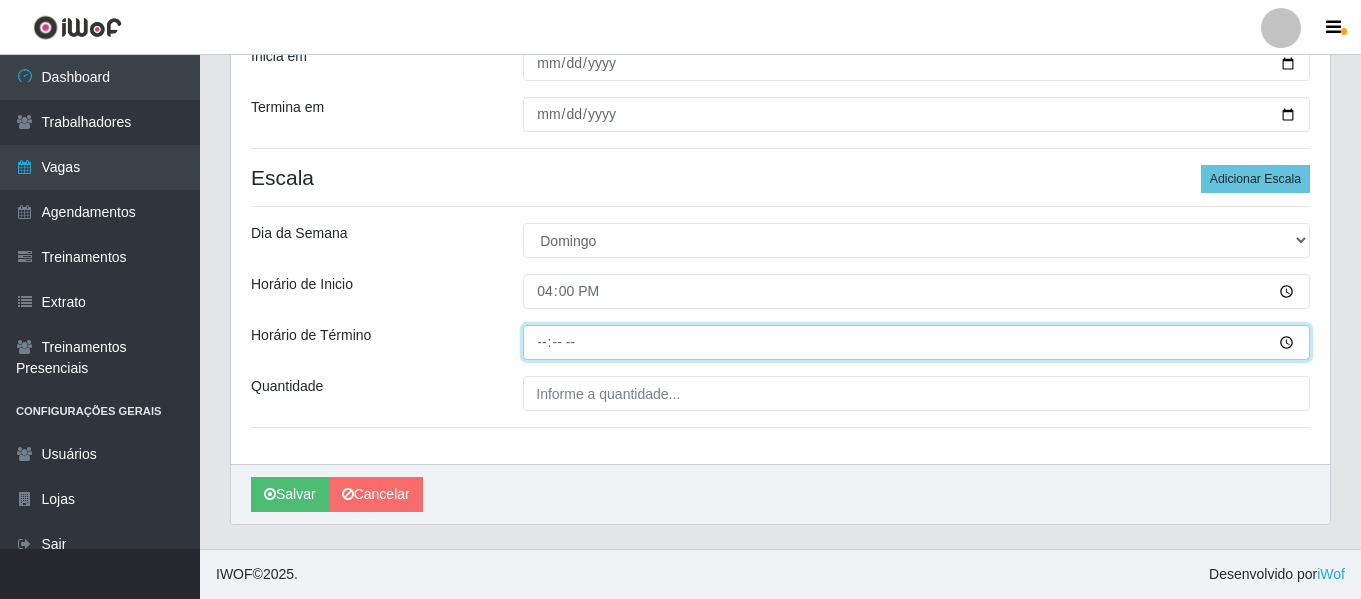 click on "Horário de Término" at bounding box center [916, 342] 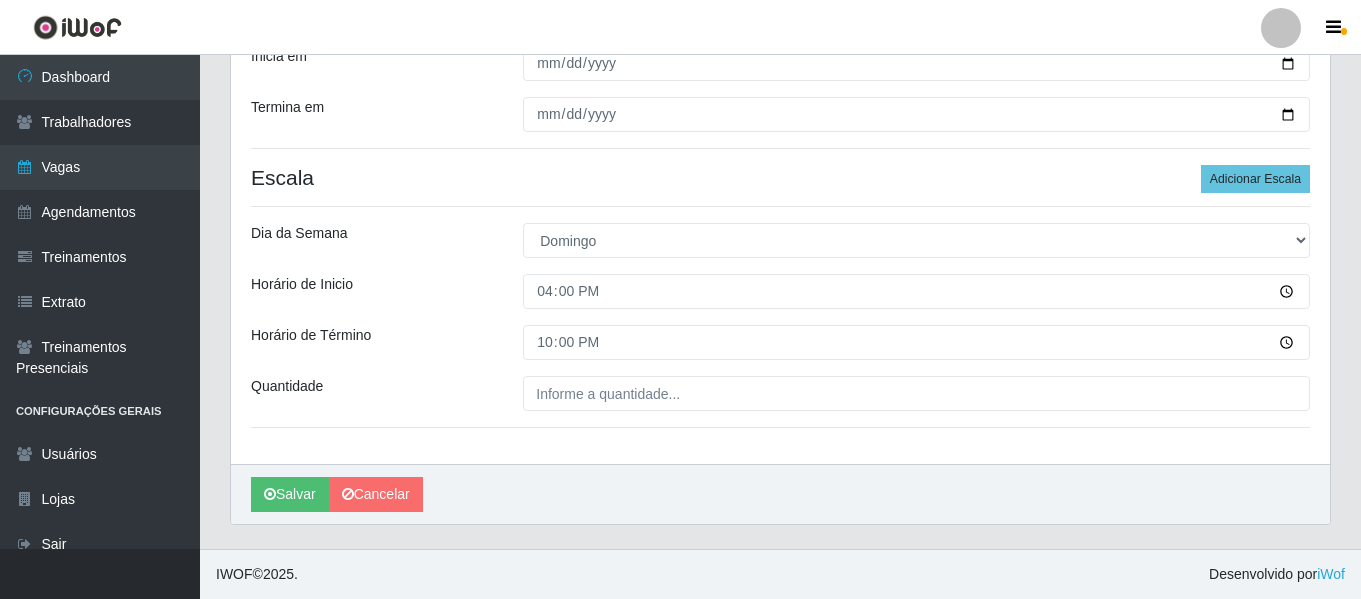 click on "Loja Sapore D'italia Função [Selecione...] ASG ASG + ASG ++ Auxiliar de Cozinha Auxiliar de Cozinha + Auxiliar de Cozinha ++ Copeiro Copeiro + Copeiro ++ Cumim Cumim + Cumim ++ Sexo do Trabalhador Homem Certificações   Base Qualificada - Sapore D'Itália Inicia em 2025-08-24 Termina em 2025-08-24 Escala Adicionar Escala Dia da Semana [Selecione...] Segunda Terça Quarta Quinta Sexta Sábado Domingo Horário de Inicio 16:00 Horário de Término 22:00 Quantidade" at bounding box center (780, 139) 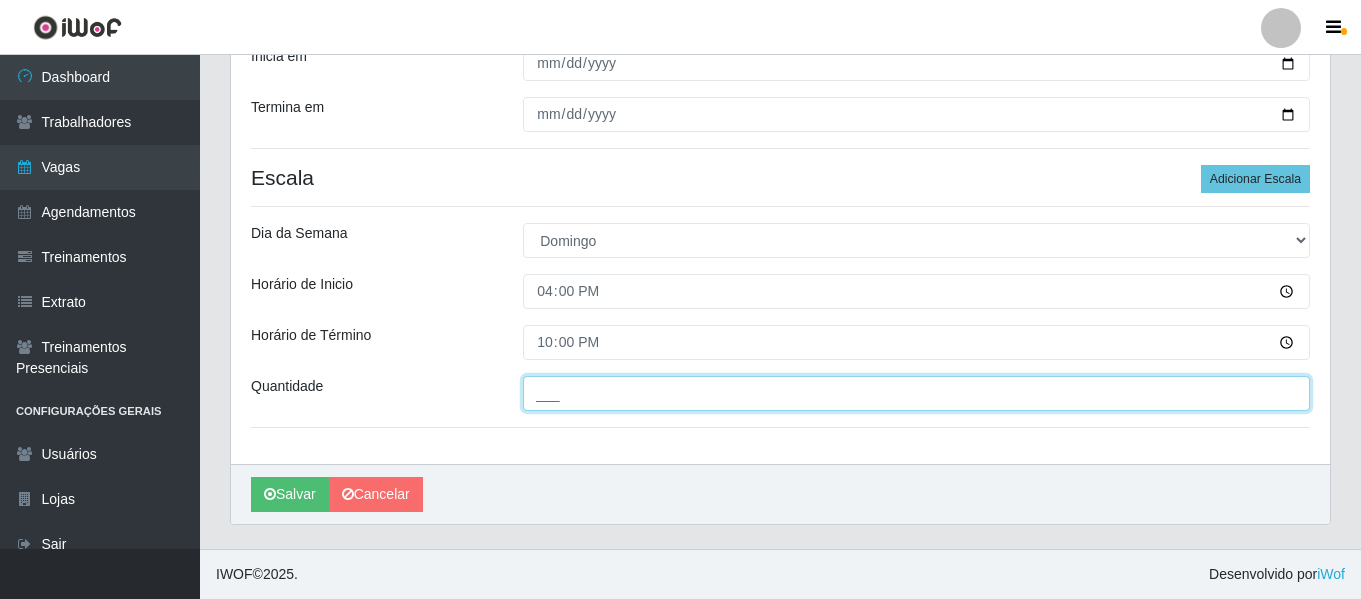 click on "___" at bounding box center [916, 393] 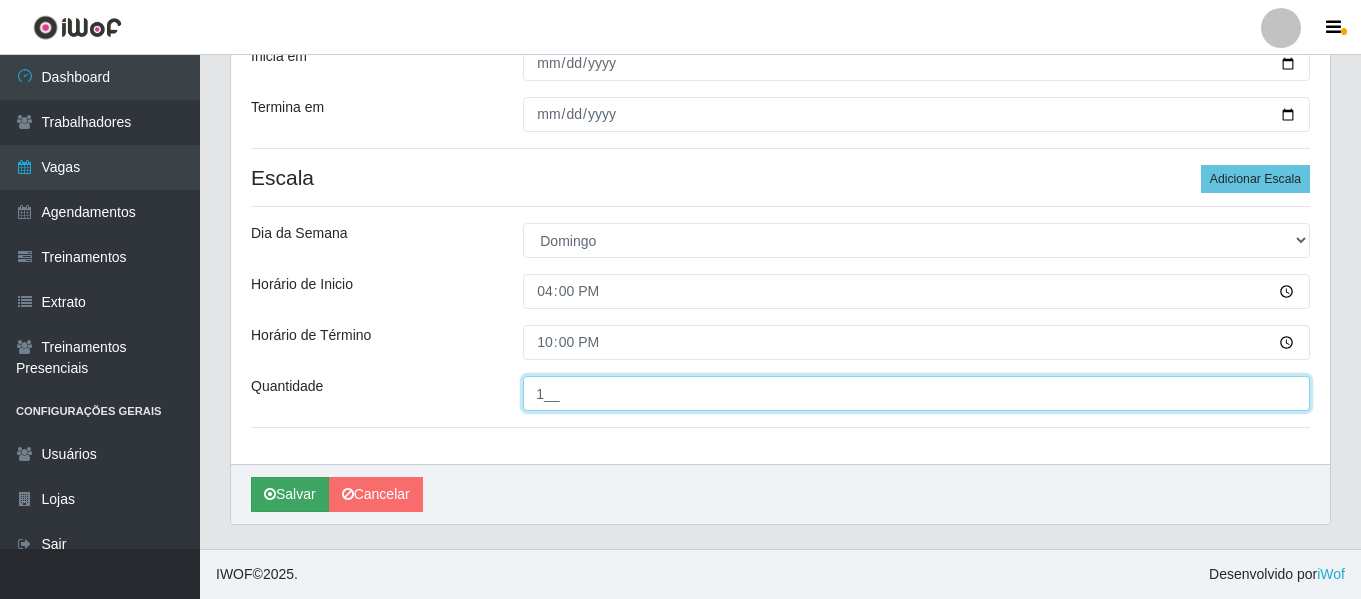 type on "1__" 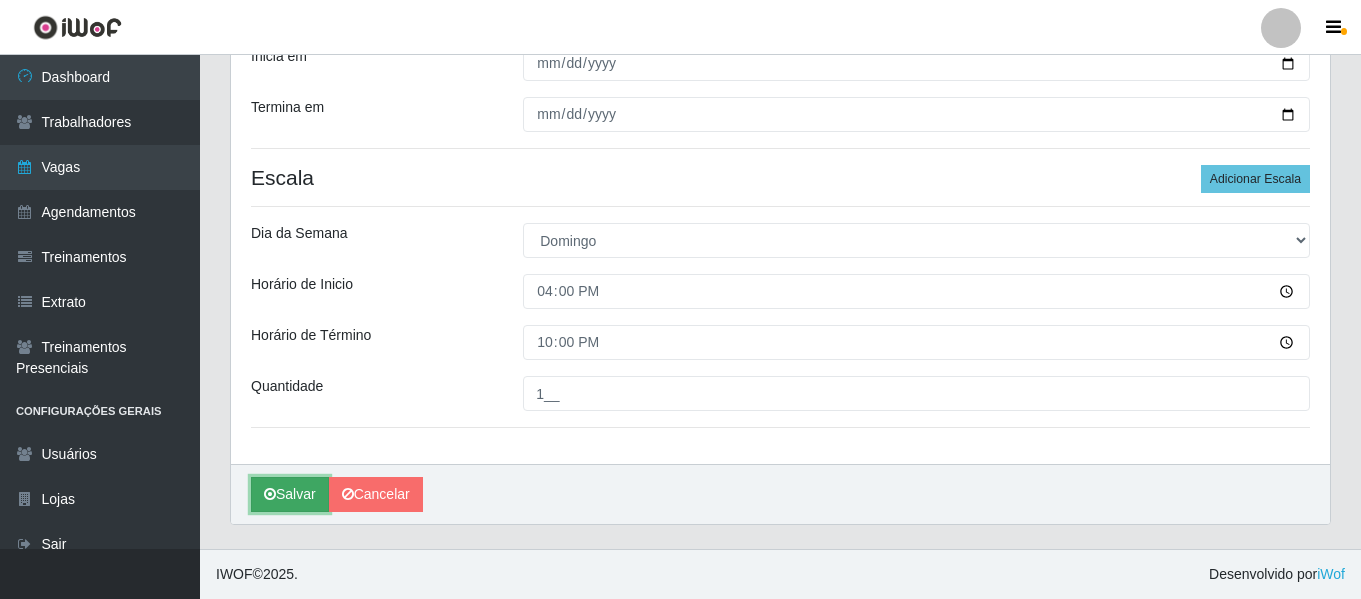 click on "Salvar" at bounding box center (290, 494) 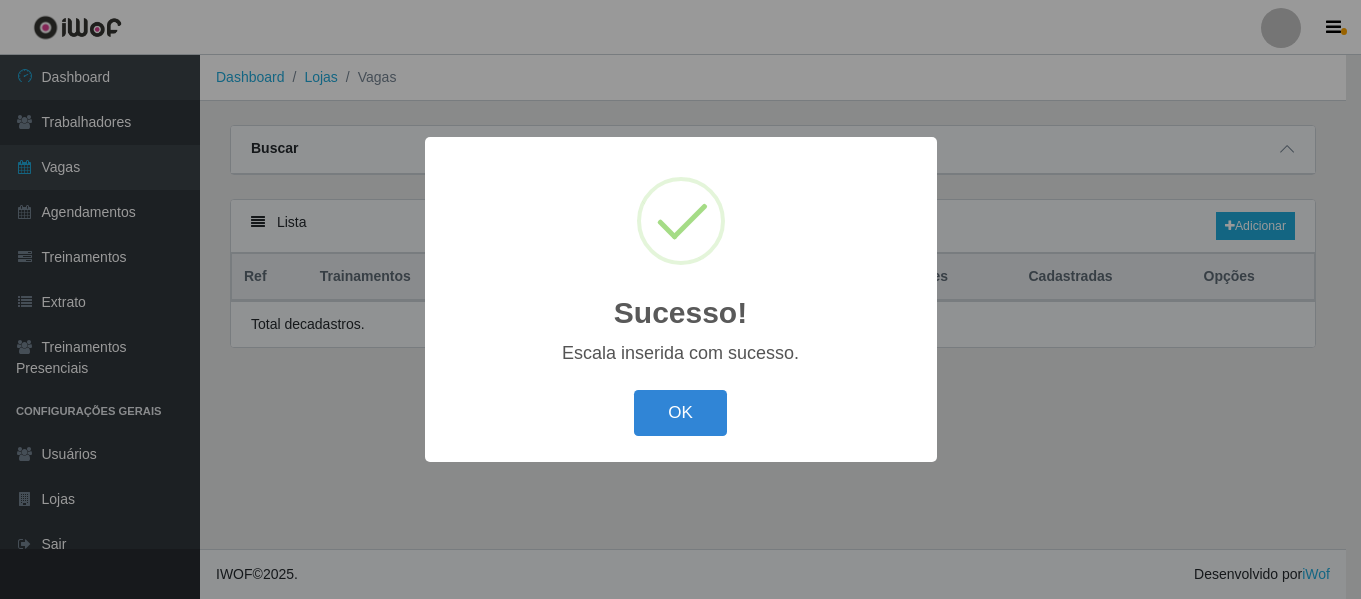 scroll, scrollTop: 0, scrollLeft: 0, axis: both 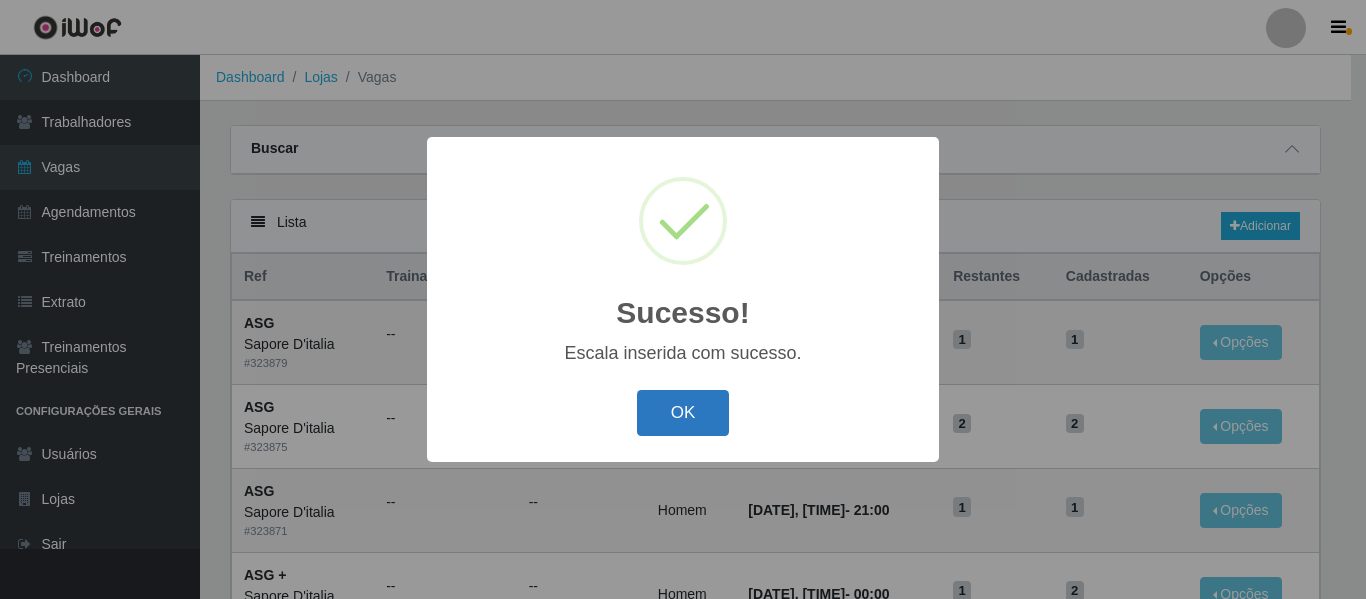 click on "OK" at bounding box center [683, 413] 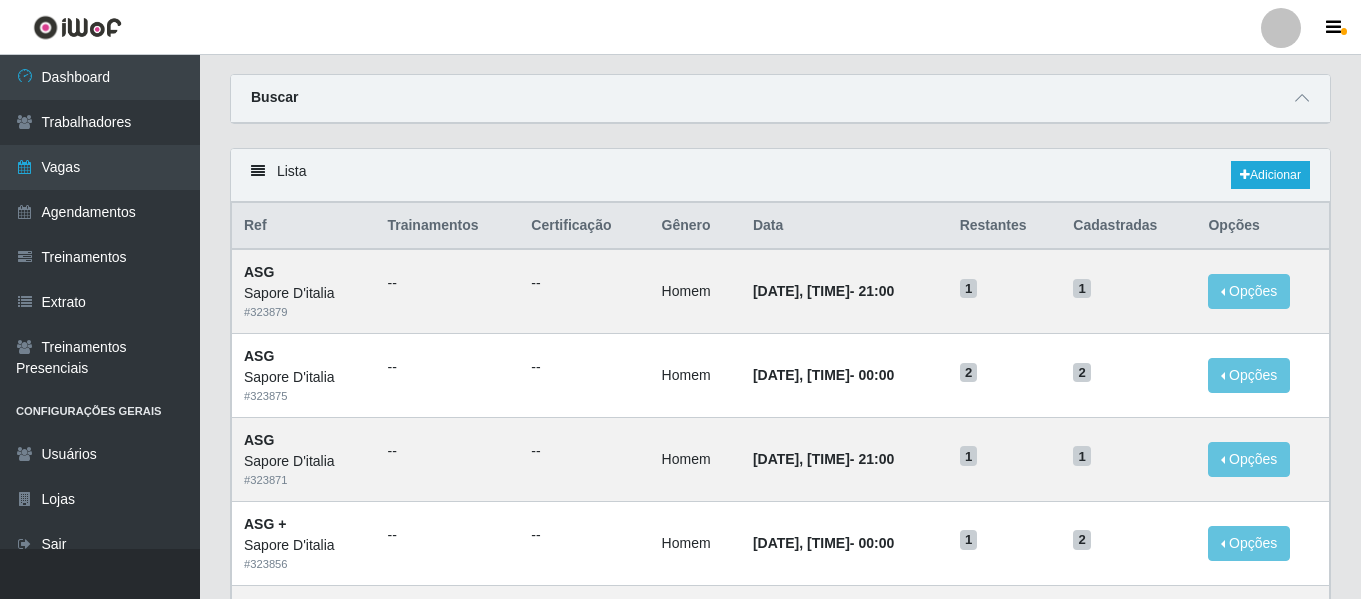 scroll, scrollTop: 0, scrollLeft: 0, axis: both 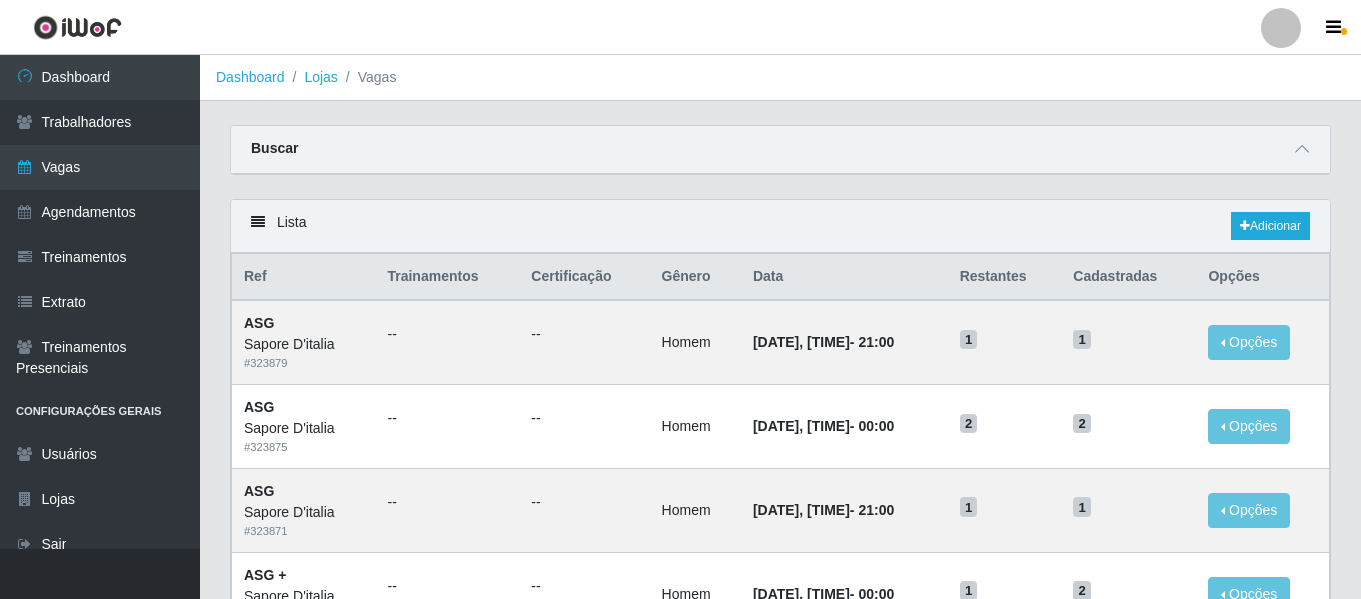 click at bounding box center [1281, 28] 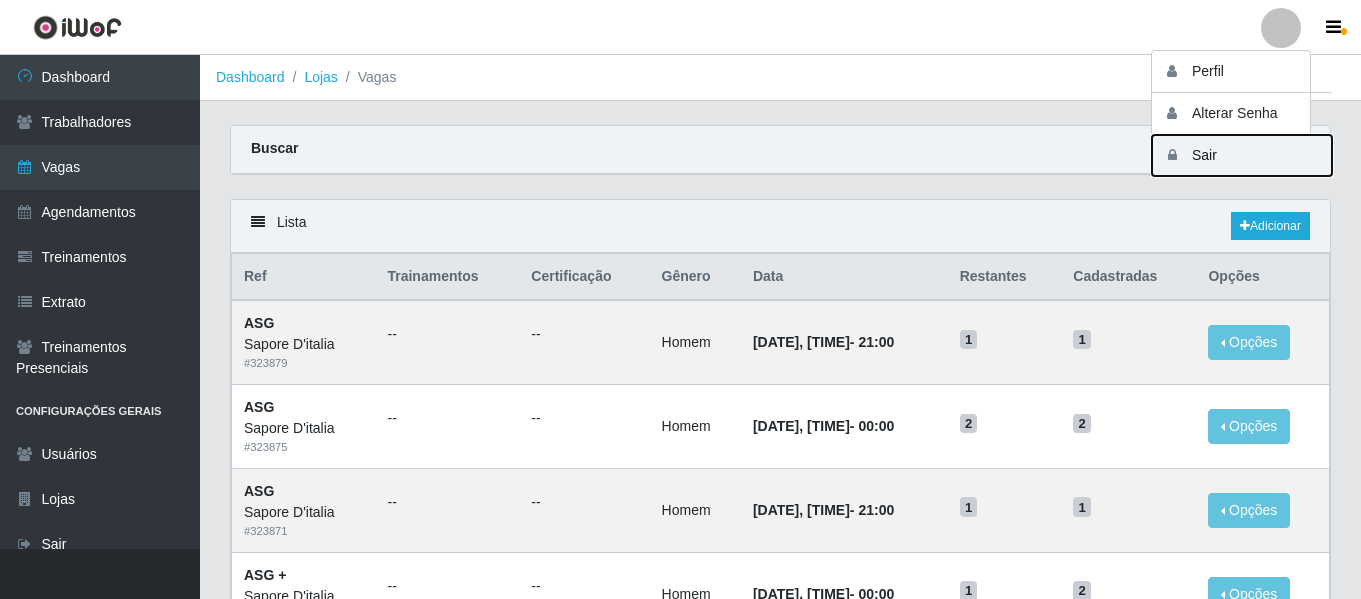 click on "Sair" at bounding box center (1242, 155) 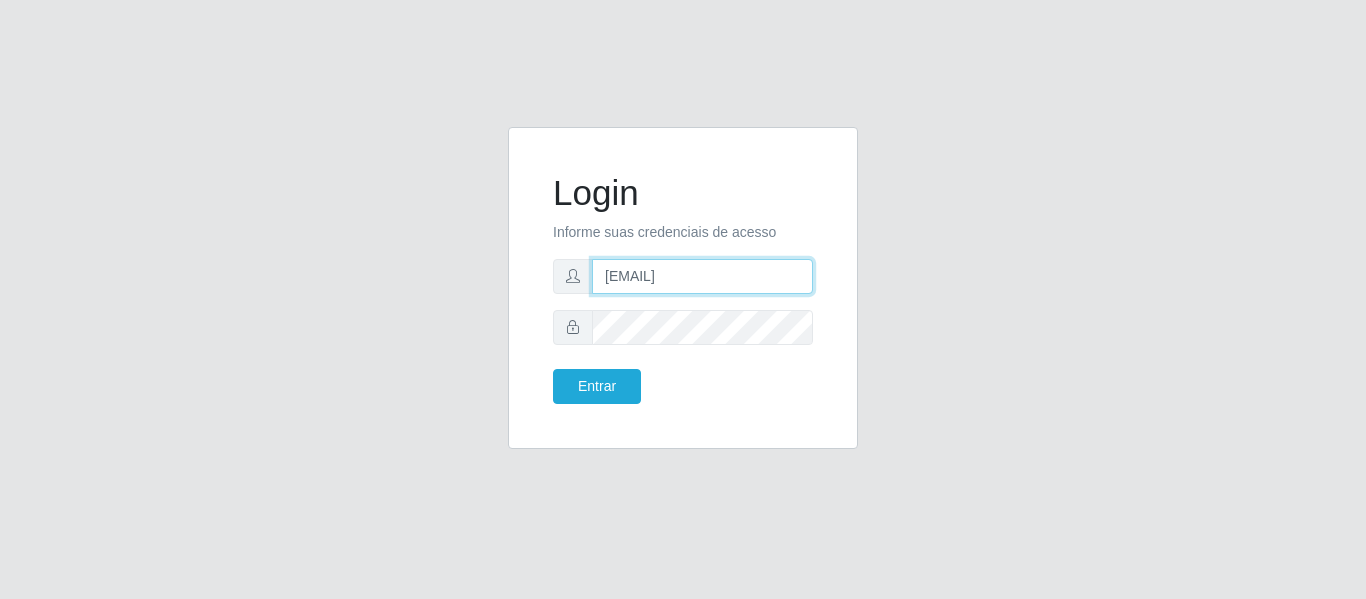 click on "camila@sapore.com.br" at bounding box center [702, 276] 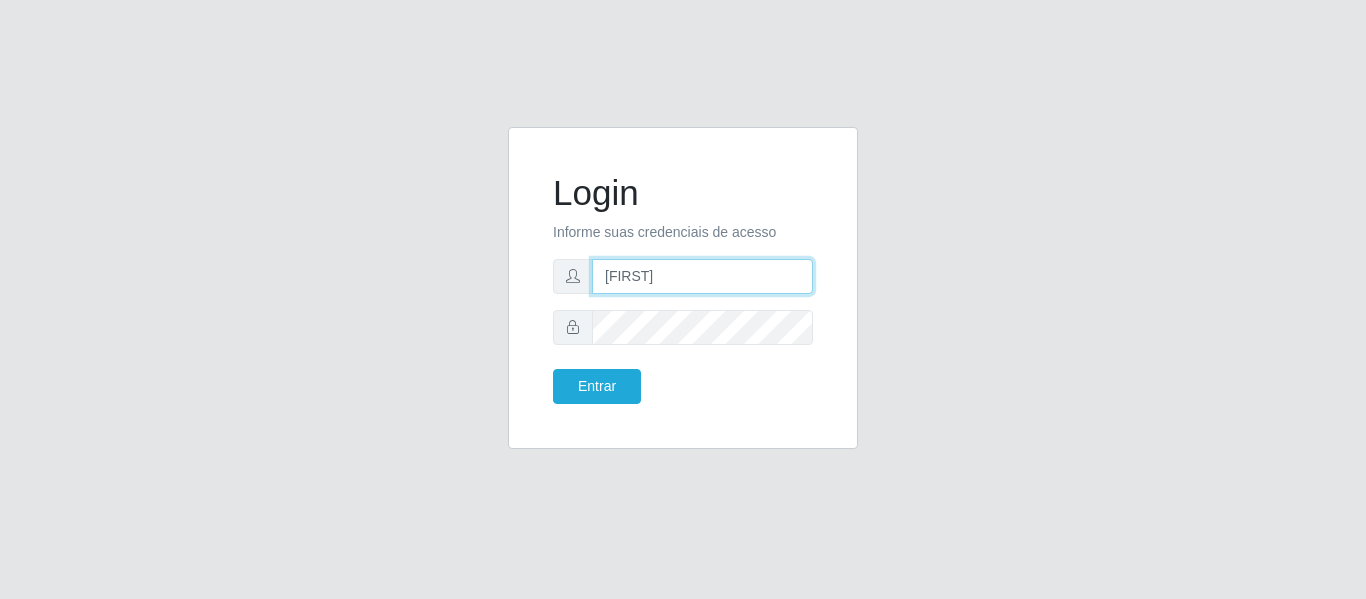 type on "camilabemais@gmail.com" 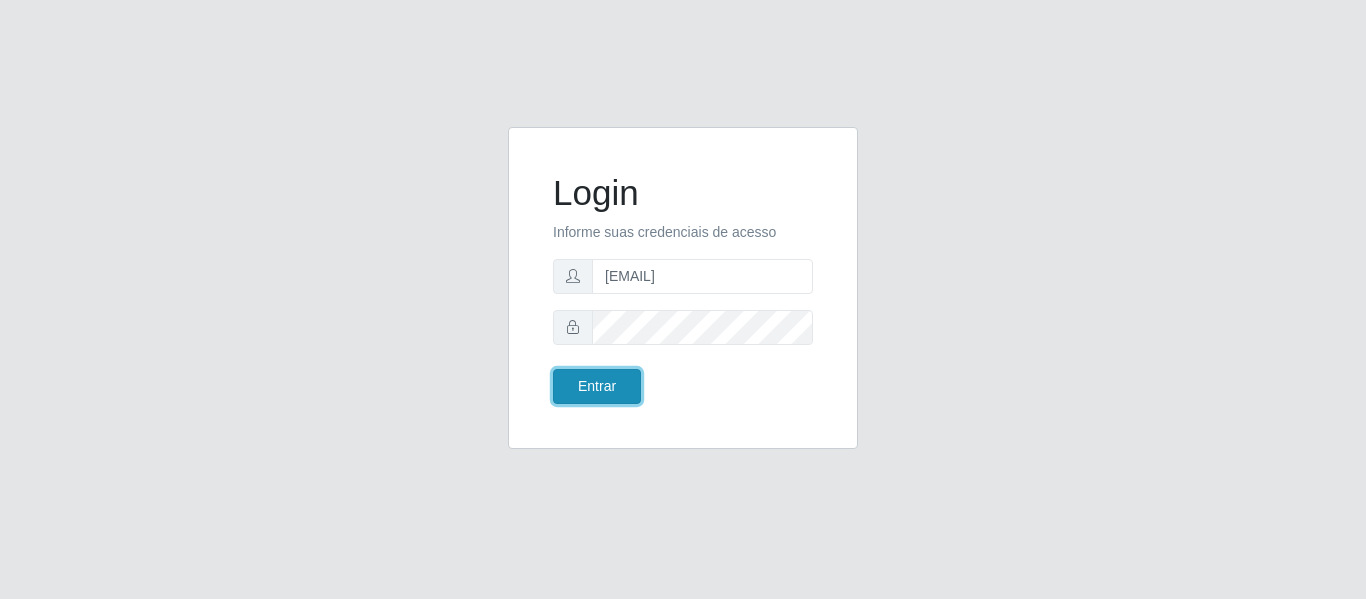 click on "Entrar" at bounding box center [597, 386] 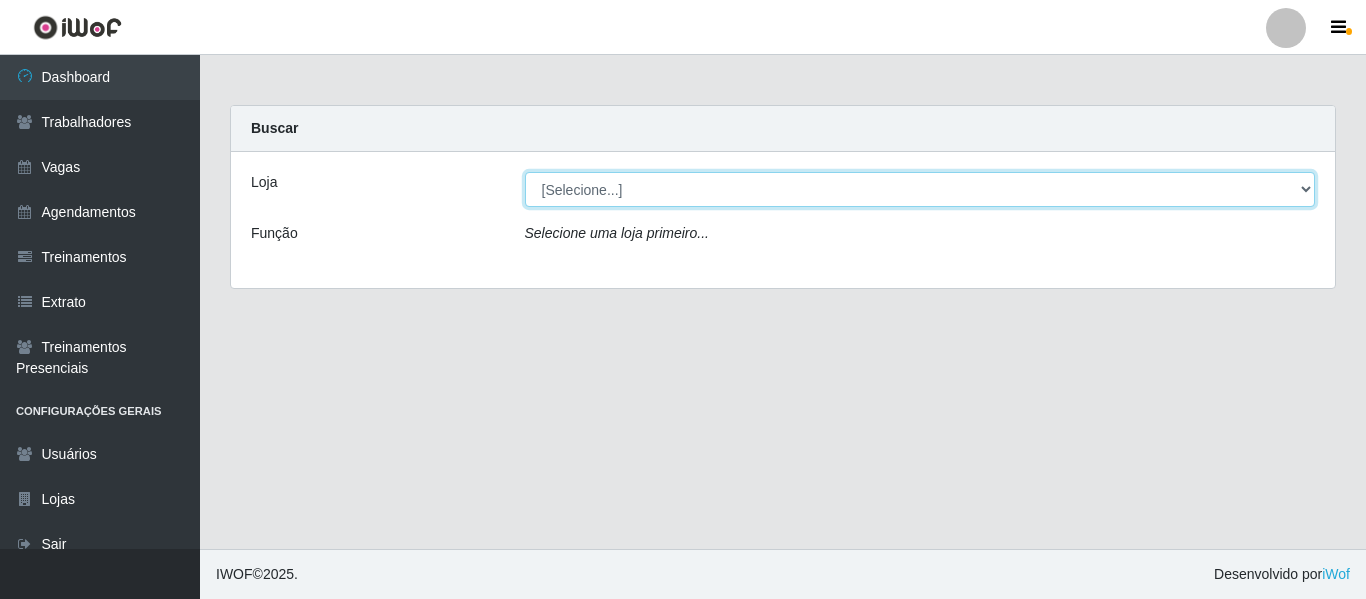 click on "[Selecione...] Bemais - Ruy Carneiro Bemais Supermercados - B1 Mangabeira Bemais Supermercados - B11 Manaíra Bemais Supermercados - B4 Mangabeira Bemais Supermercados - B5 Anatólia Bemais Supermercados - B6 Colibris Bemais Supermercados - B7 Oitizeiro Bemais Supermercados - B8 Valentina Bemais Supermercados - B9 Bessa Bemais Supermercados - Cidade Universitária Bemais Supermercados - Cruz das Armas Bemais Supermercados - Três Ruas" at bounding box center [920, 189] 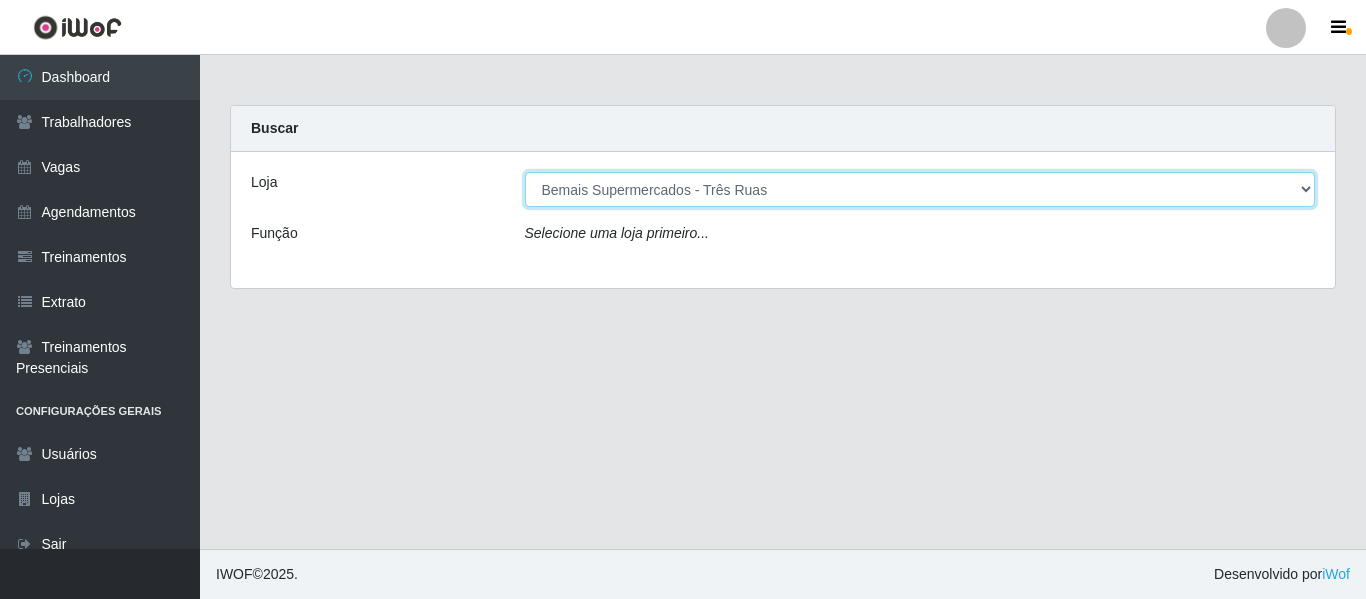 click on "[Selecione...] Bemais - Ruy Carneiro Bemais Supermercados - B1 Mangabeira Bemais Supermercados - B11 Manaíra Bemais Supermercados - B4 Mangabeira Bemais Supermercados - B5 Anatólia Bemais Supermercados - B6 Colibris Bemais Supermercados - B7 Oitizeiro Bemais Supermercados - B8 Valentina Bemais Supermercados - B9 Bessa Bemais Supermercados - Cidade Universitária Bemais Supermercados - Cruz das Armas Bemais Supermercados - Três Ruas" at bounding box center [920, 189] 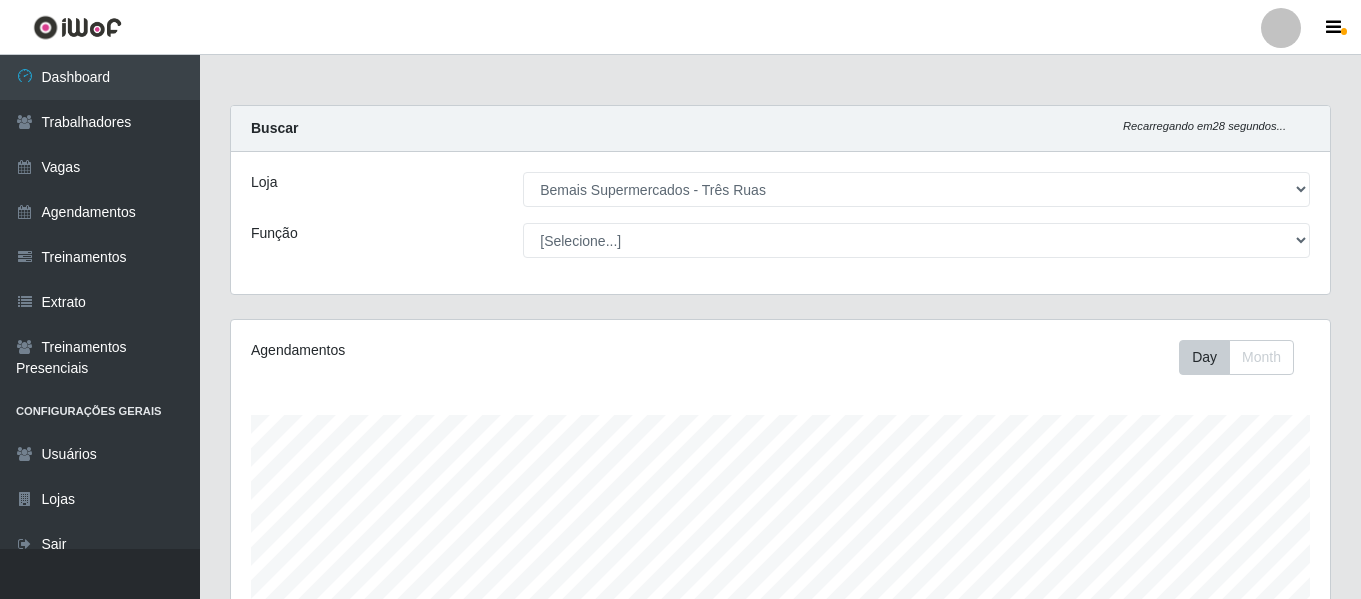 scroll, scrollTop: 999585, scrollLeft: 998901, axis: both 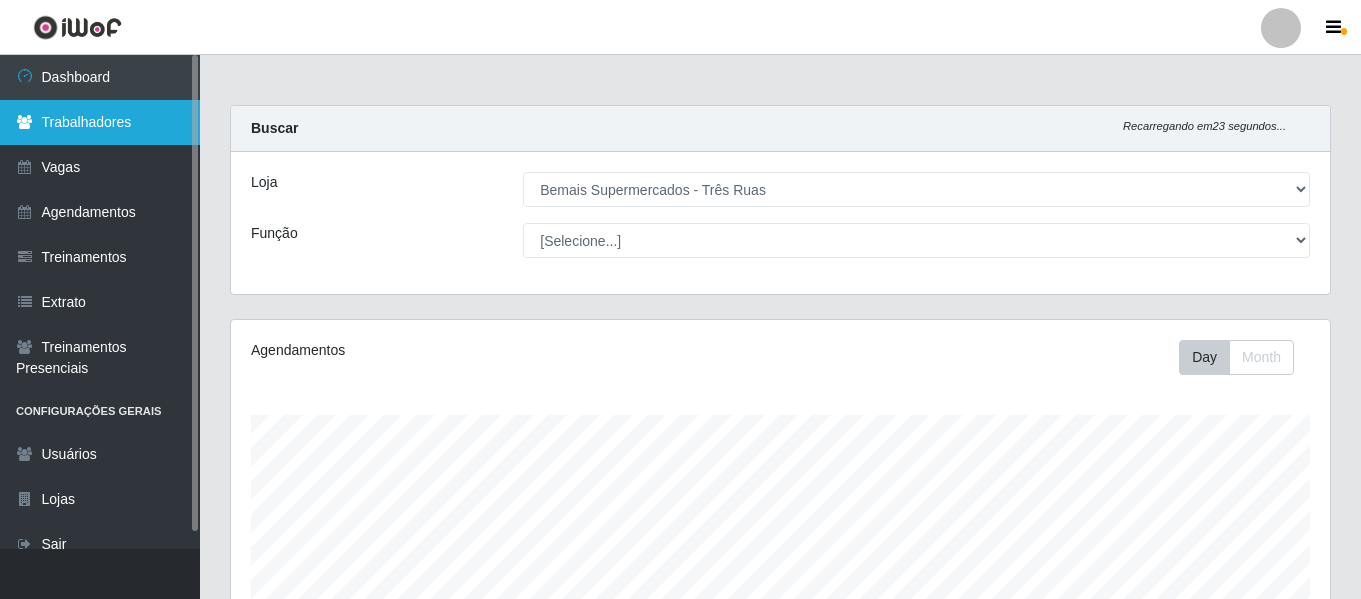 click on "Trabalhadores" at bounding box center (100, 122) 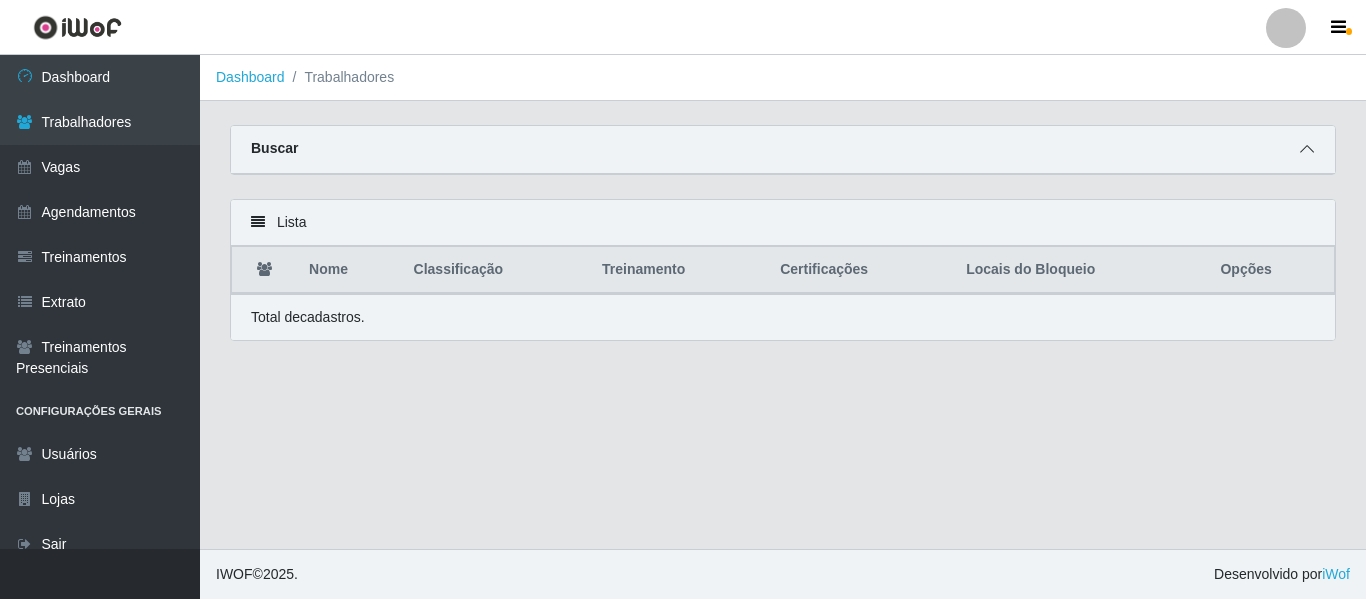 click at bounding box center (1307, 149) 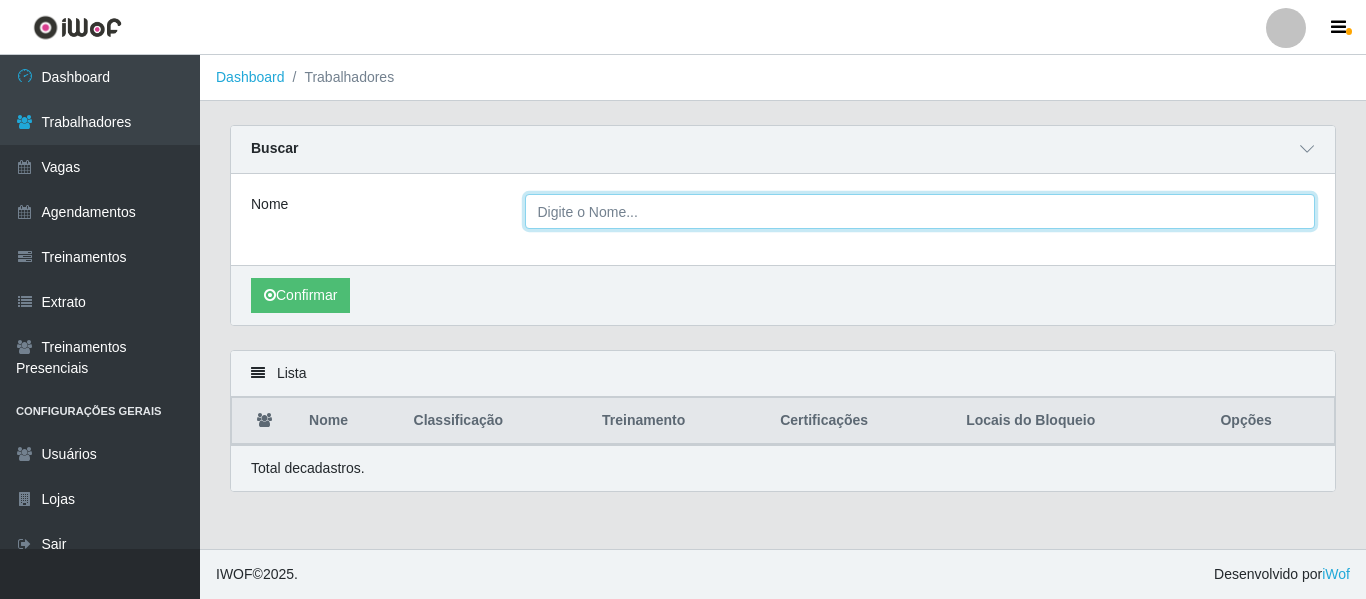 click on "Nome" at bounding box center [920, 211] 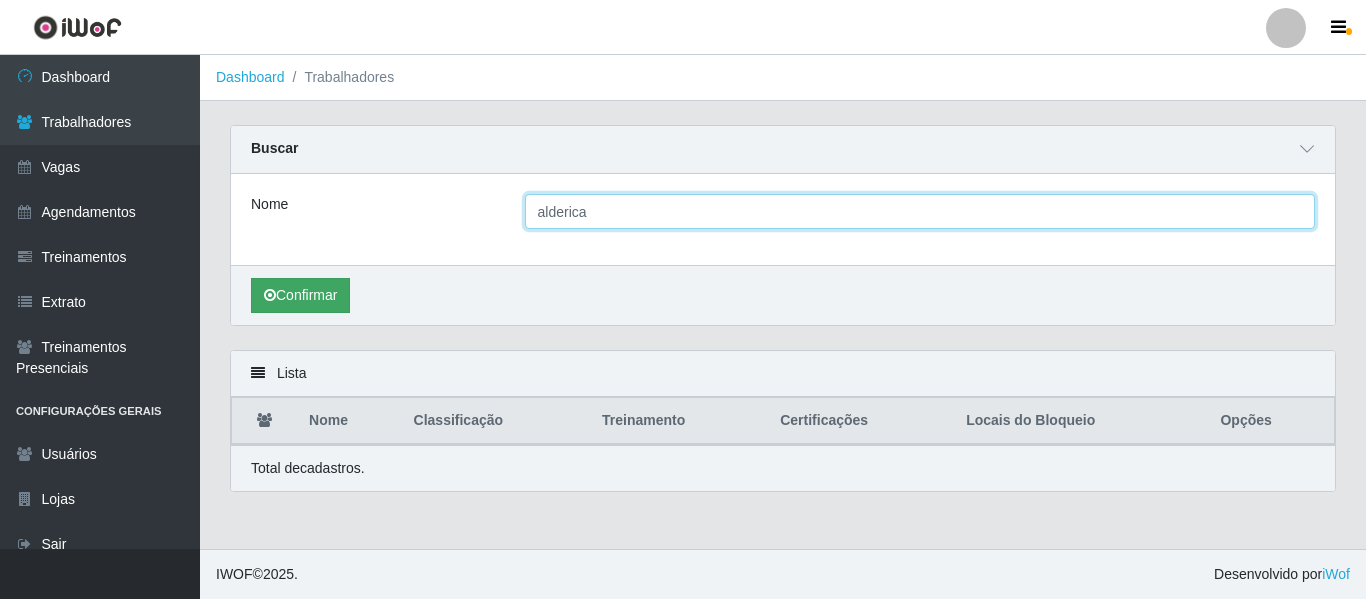 type on "alderica" 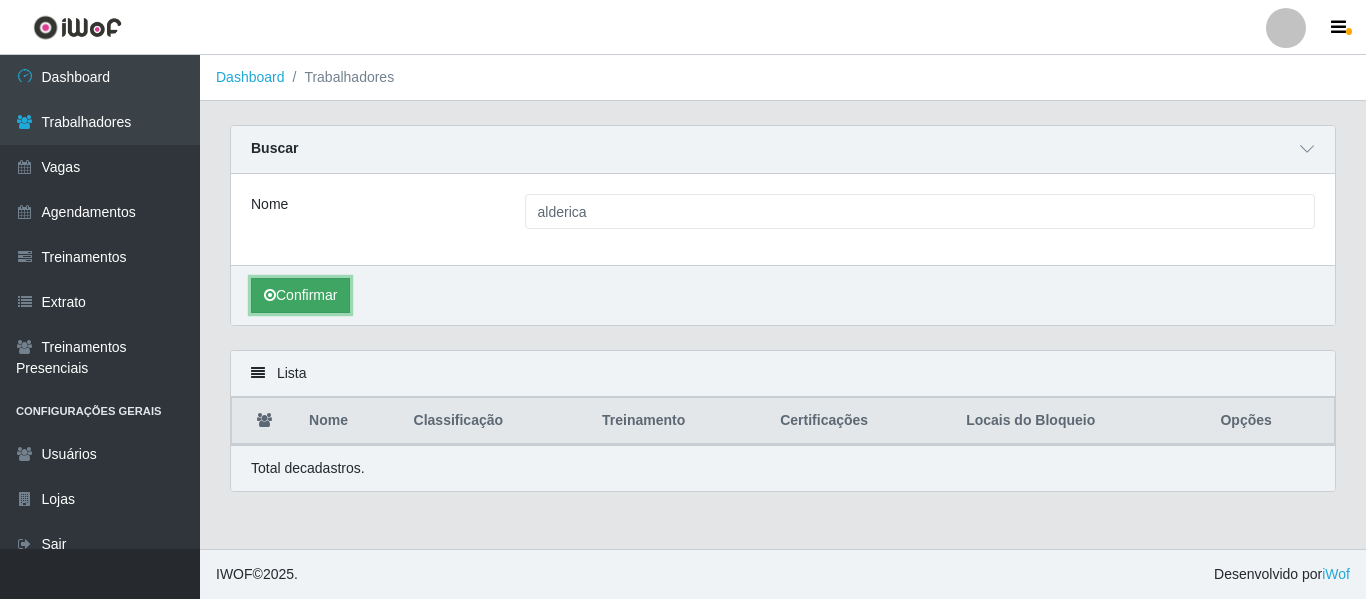 click on "Confirmar" at bounding box center (300, 295) 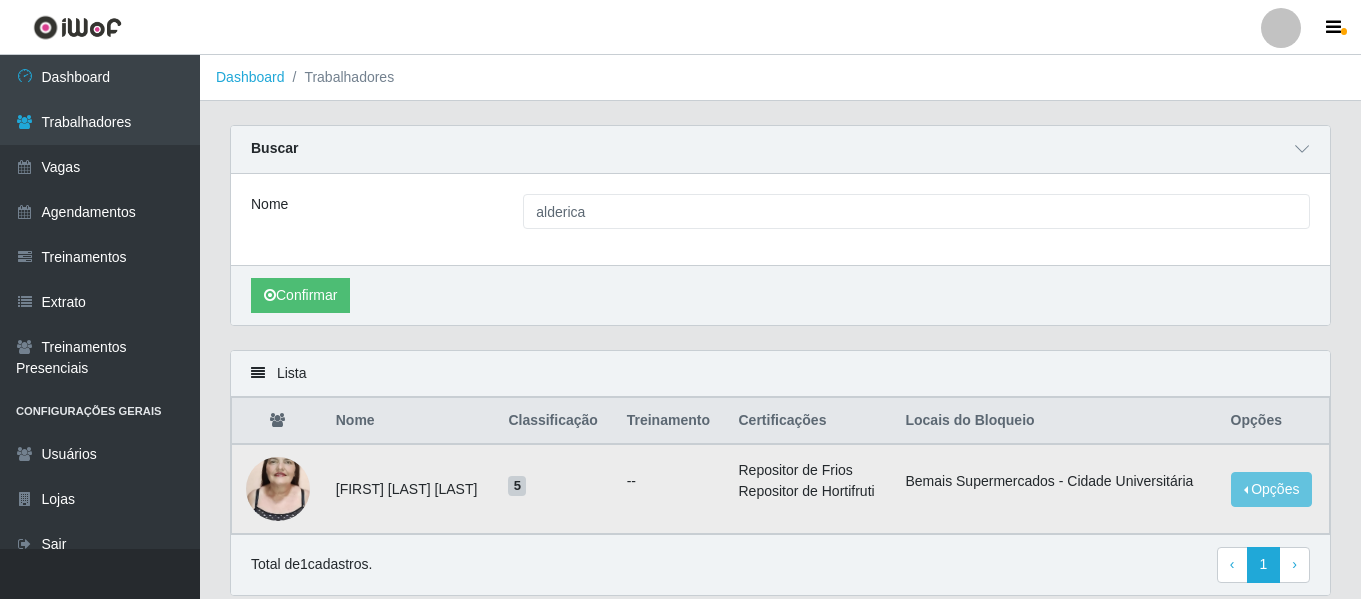 click at bounding box center (278, 489) 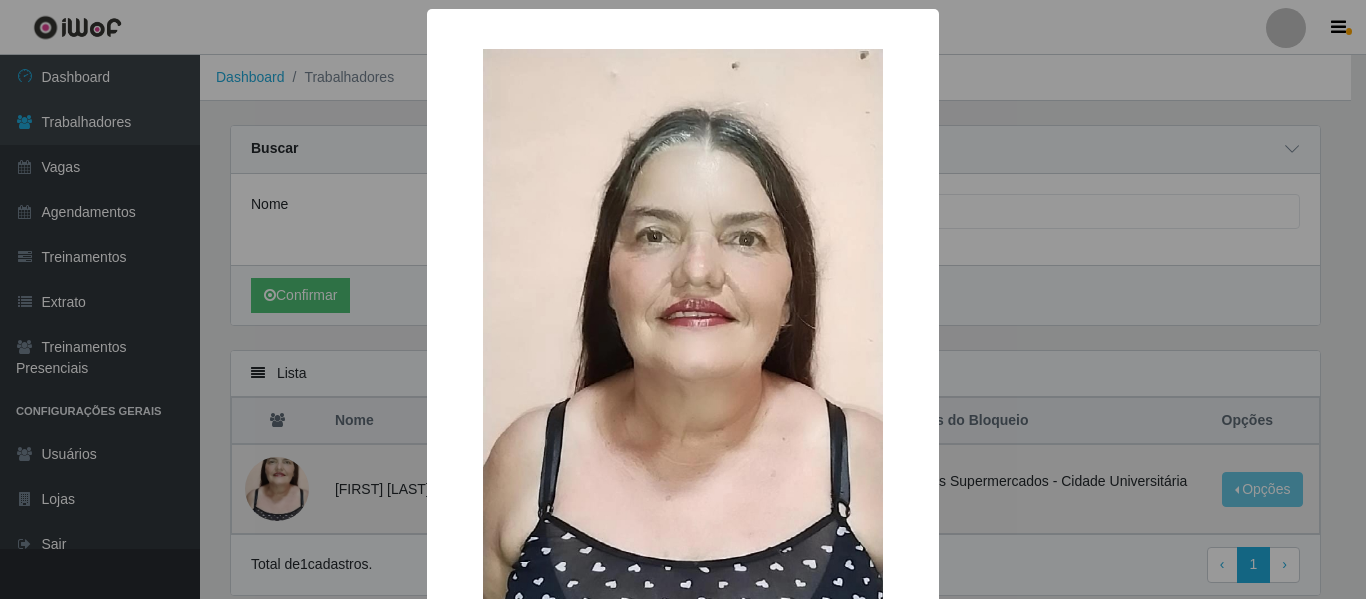 click on "× OK Cancel" at bounding box center [683, 299] 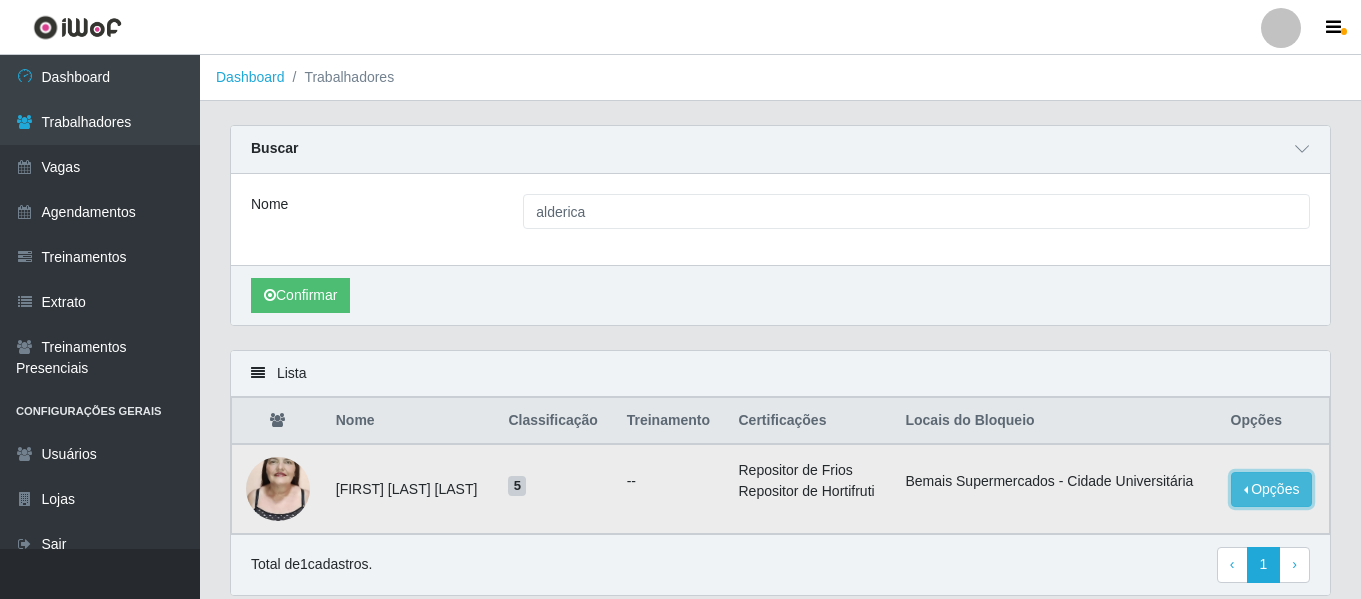 click on "Opções" at bounding box center [1272, 489] 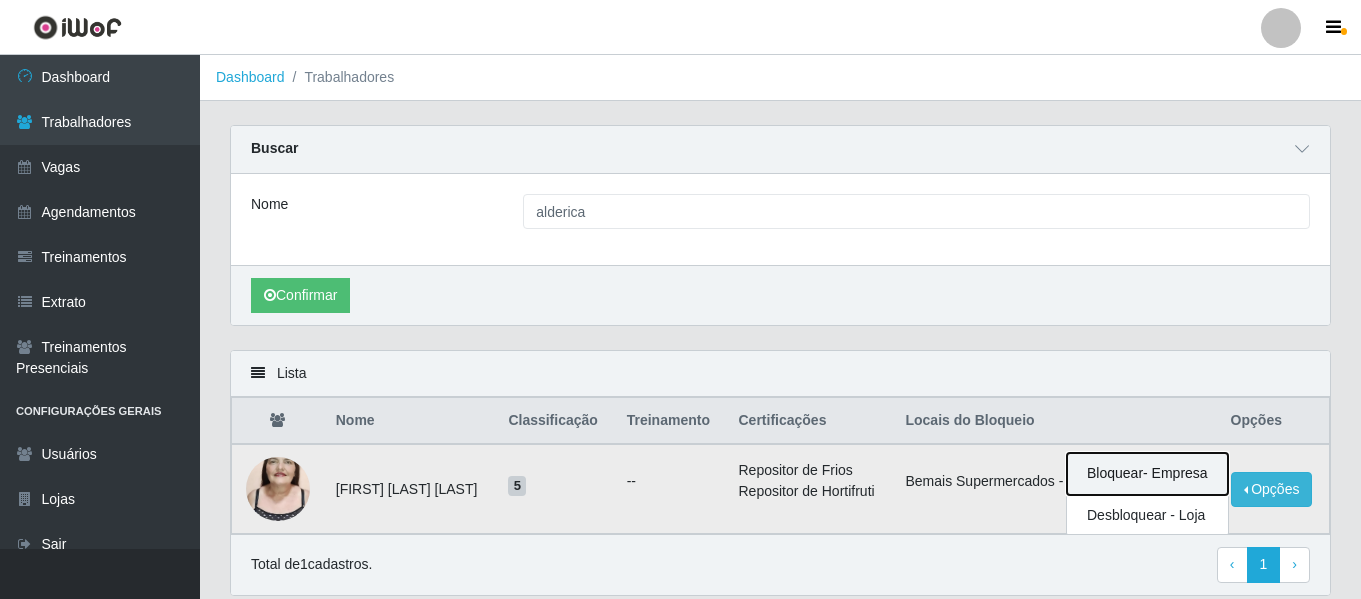 click on "Bloquear  - Empresa" at bounding box center [1147, 474] 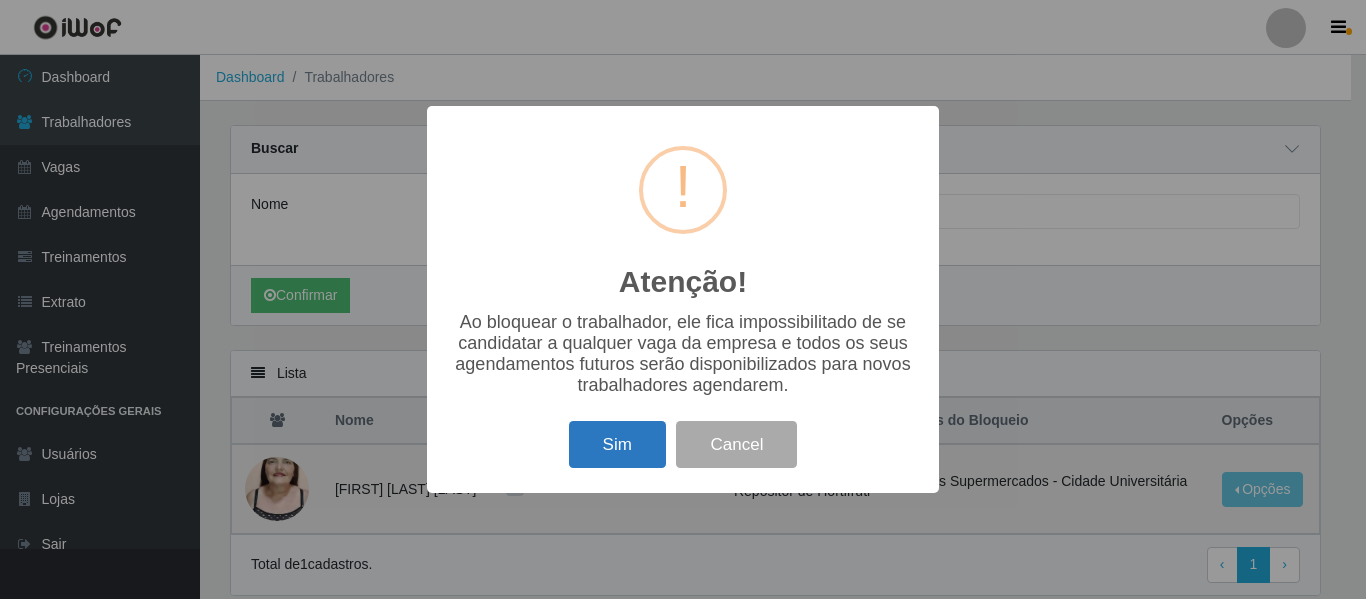 click on "Sim" at bounding box center (617, 444) 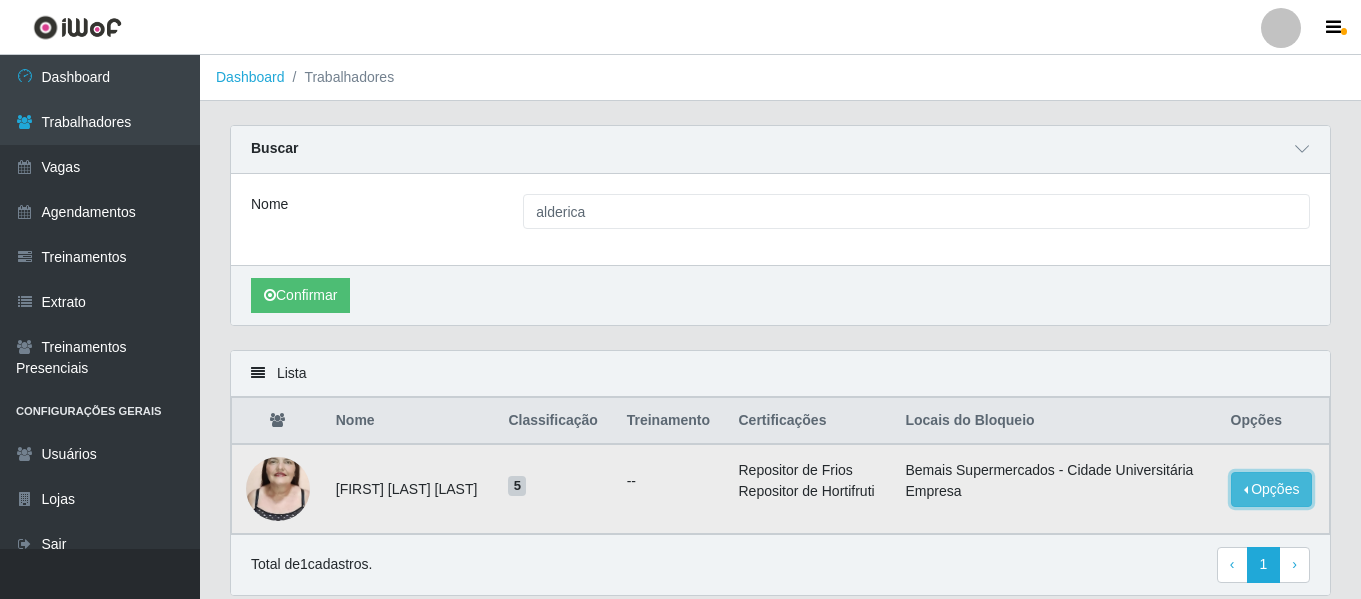 click on "Opções" at bounding box center (1272, 489) 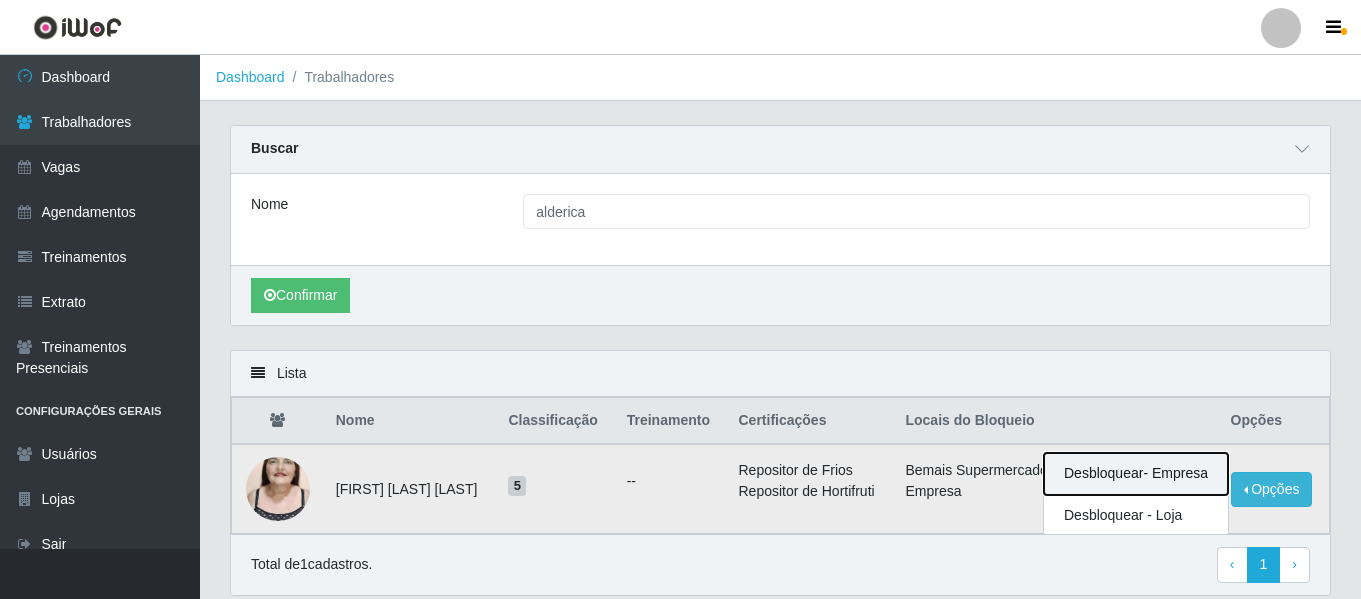 click on "Desbloquear  - Empresa" at bounding box center (1136, 474) 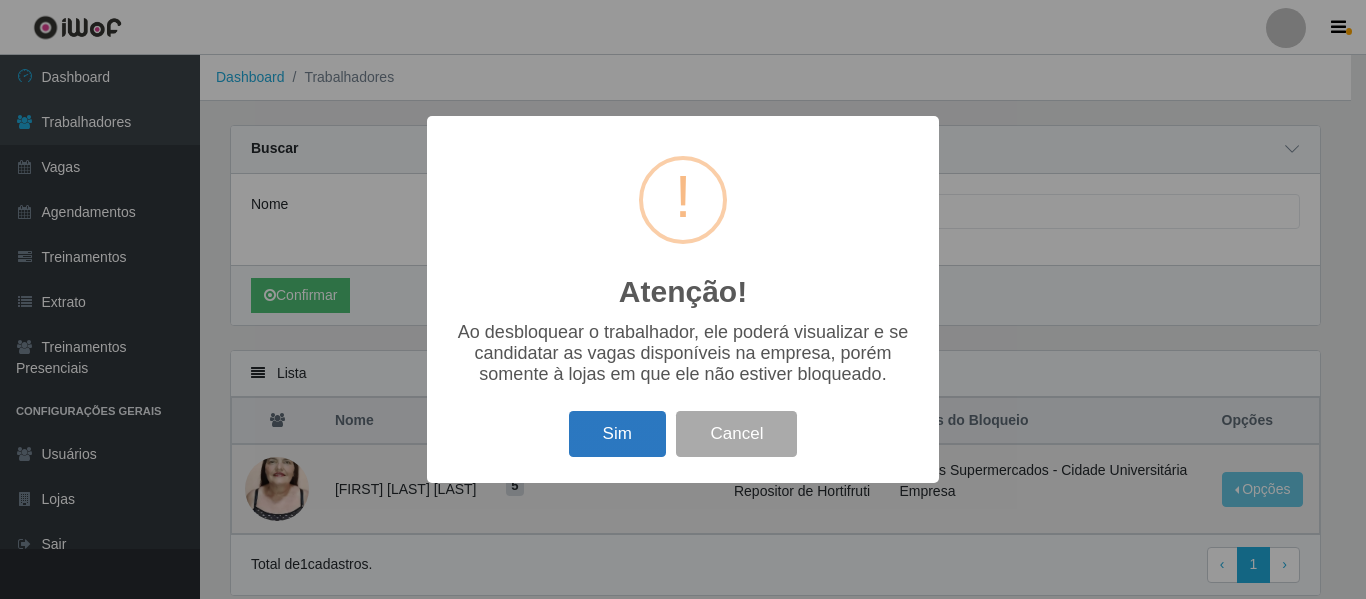 click on "Sim" at bounding box center [617, 434] 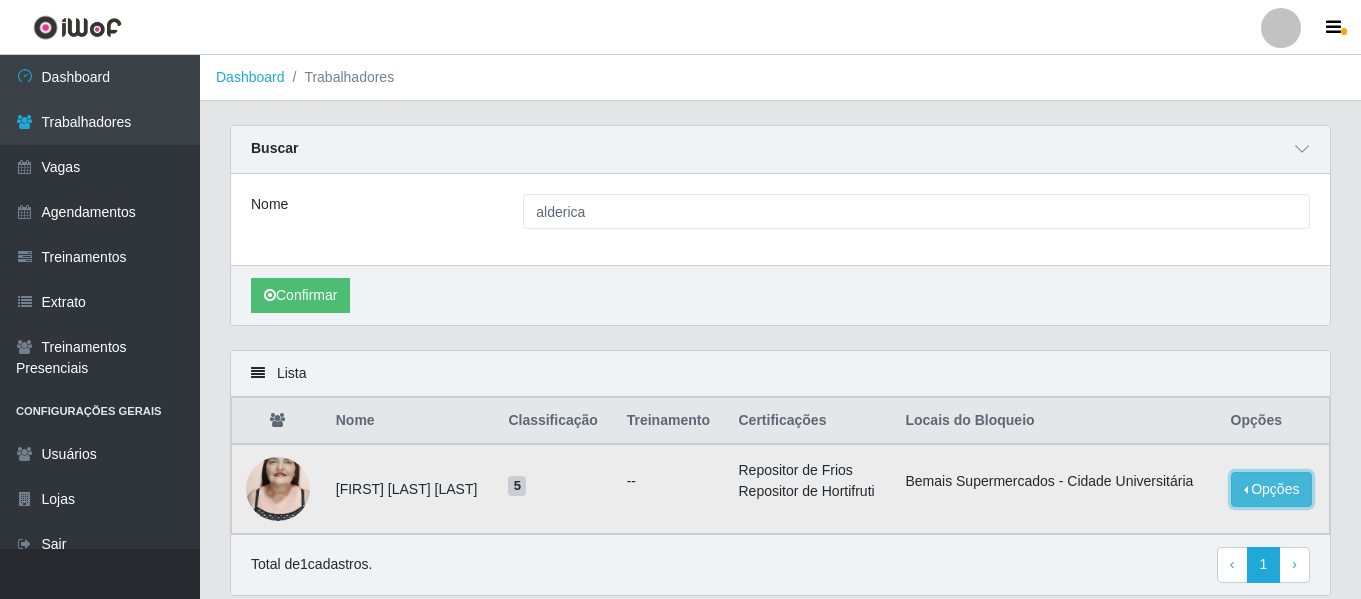 click on "Opções" at bounding box center (1272, 489) 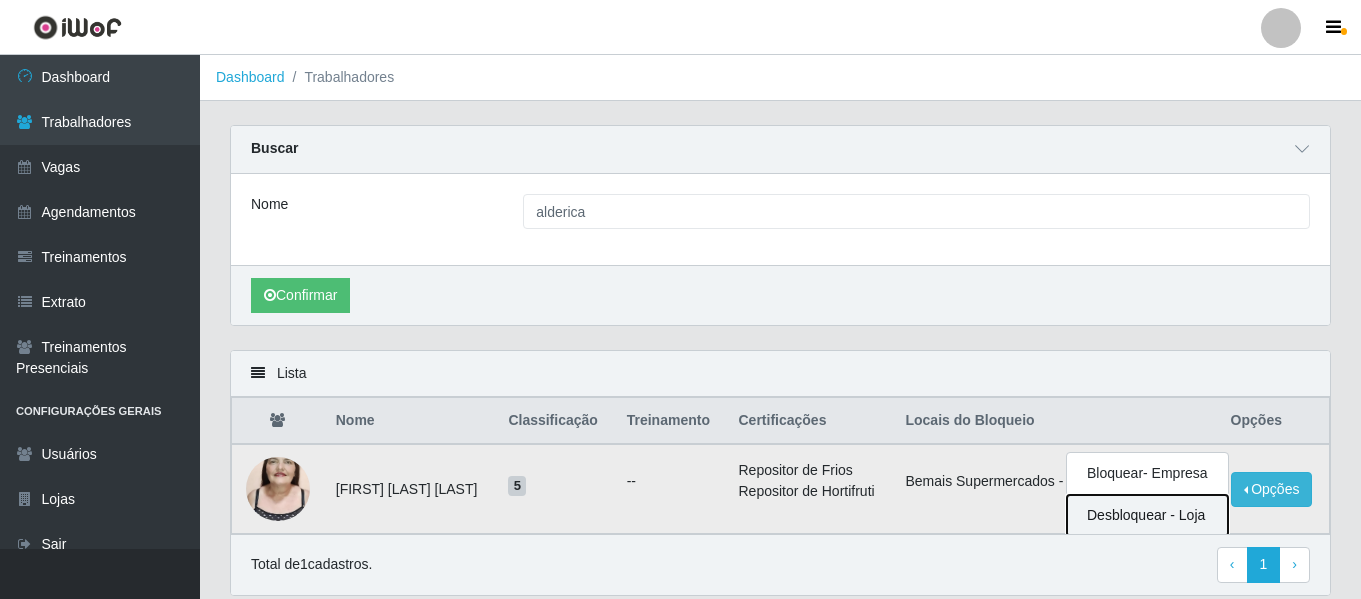 click on "Desbloquear   - Loja" at bounding box center (1147, 515) 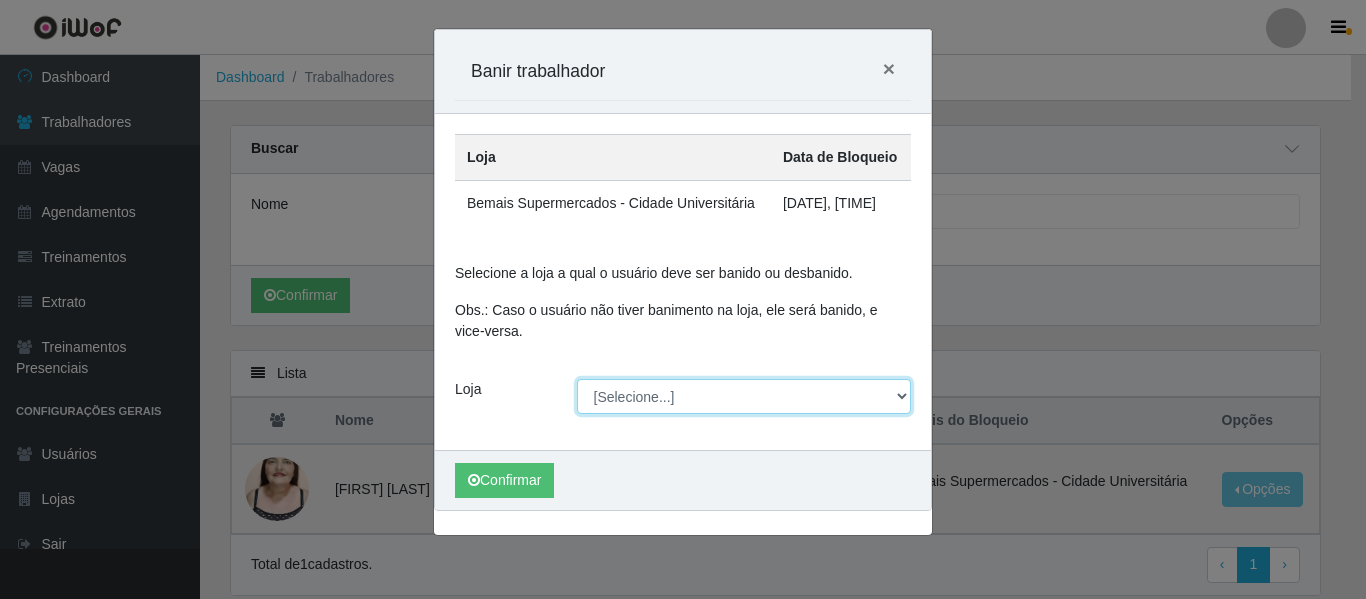 click on "[Selecione...] Bemais - Ruy Carneiro Bemais Supermercados - B1 Mangabeira Bemais Supermercados - B11 Manaíra Bemais Supermercados - B4 Mangabeira Bemais Supermercados - B5 Anatólia Bemais Supermercados - B6 Colibris Bemais Supermercados - B7 Oitizeiro Bemais Supermercados - B8 Valentina Bemais Supermercados - B9 Bessa Bemais Supermercados - Cidade Universitária Bemais Supermercados - Cruz das Armas Bemais Supermercados - Três Ruas" at bounding box center [744, 396] 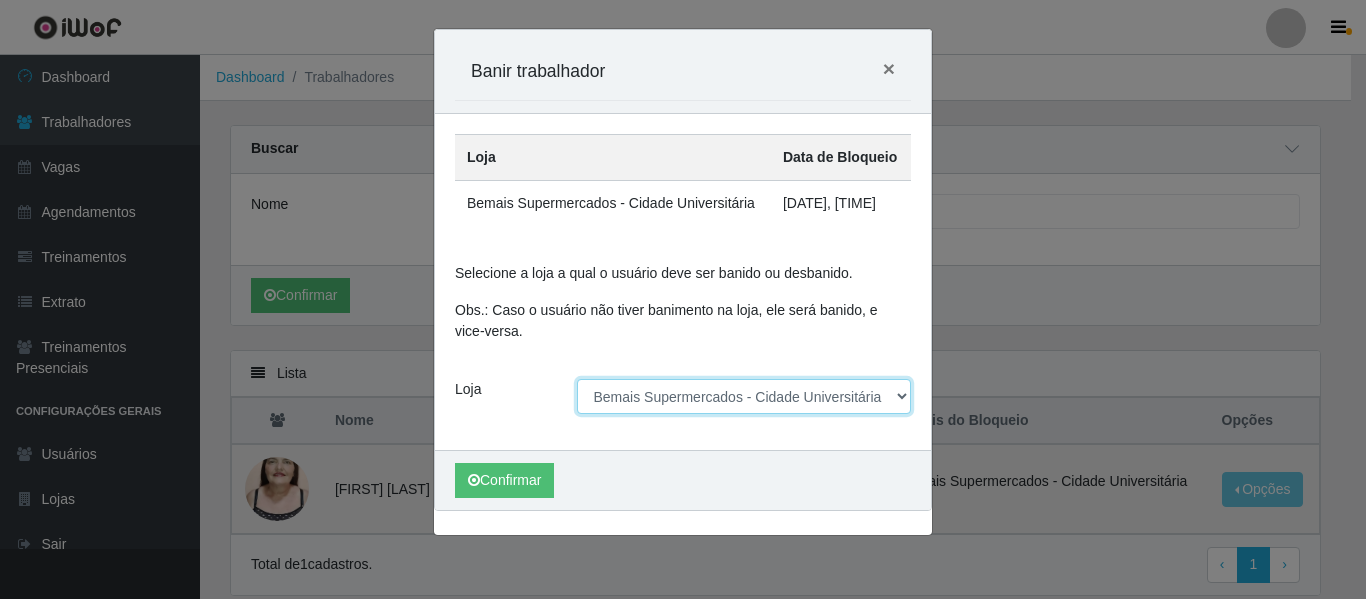 click on "[Selecione...] Bemais - Ruy Carneiro Bemais Supermercados - B1 Mangabeira Bemais Supermercados - B11 Manaíra Bemais Supermercados - B4 Mangabeira Bemais Supermercados - B5 Anatólia Bemais Supermercados - B6 Colibris Bemais Supermercados - B7 Oitizeiro Bemais Supermercados - B8 Valentina Bemais Supermercados - B9 Bessa Bemais Supermercados - Cidade Universitária Bemais Supermercados - Cruz das Armas Bemais Supermercados - Três Ruas" at bounding box center [744, 396] 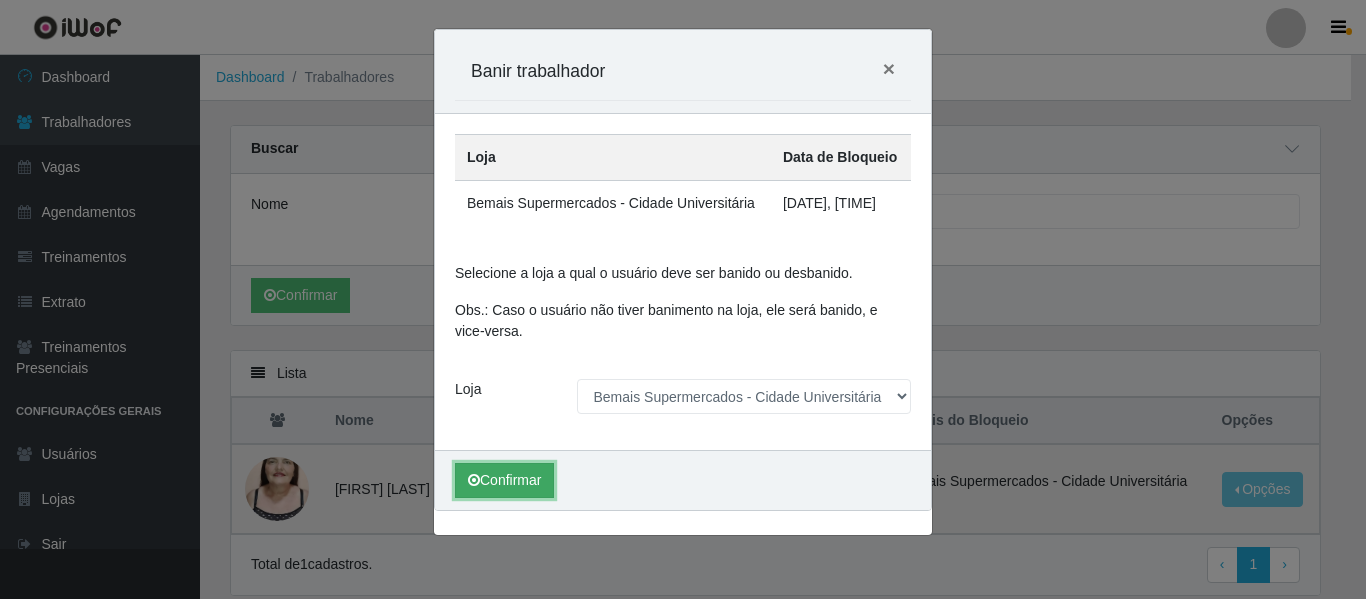 click on "Confirmar" at bounding box center [504, 480] 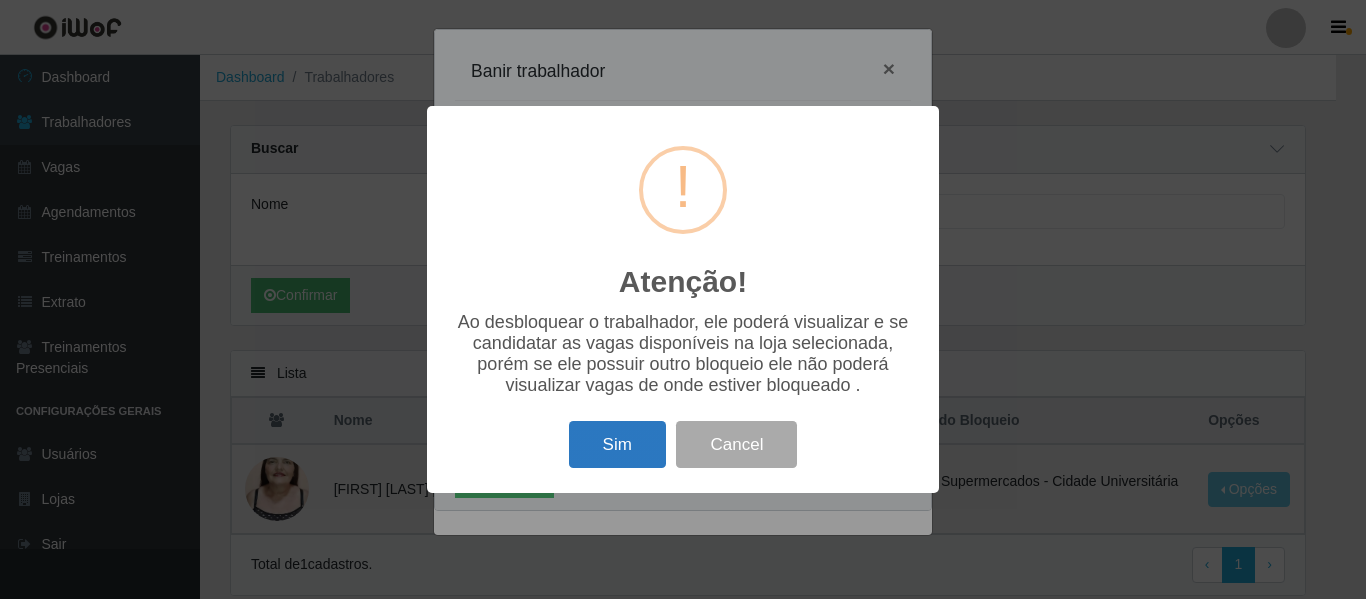click on "Sim" at bounding box center (617, 444) 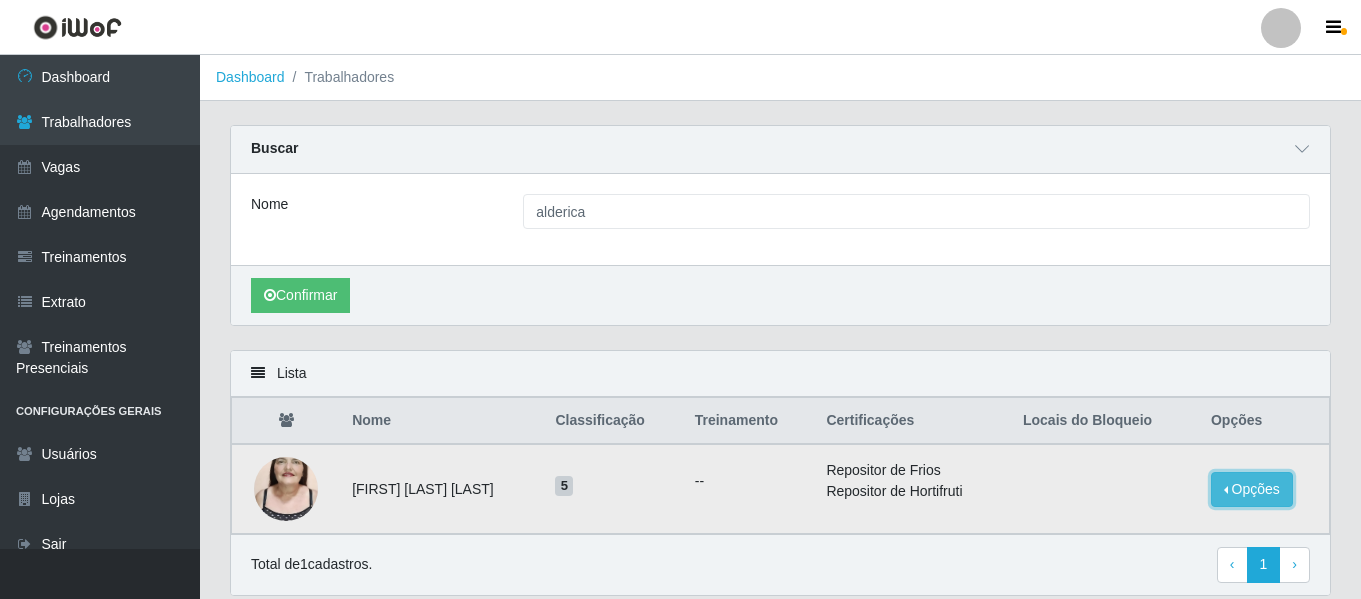click on "Opções" at bounding box center [1252, 489] 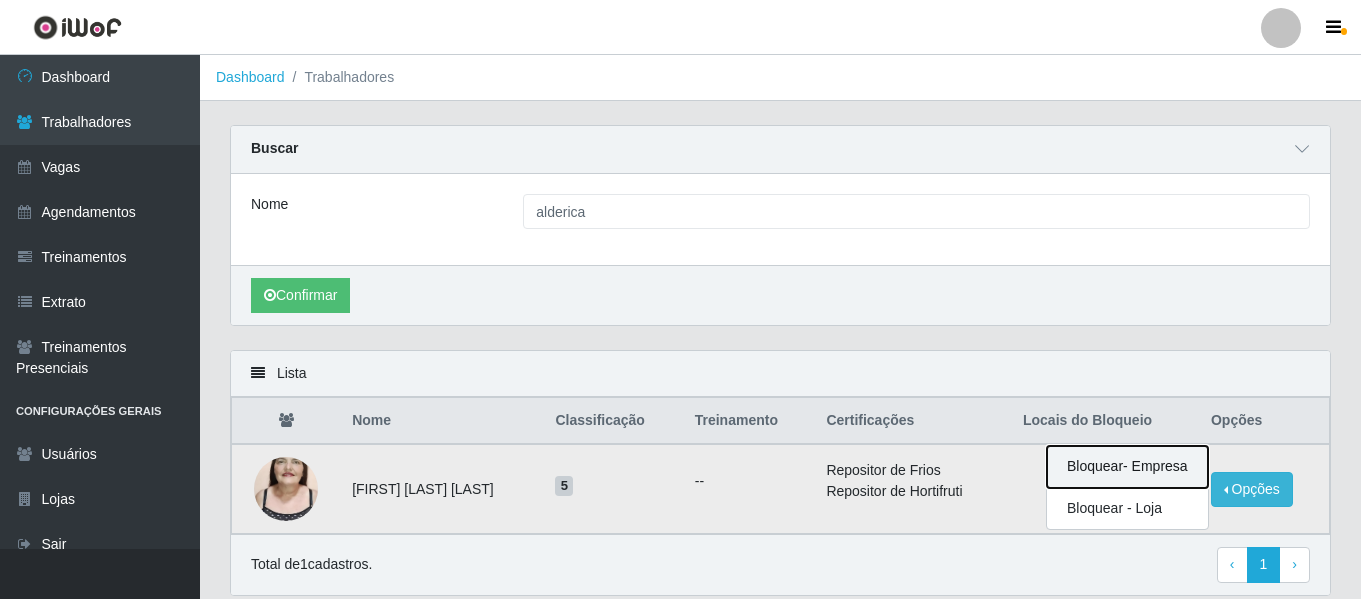 click on "Bloquear  - Empresa" at bounding box center (1127, 467) 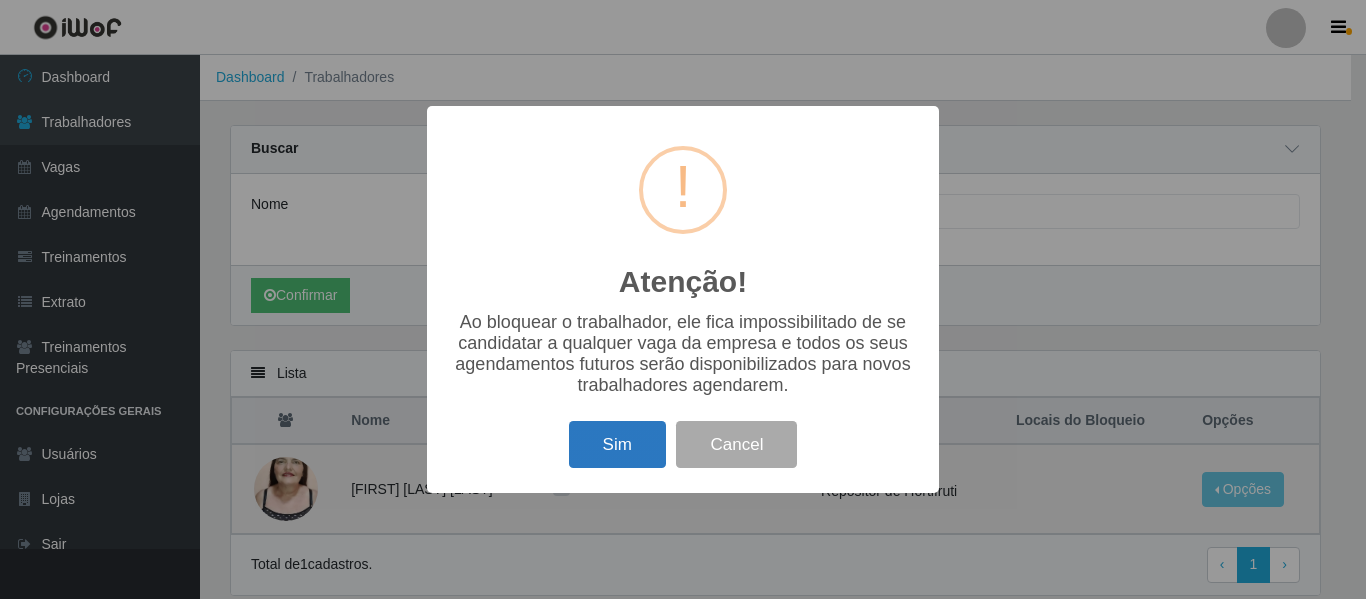 click on "Sim" at bounding box center [617, 444] 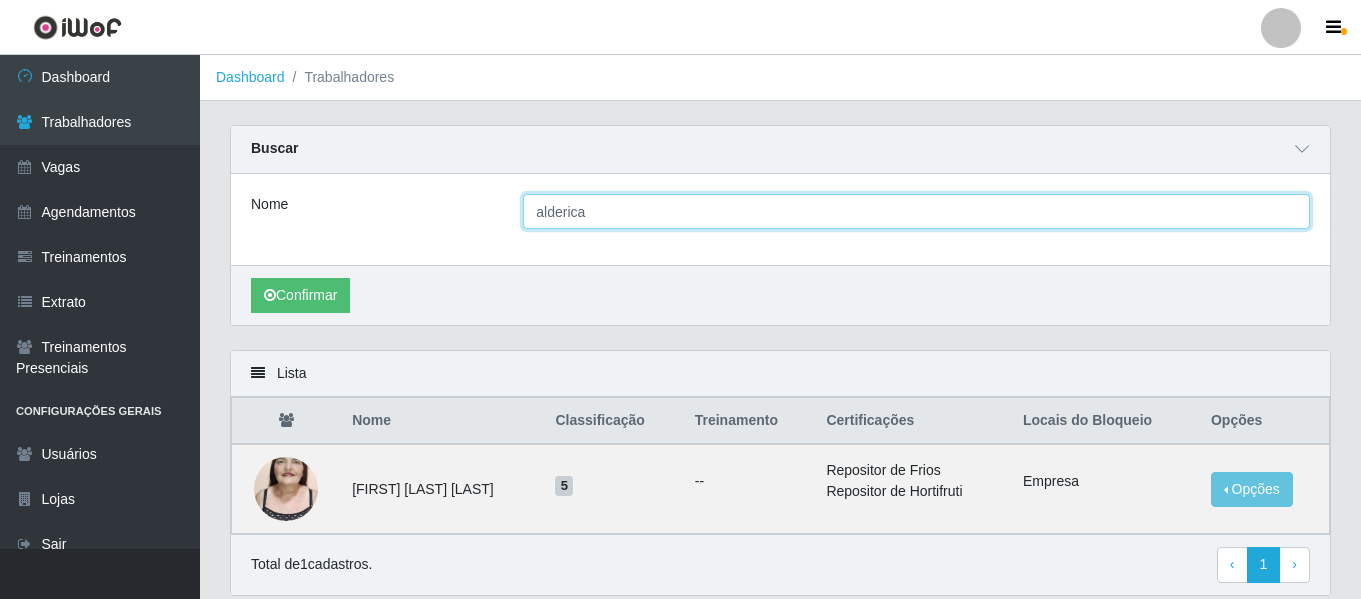 click on "alderica" at bounding box center (916, 211) 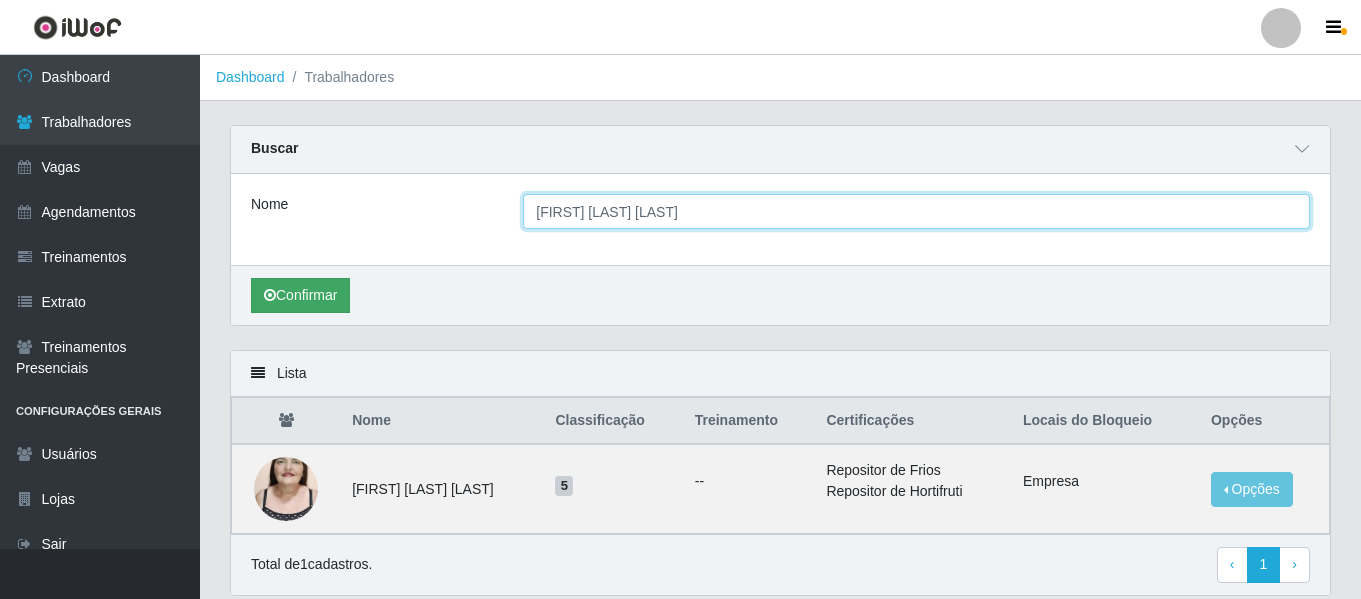 type on "emyllaine dos santos araújo" 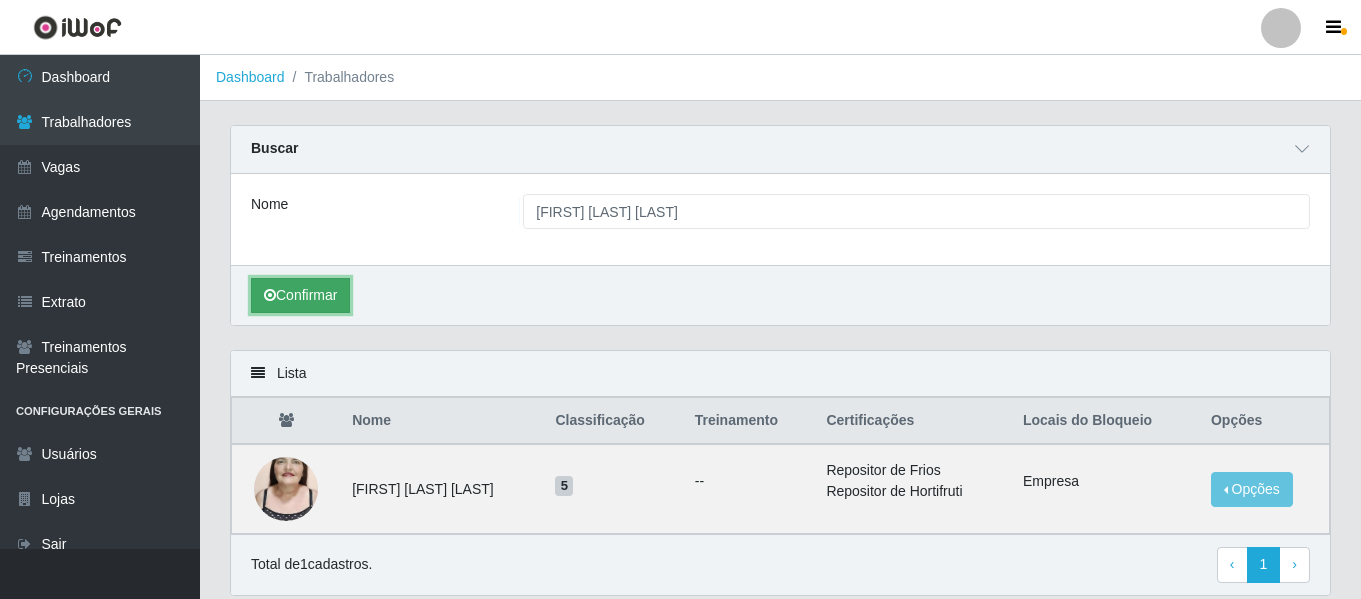 click on "Confirmar" at bounding box center (300, 295) 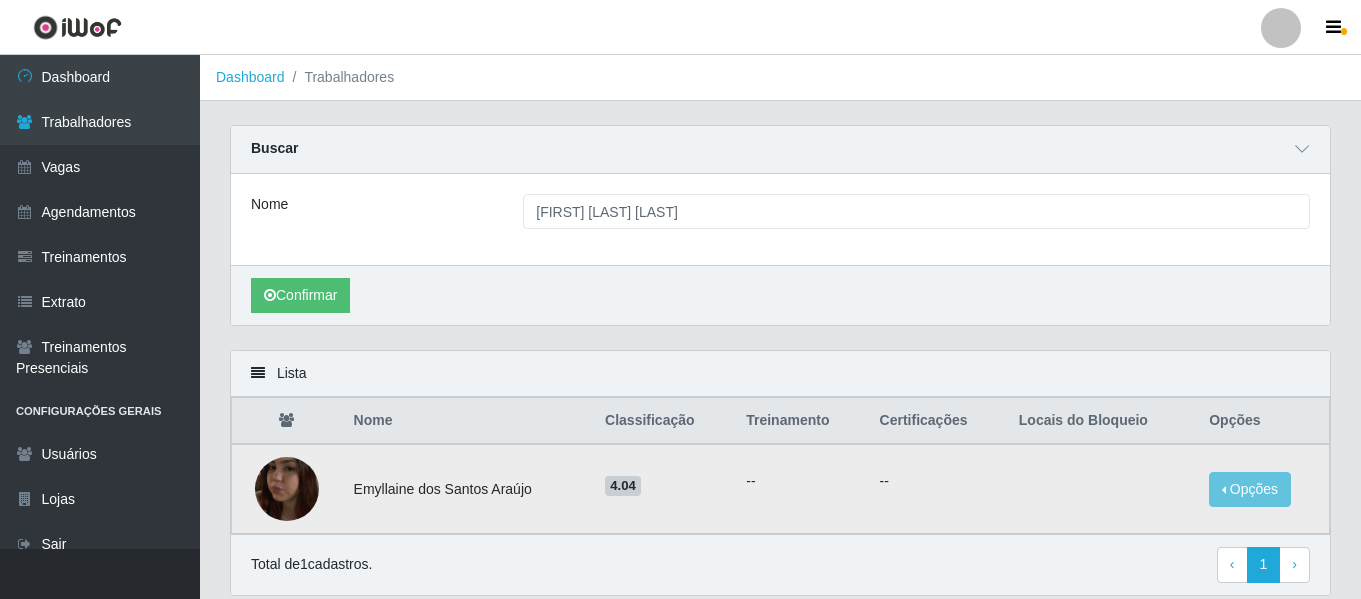 click at bounding box center [287, 489] 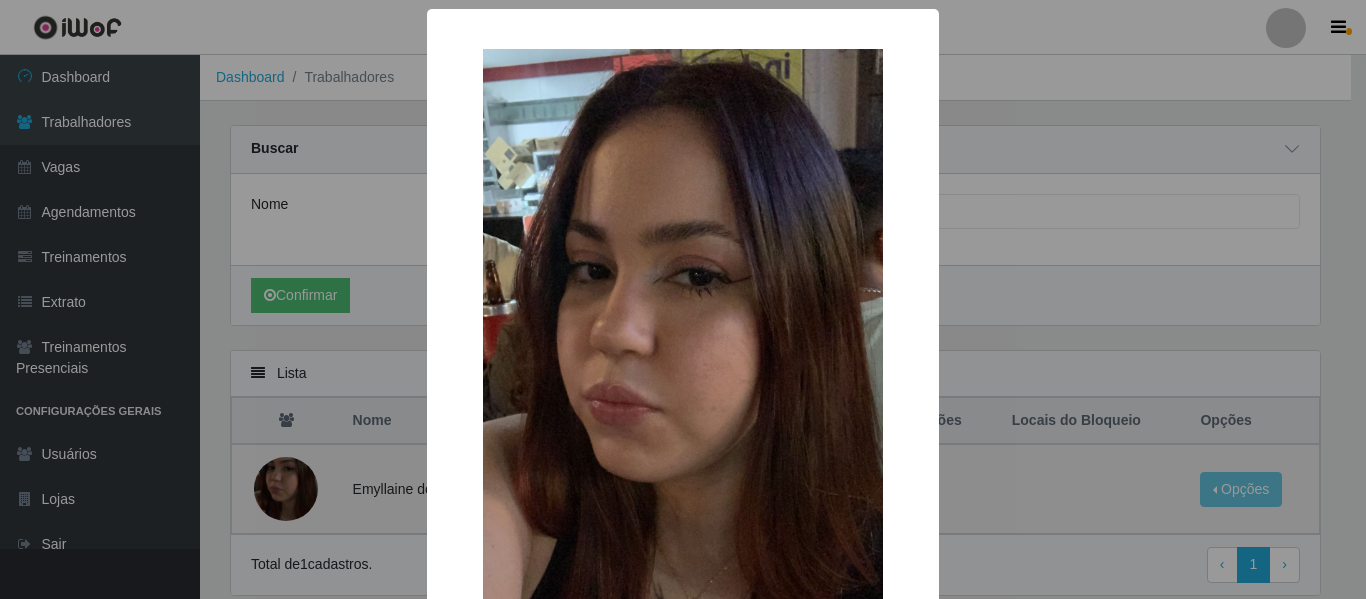 click on "× OK Cancel" at bounding box center (683, 299) 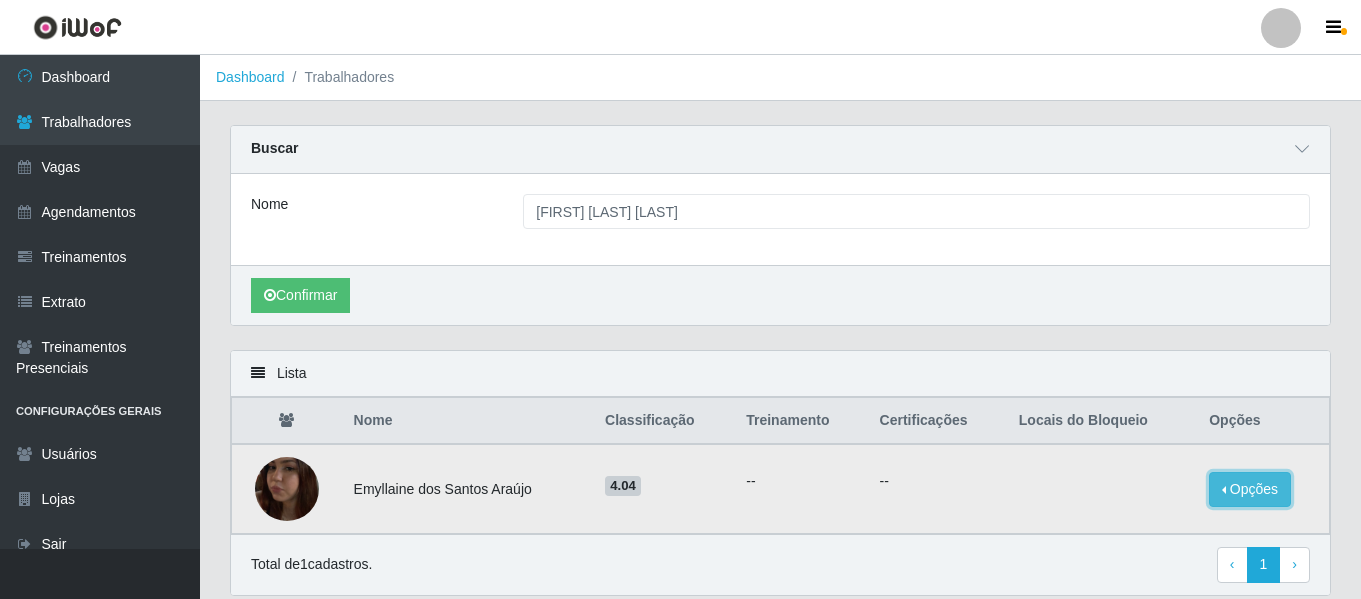 click on "Opções" at bounding box center [1250, 489] 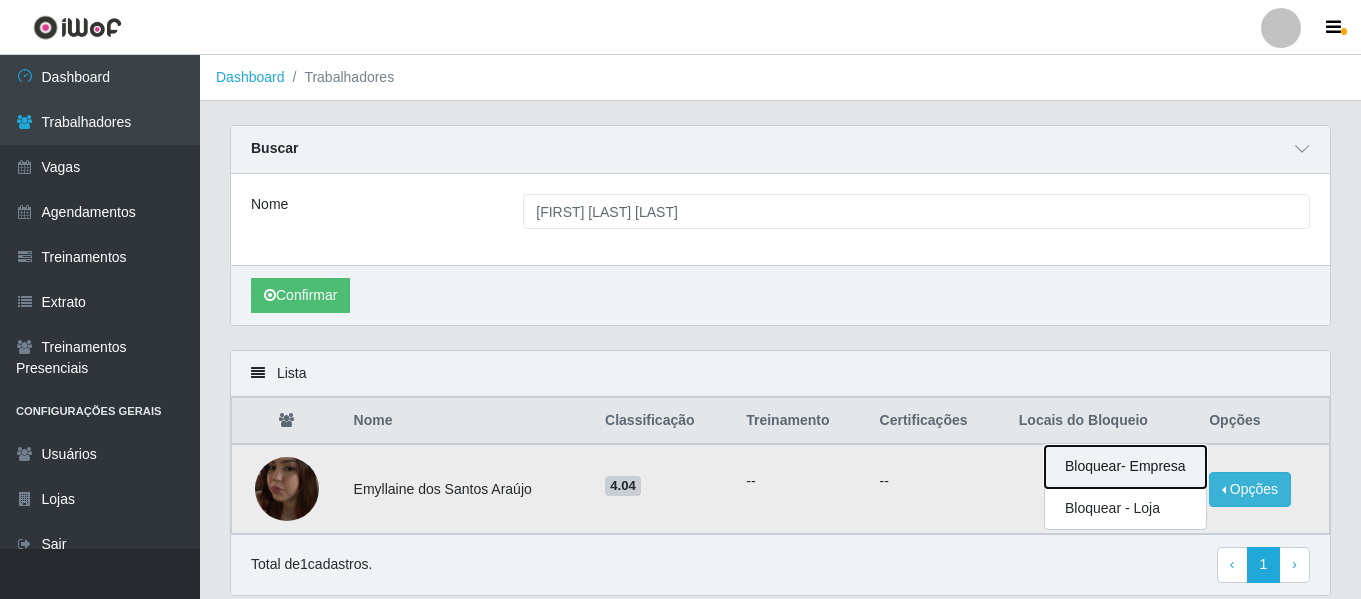 click on "Bloquear  - Empresa" at bounding box center (1125, 467) 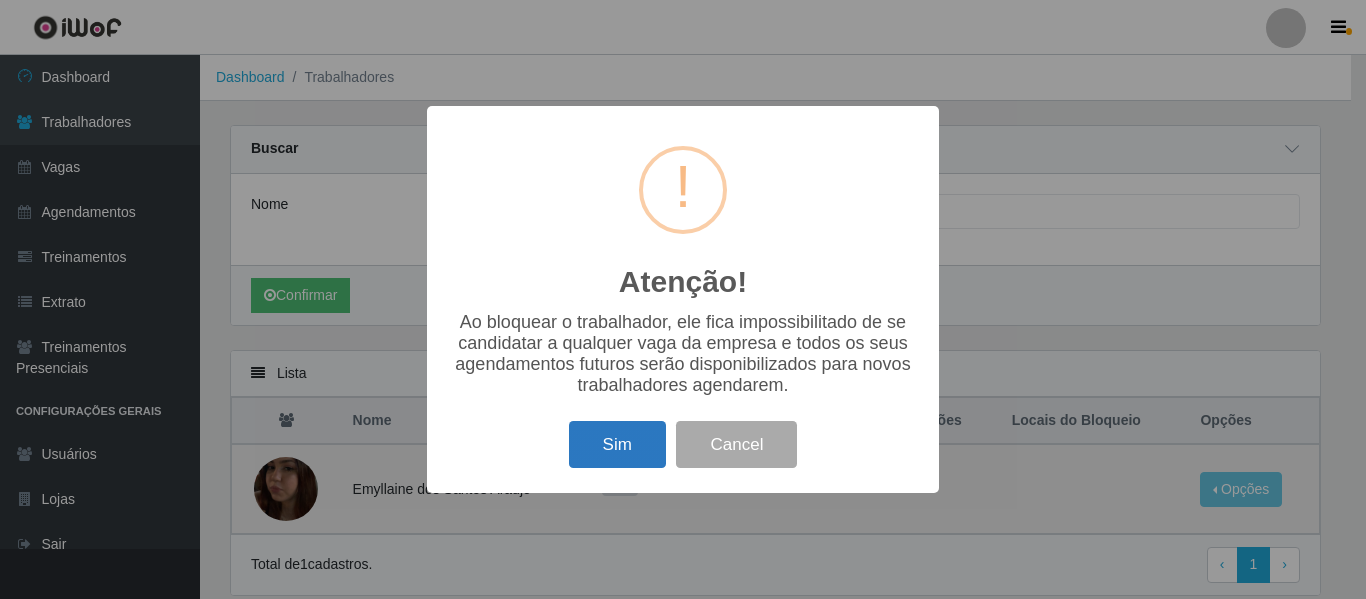 click on "Sim" at bounding box center (617, 444) 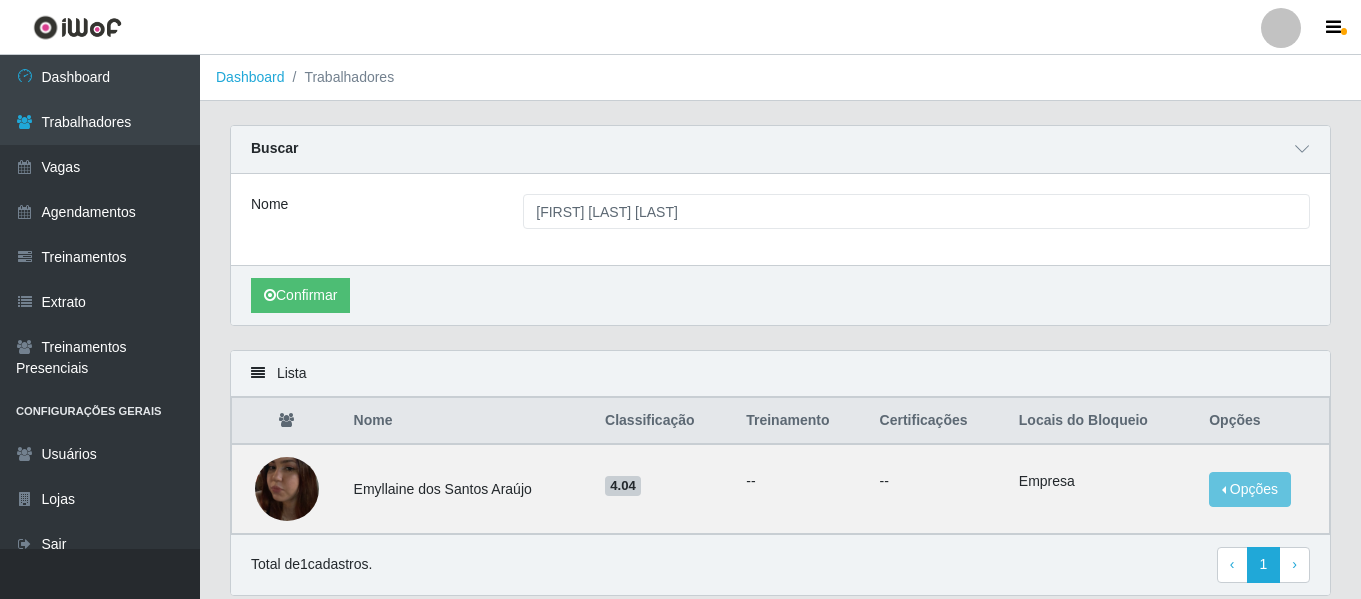 click on "Perfil  Alterar Senha  Sair" at bounding box center (1281, 28) 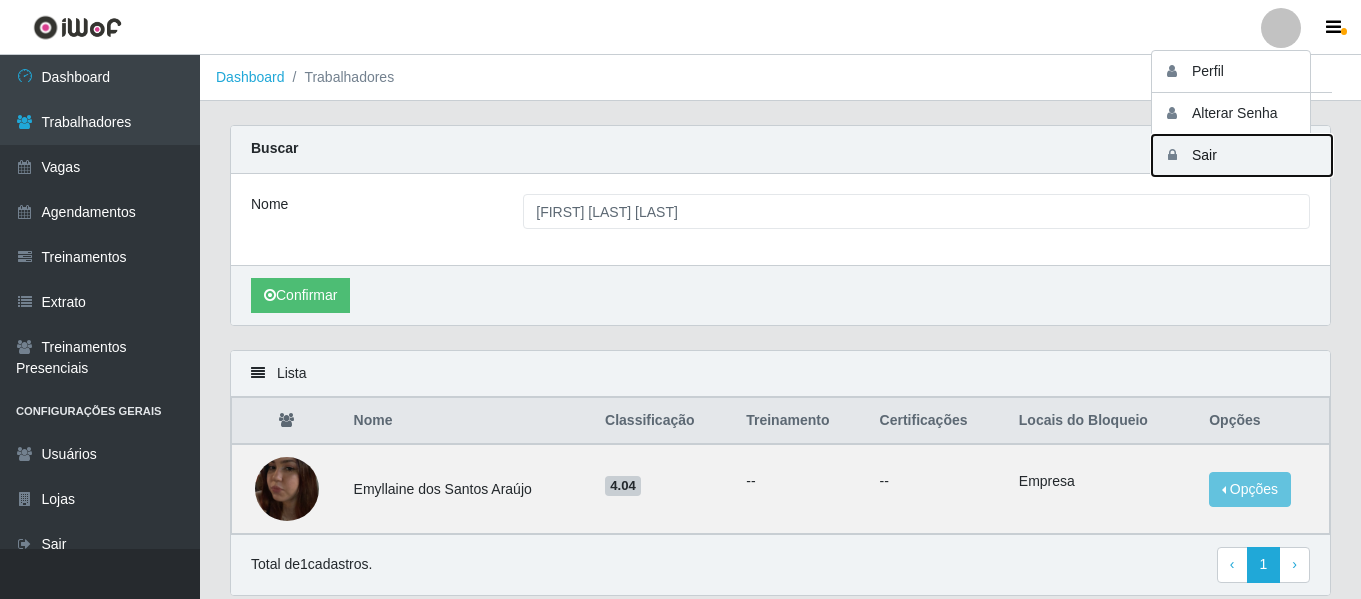 click on "Sair" at bounding box center [1242, 155] 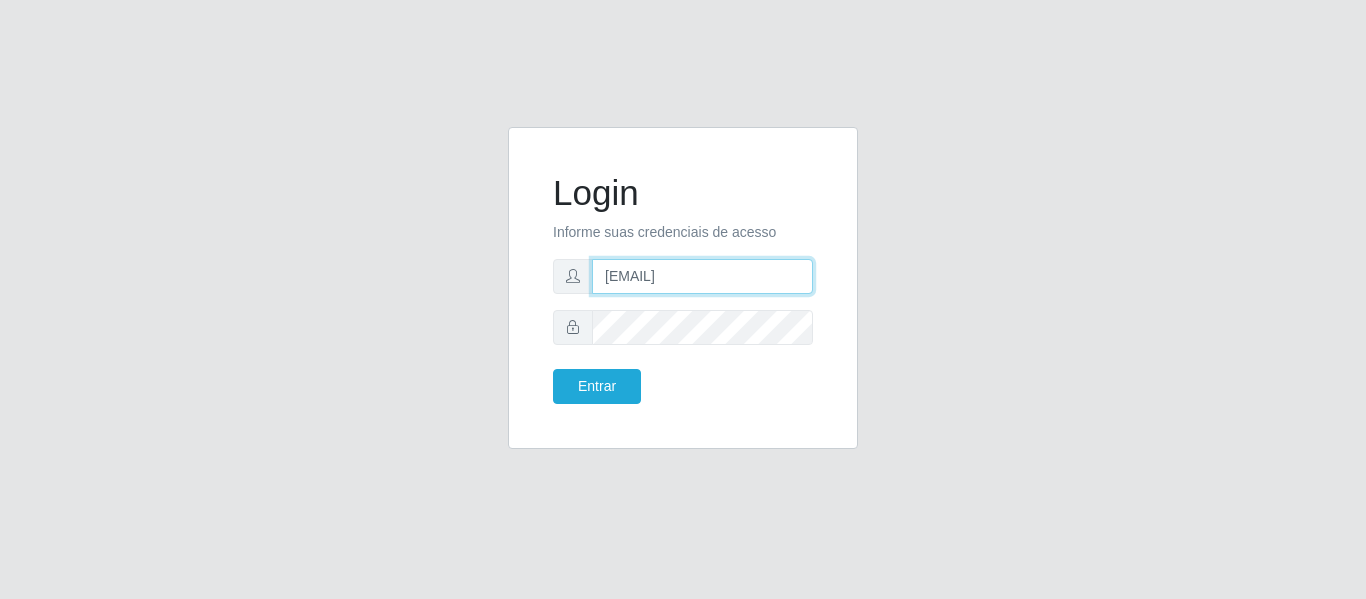 click on "camilabemais@gmail.com" at bounding box center (702, 276) 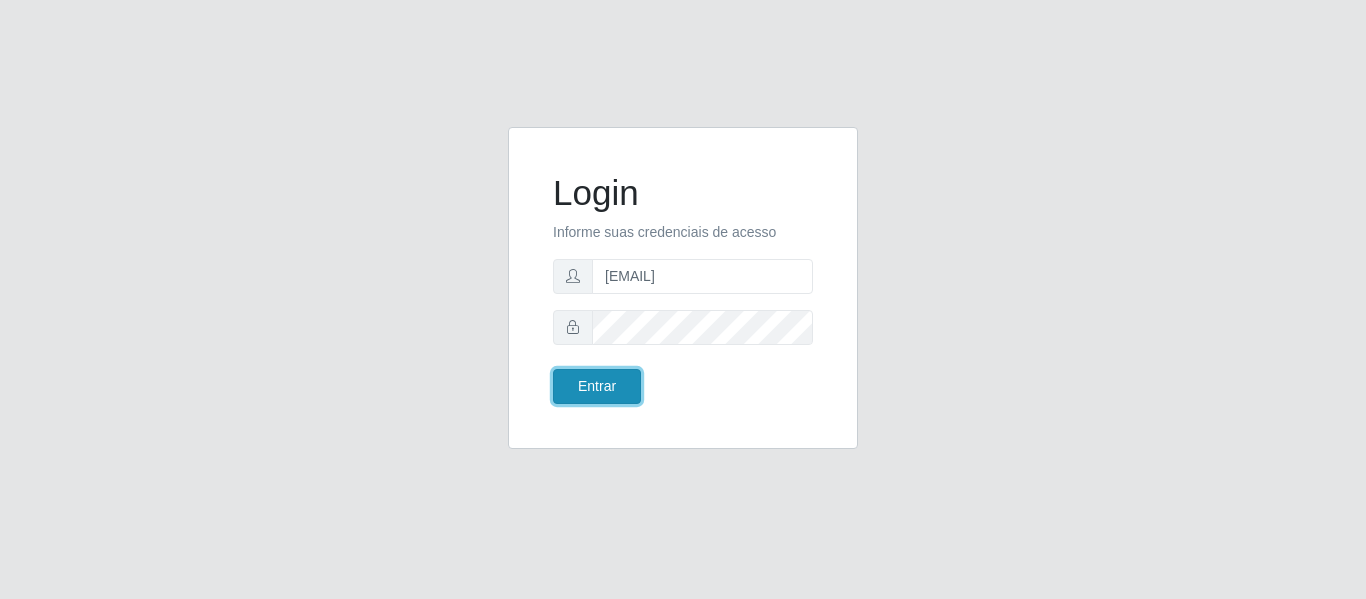 click on "Entrar" at bounding box center (597, 386) 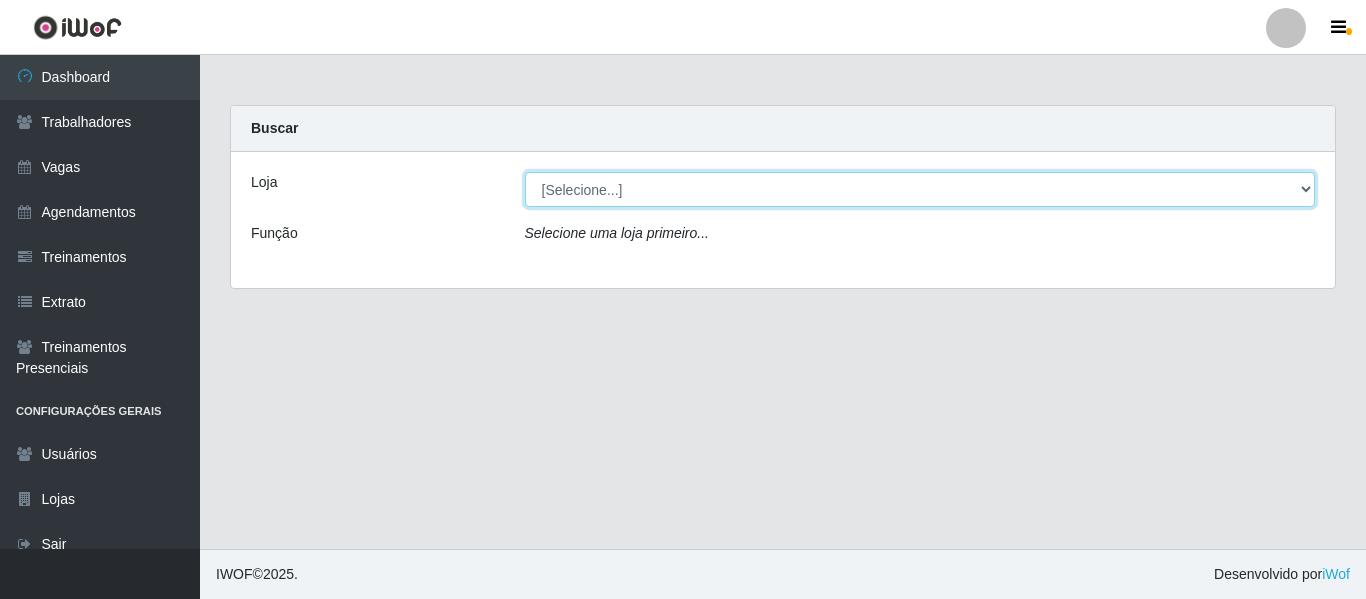 click on "[Selecione...] Chinatown Sushimi - Campina Grande" at bounding box center [920, 189] 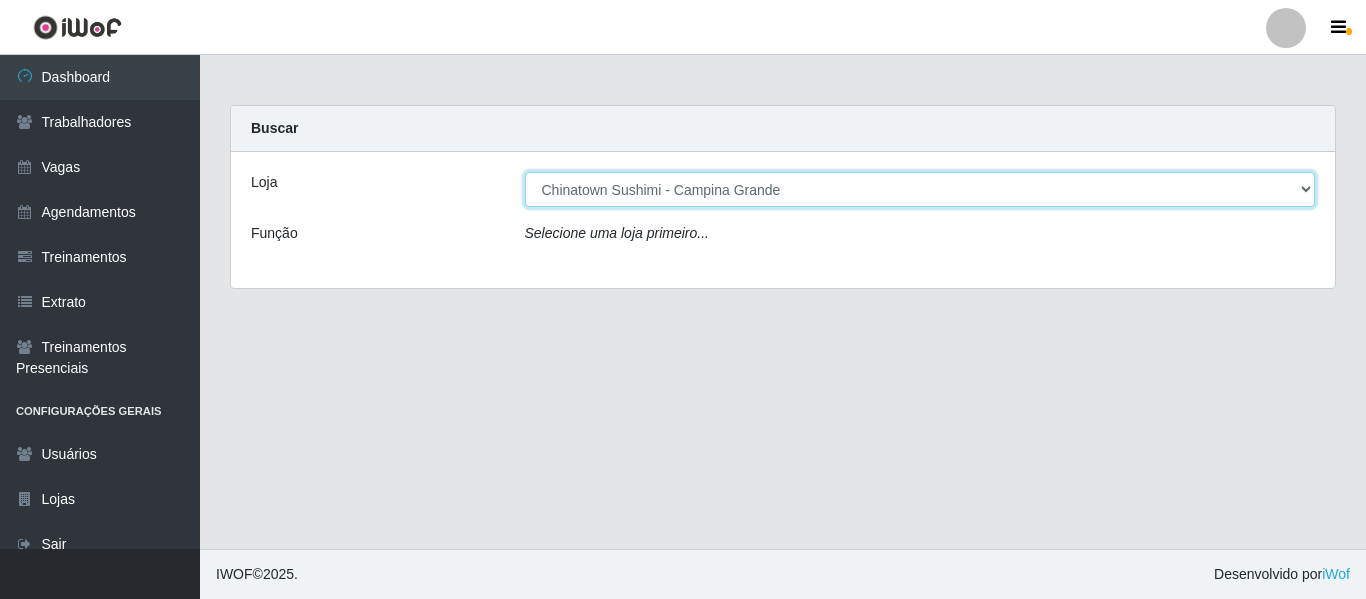 click on "[Selecione...] Chinatown Sushimi - Campina Grande" at bounding box center (920, 189) 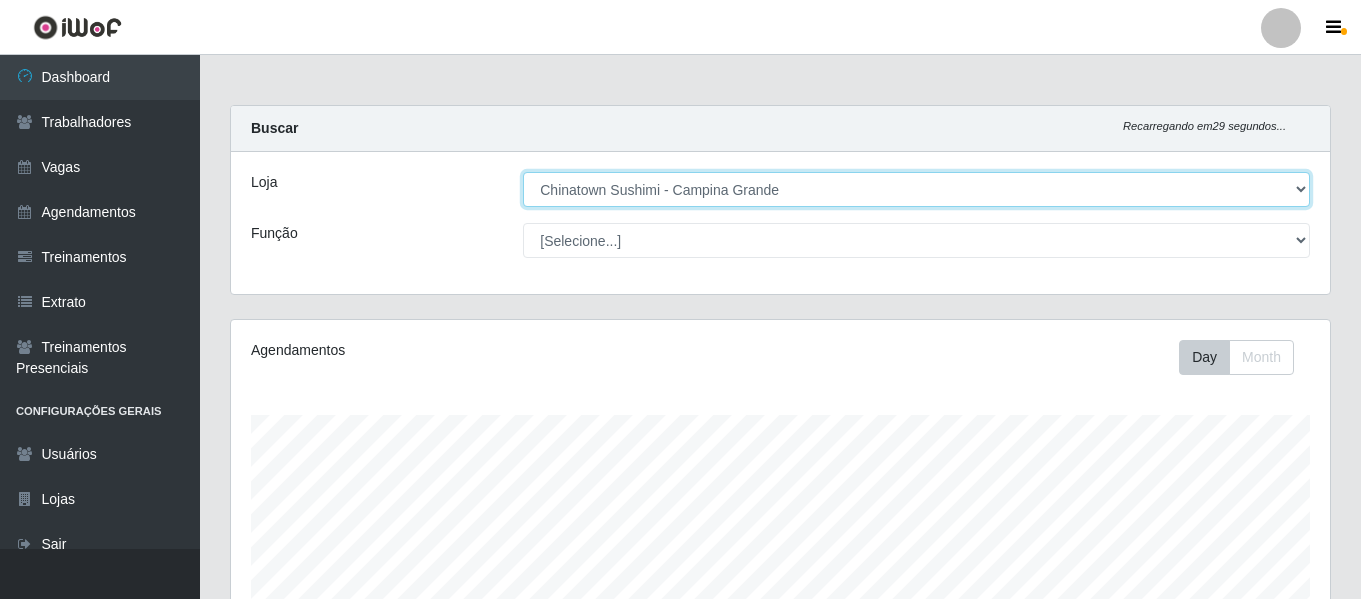 scroll, scrollTop: 999585, scrollLeft: 998901, axis: both 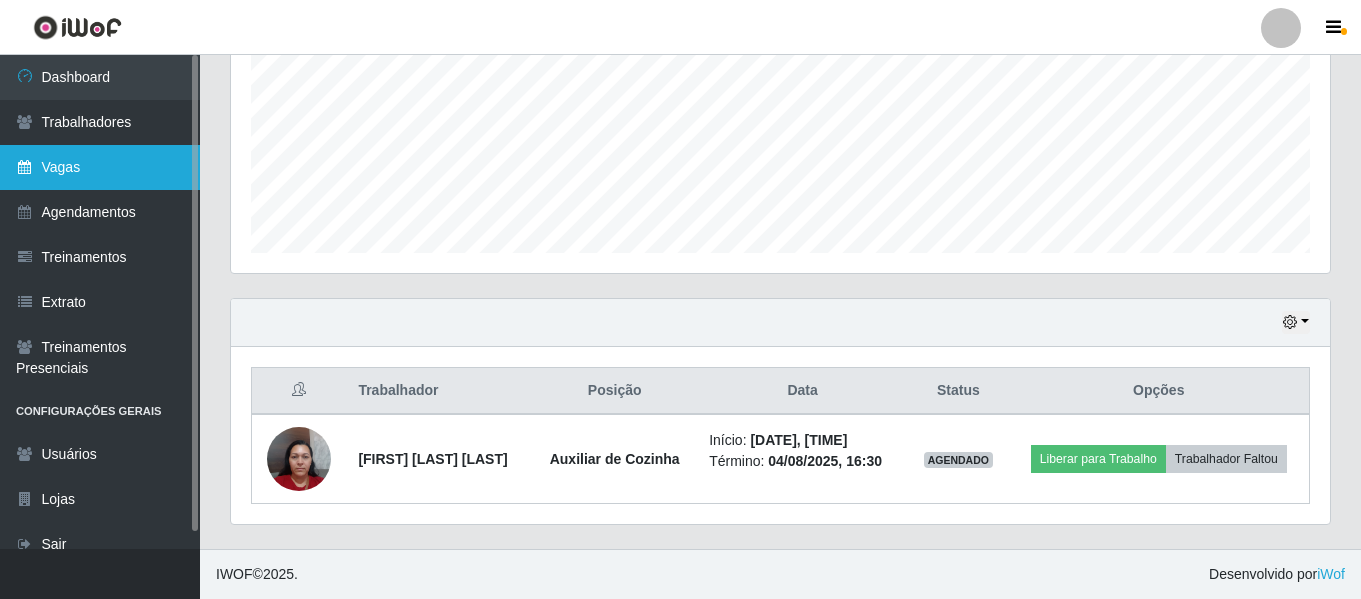 click on "Vagas" at bounding box center (100, 167) 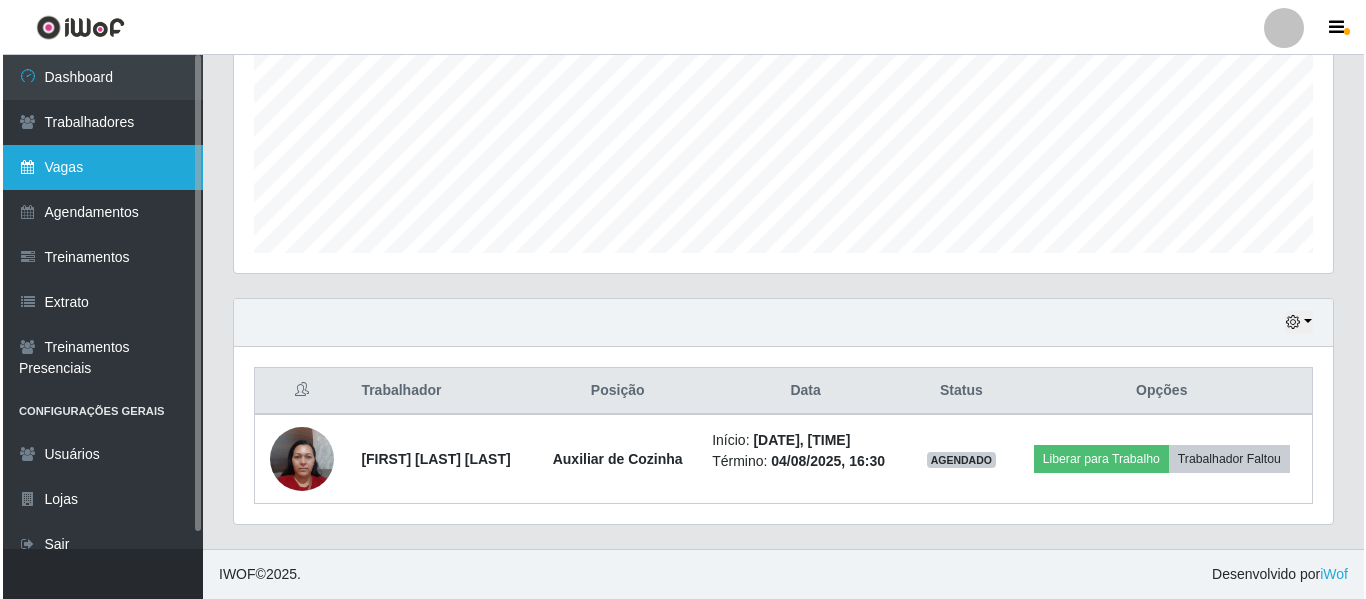 scroll, scrollTop: 0, scrollLeft: 0, axis: both 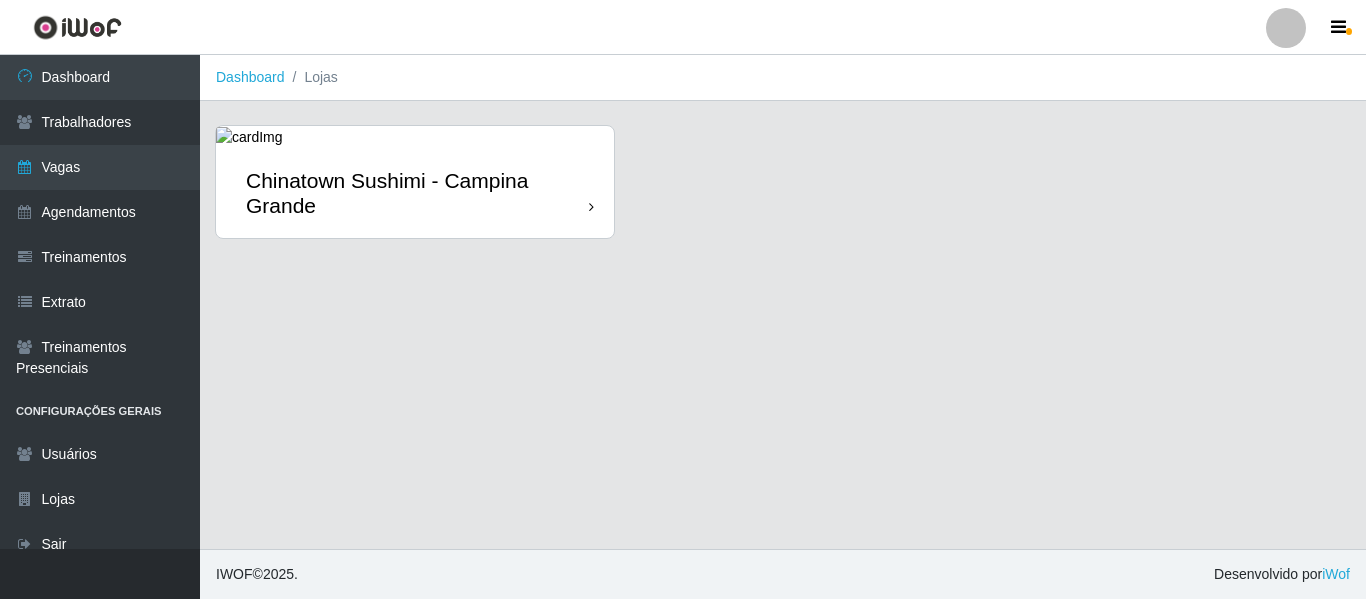 click on "Chinatown Sushimi - Campina Grande" at bounding box center [417, 193] 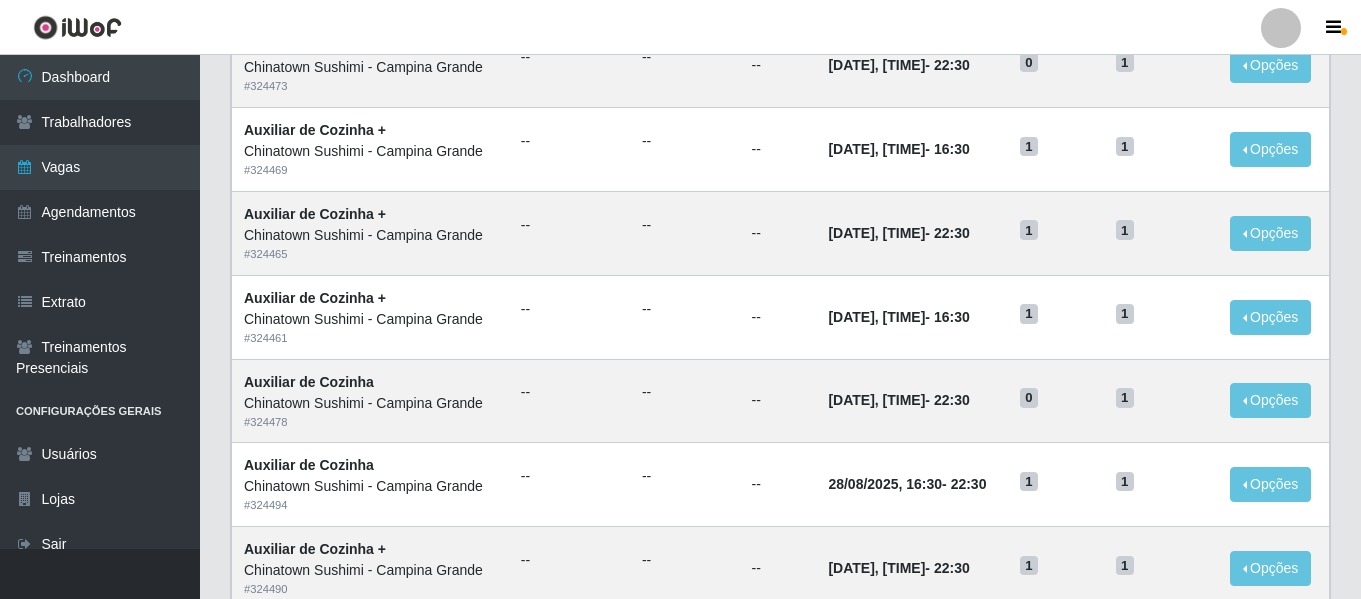 scroll, scrollTop: 0, scrollLeft: 0, axis: both 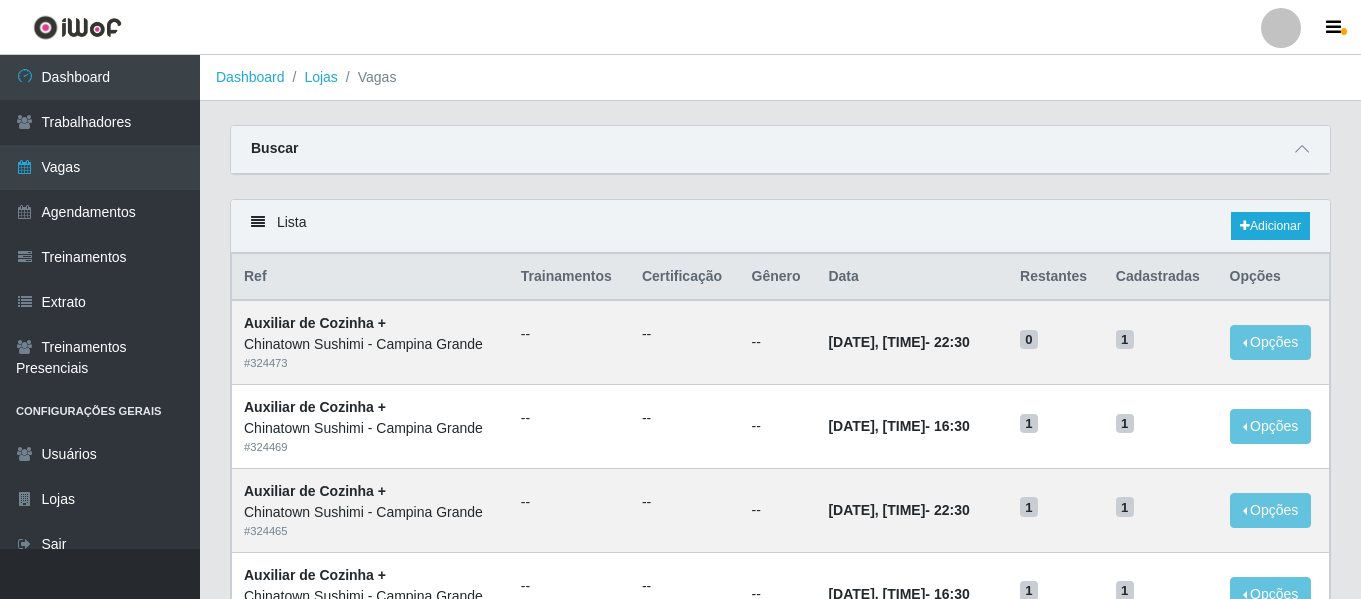 click on "Buscar" at bounding box center (780, 150) 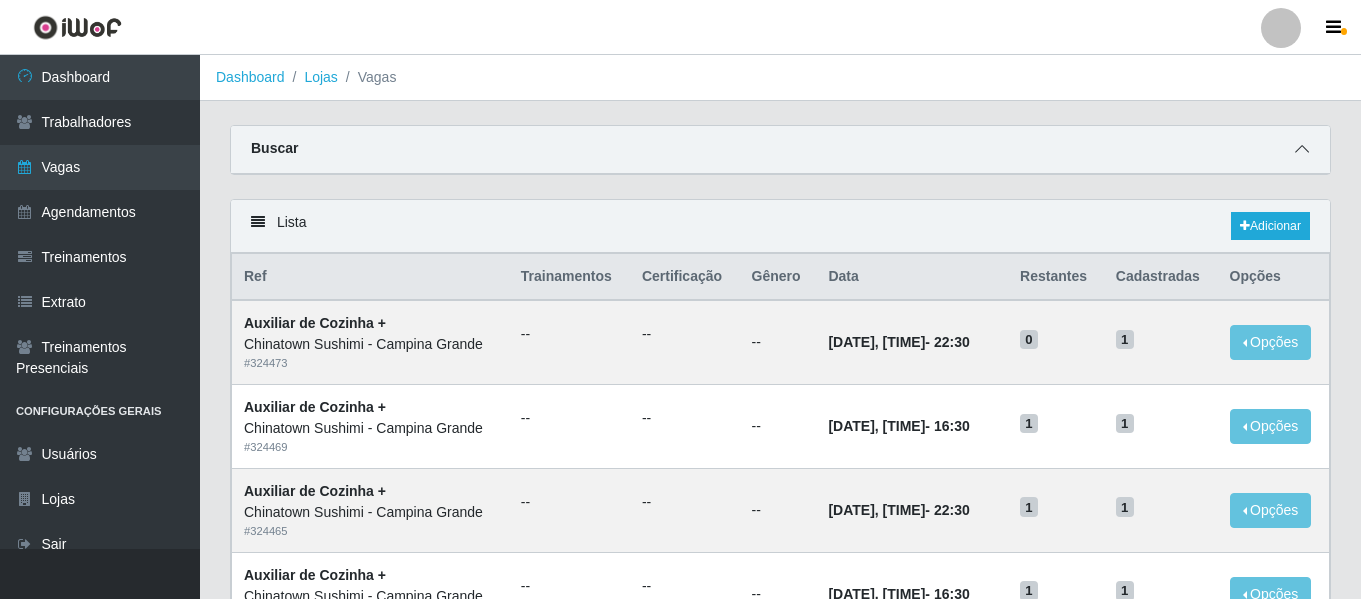 click at bounding box center (1302, 149) 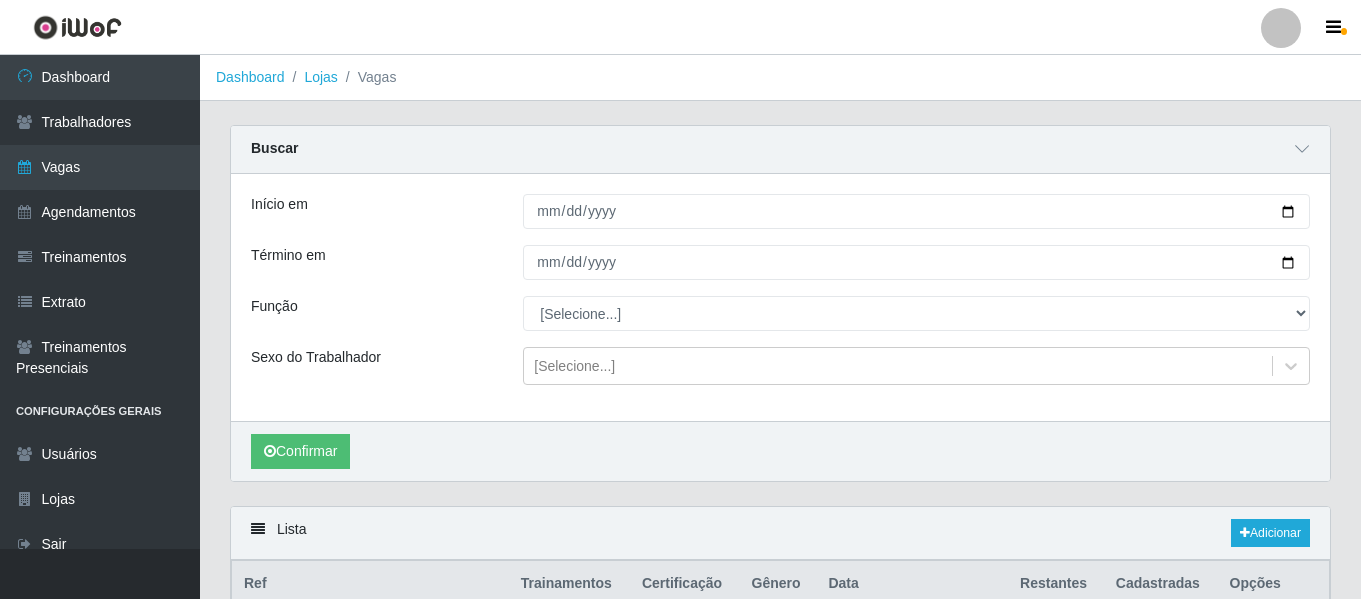 click on "Início em Término em Função [Selecione...] ASG ASG + ASG ++ Auxiliar de Cozinha Auxiliar de Cozinha + Auxiliar de Cozinha ++ Copeiro Copeiro + Copeiro ++ Cumim Cumim + Cumim ++ Sexo do Trabalhador [Selecione...]" at bounding box center [780, 297] 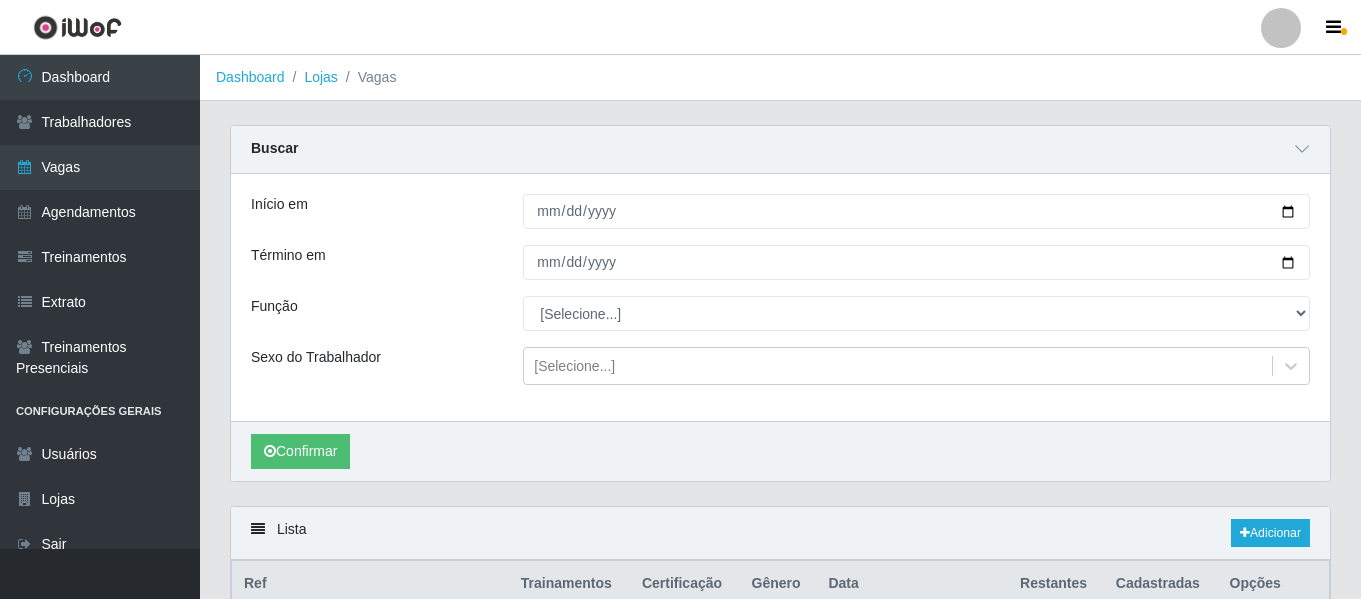 click on "Início em Término em Função [Selecione...] ASG ASG + ASG ++ Auxiliar de Cozinha Auxiliar de Cozinha + Auxiliar de Cozinha ++ Copeiro Copeiro + Copeiro ++ Cumim Cumim + Cumim ++ Sexo do Trabalhador [Selecione...]" at bounding box center [780, 297] 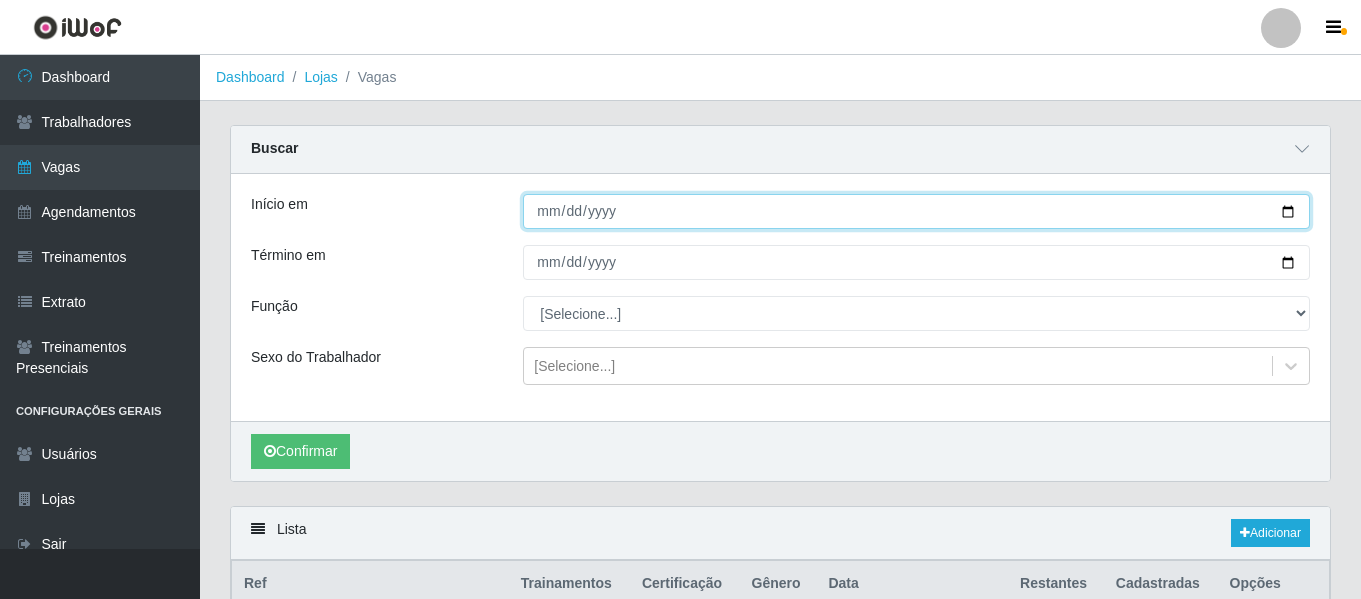 click on "Início em" at bounding box center [916, 211] 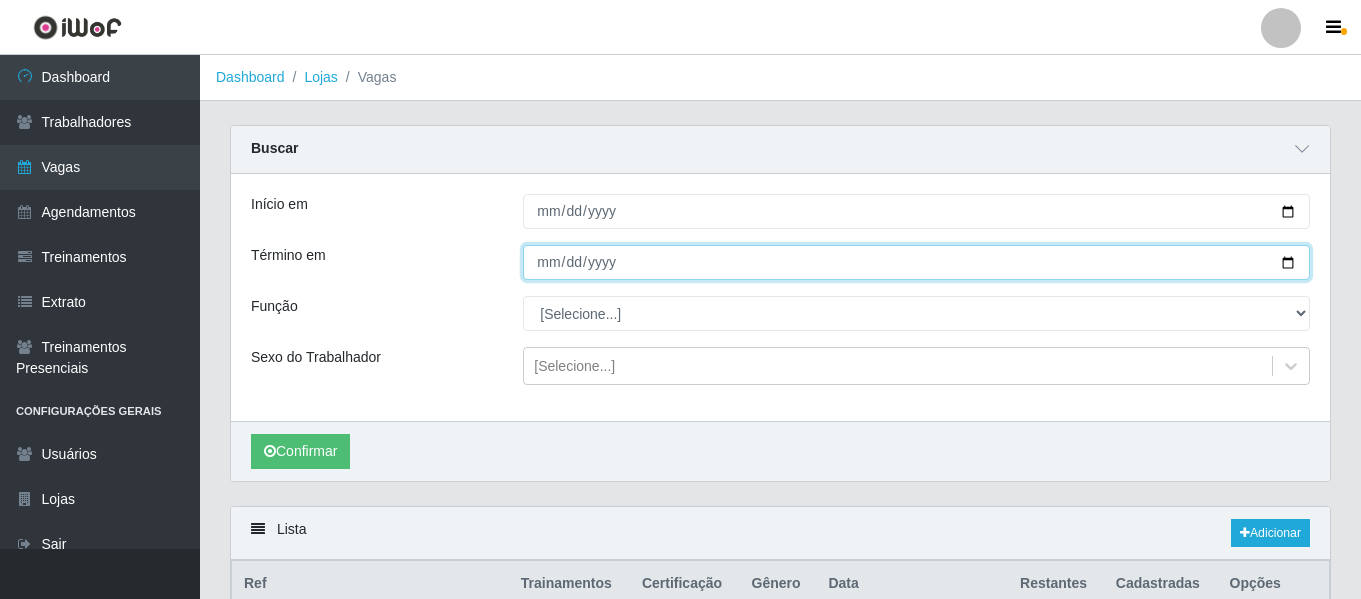 click on "Término em" at bounding box center [916, 262] 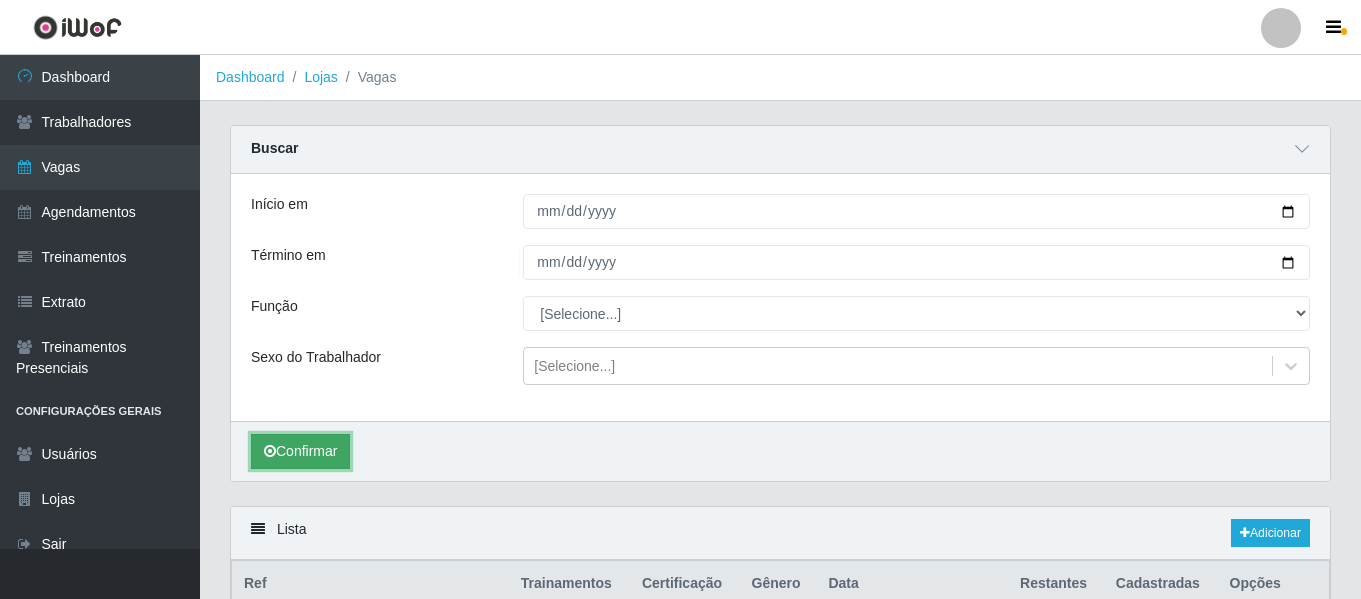click on "Confirmar" at bounding box center (300, 451) 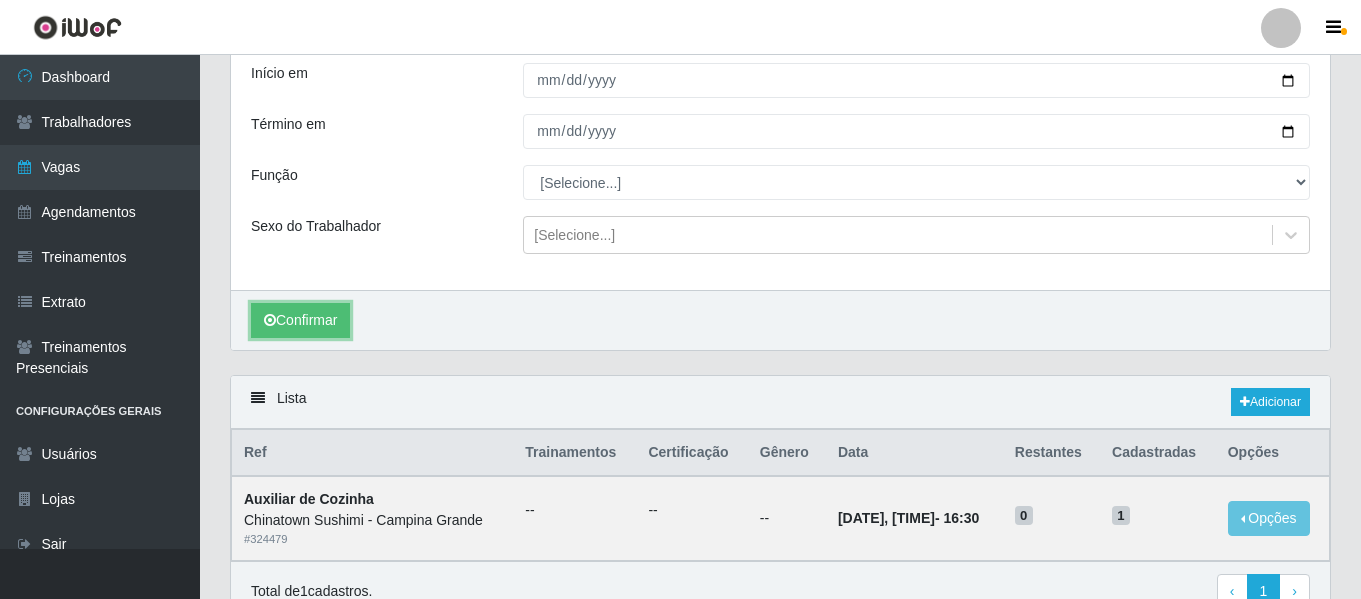 scroll, scrollTop: 230, scrollLeft: 0, axis: vertical 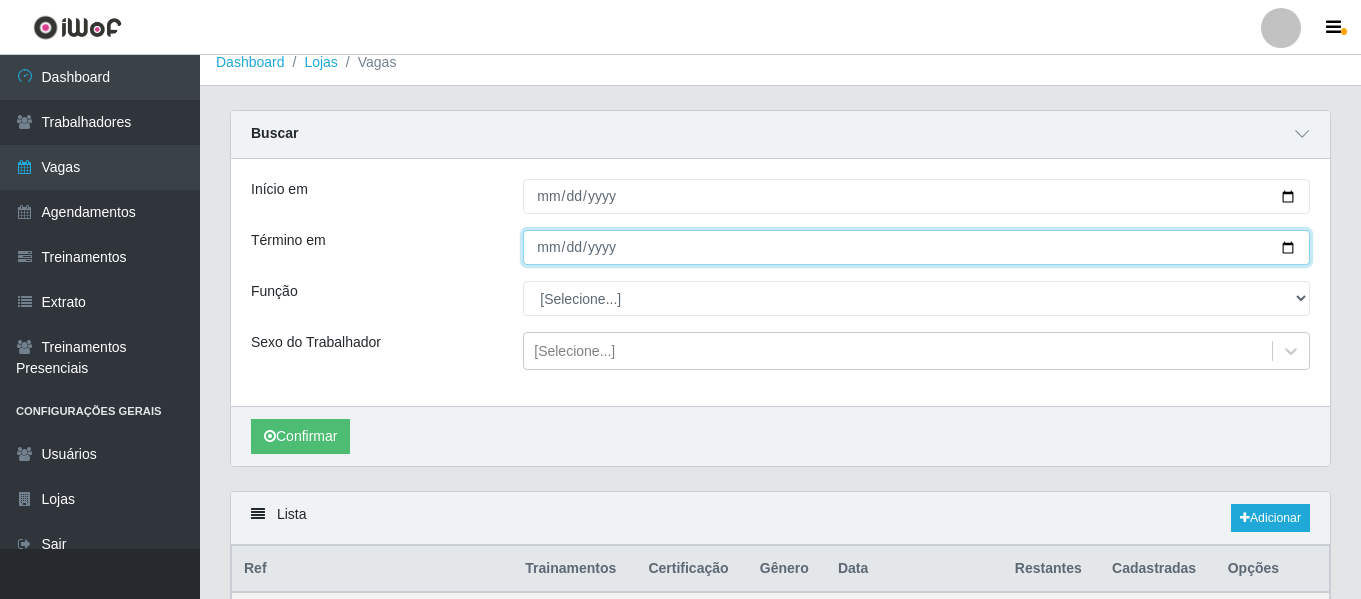 click on "2025-08-04" at bounding box center (916, 247) 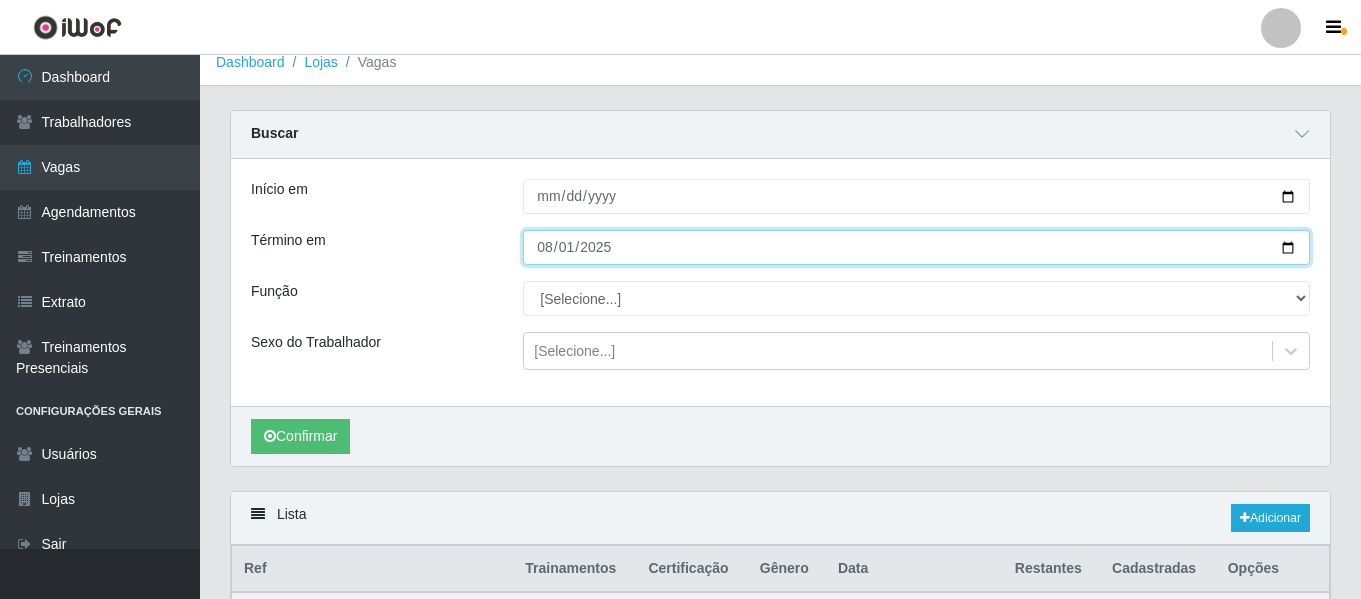 type on "2025-08-10" 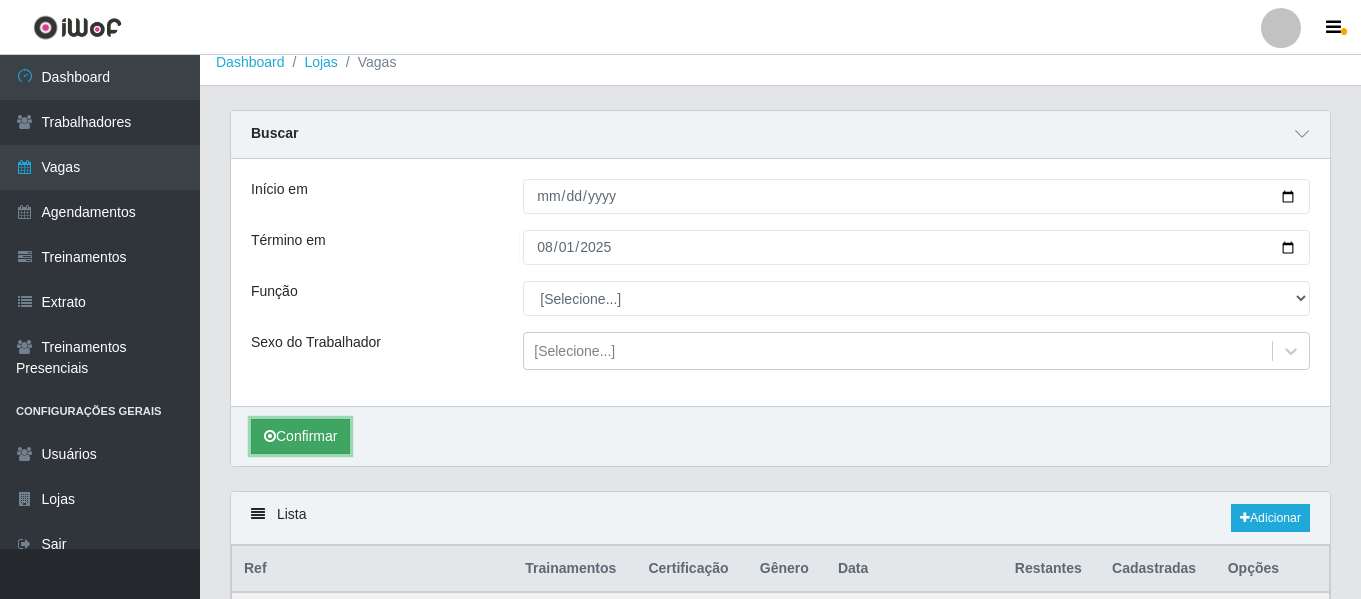 click on "Confirmar" at bounding box center (300, 436) 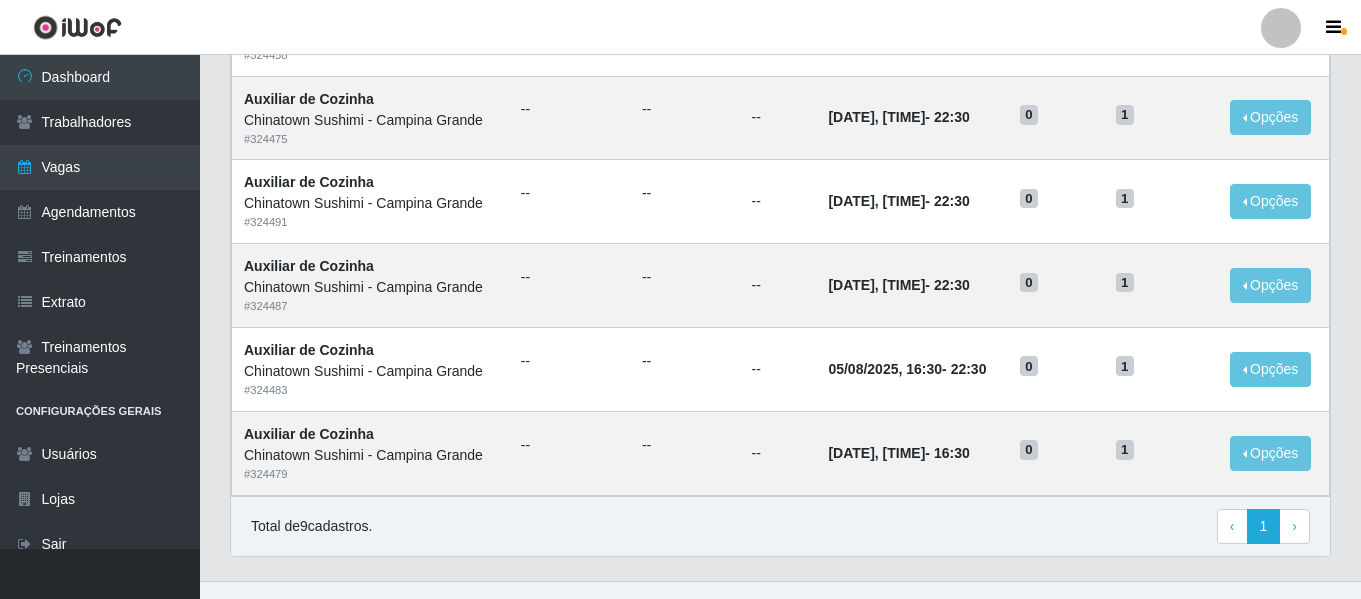scroll, scrollTop: 900, scrollLeft: 0, axis: vertical 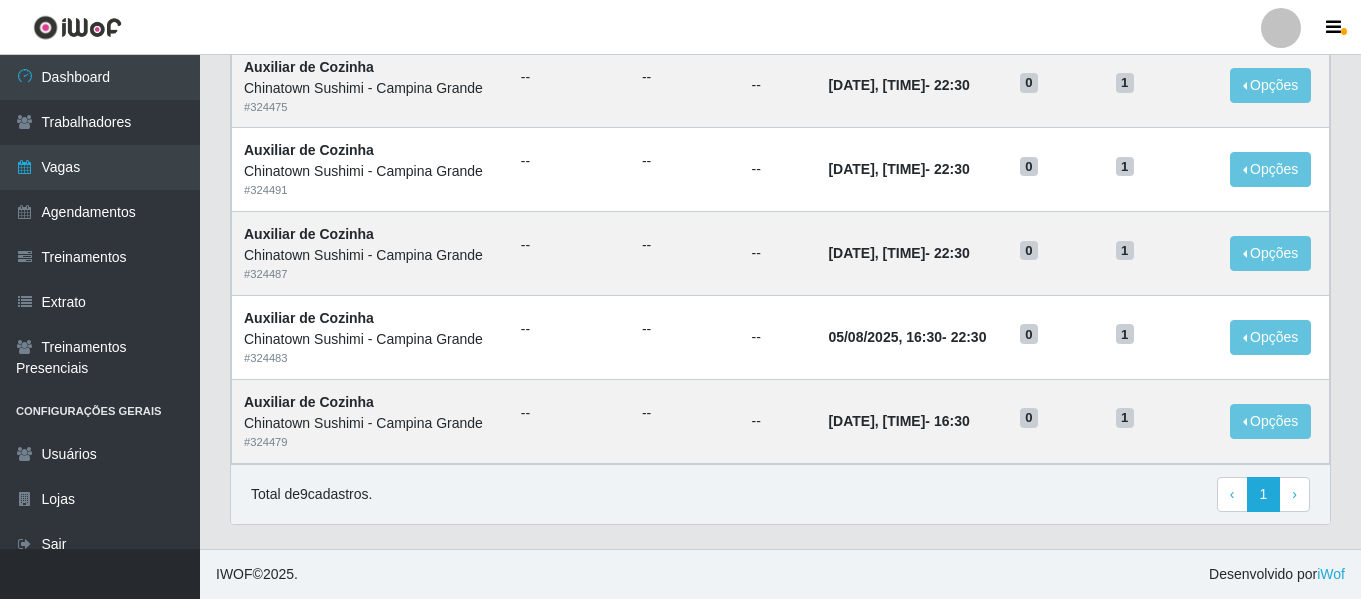 type 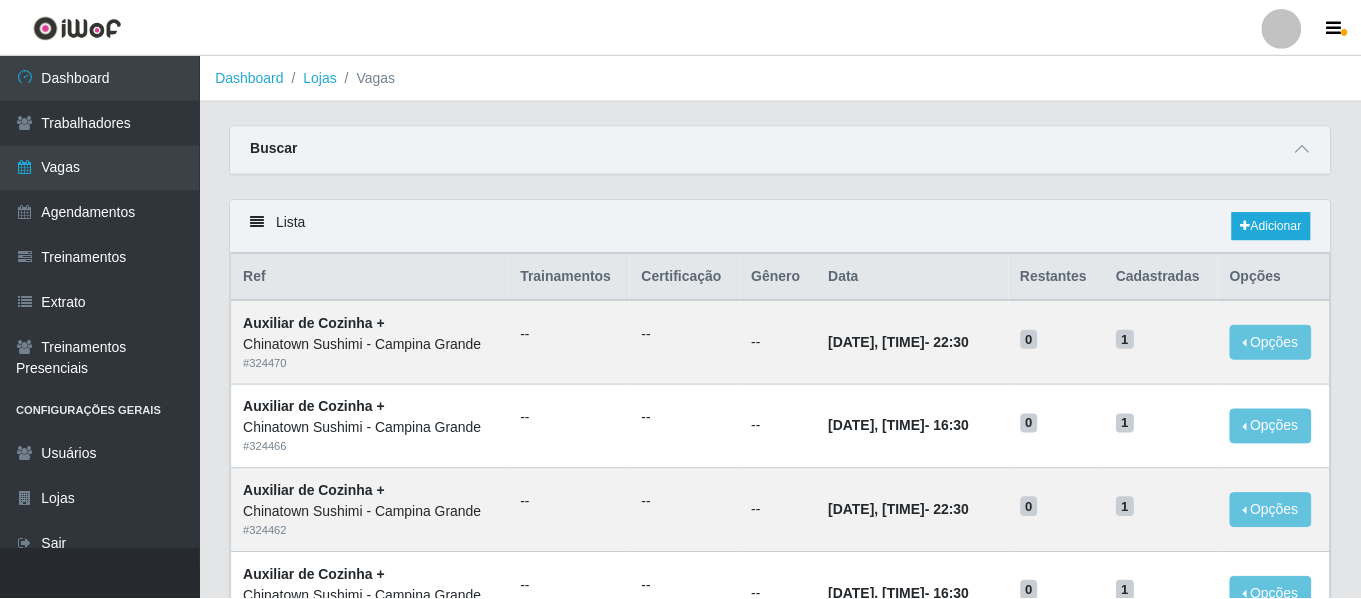scroll, scrollTop: 0, scrollLeft: 0, axis: both 